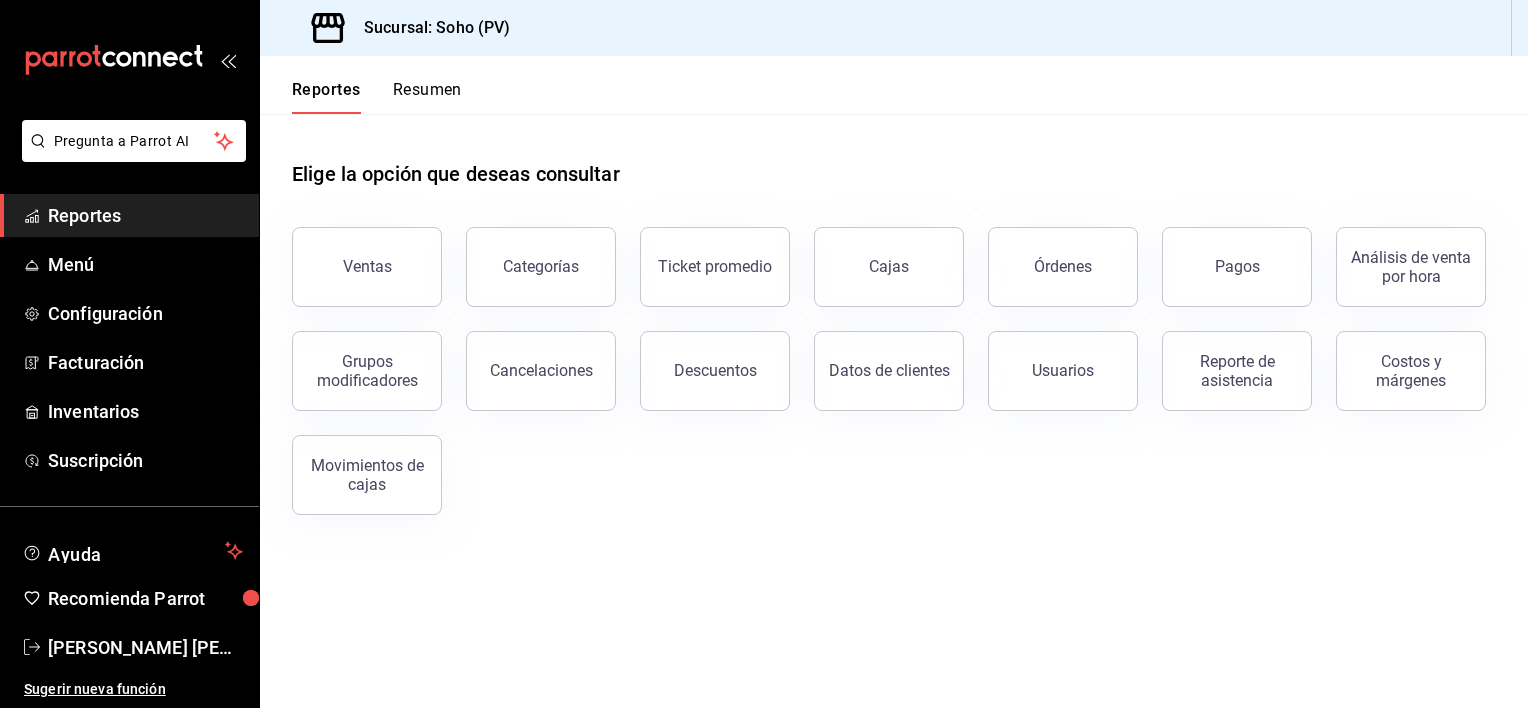 scroll, scrollTop: 0, scrollLeft: 0, axis: both 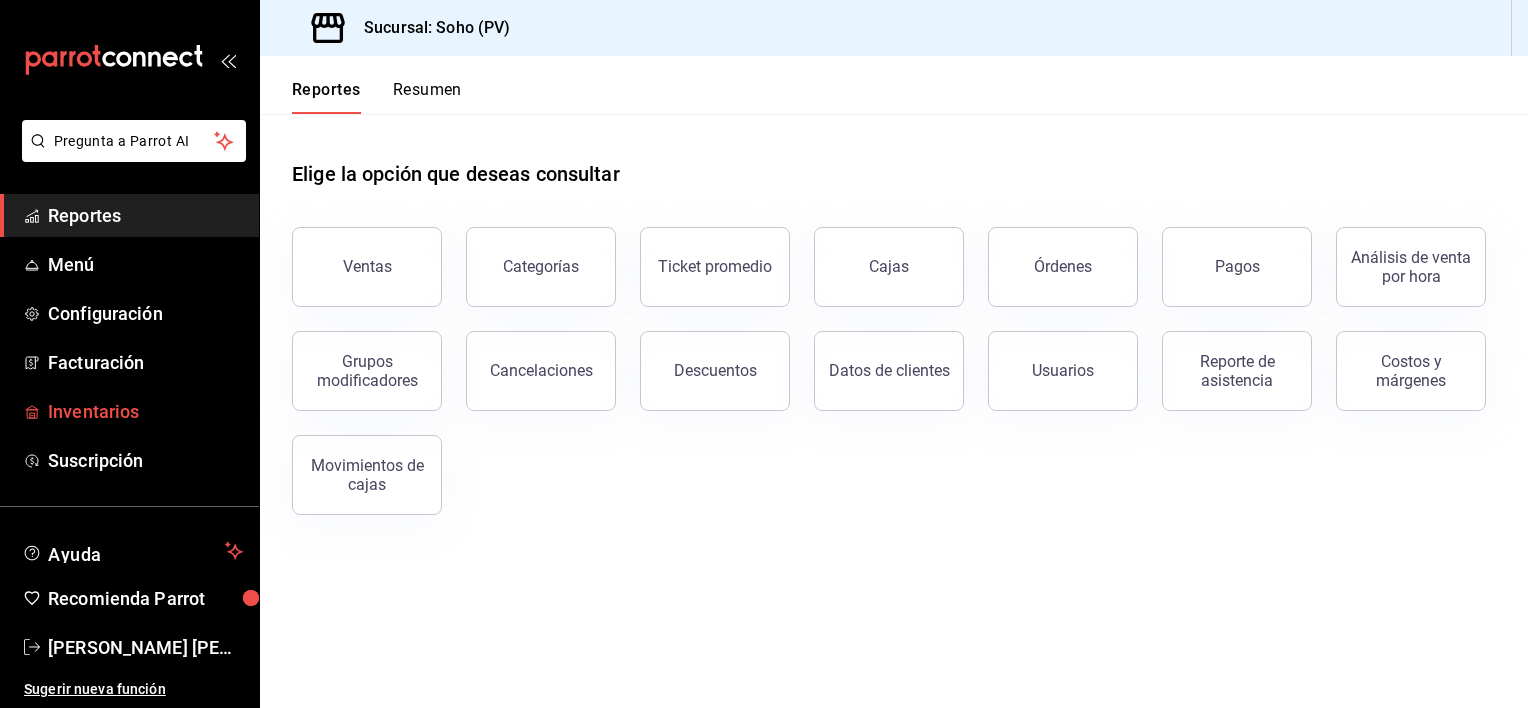 click on "Inventarios" at bounding box center (145, 411) 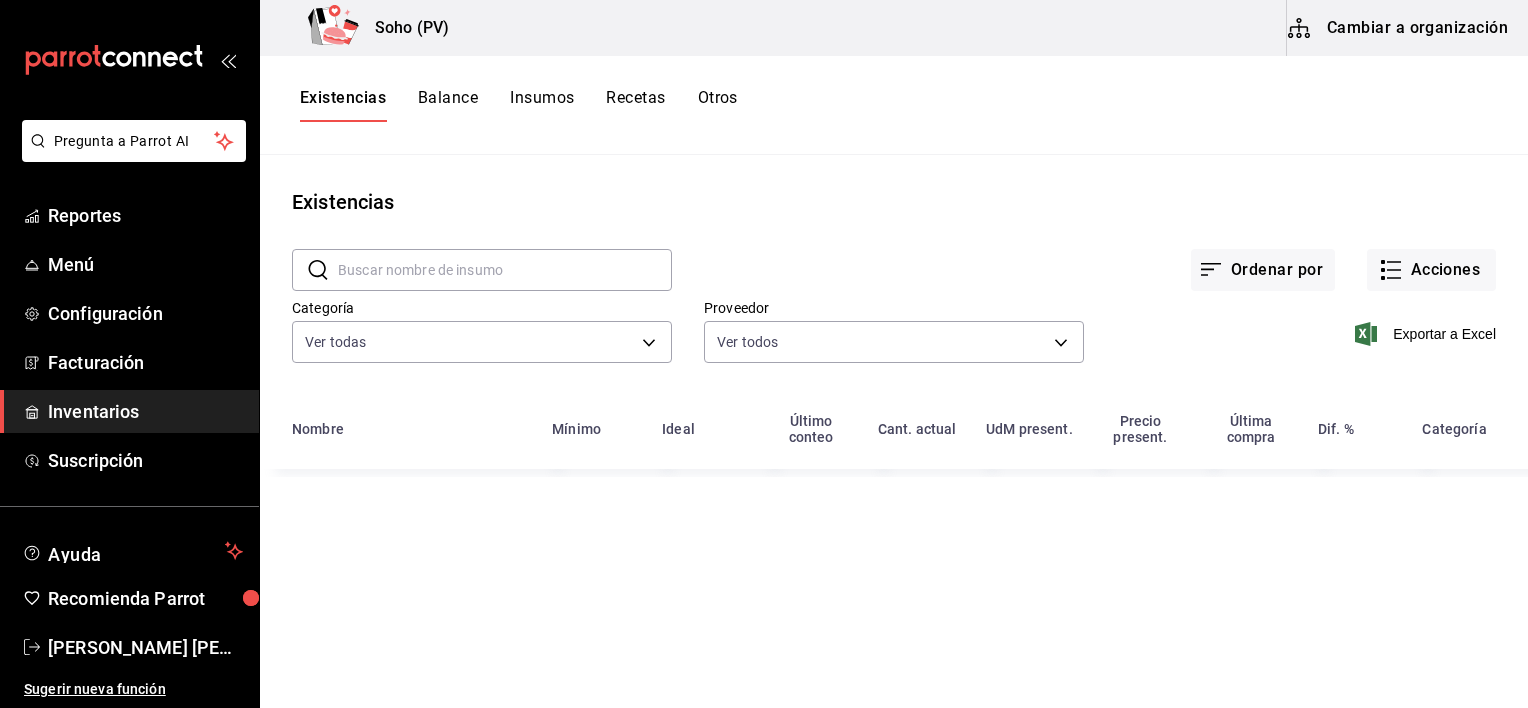 click on "Otros" at bounding box center [718, 105] 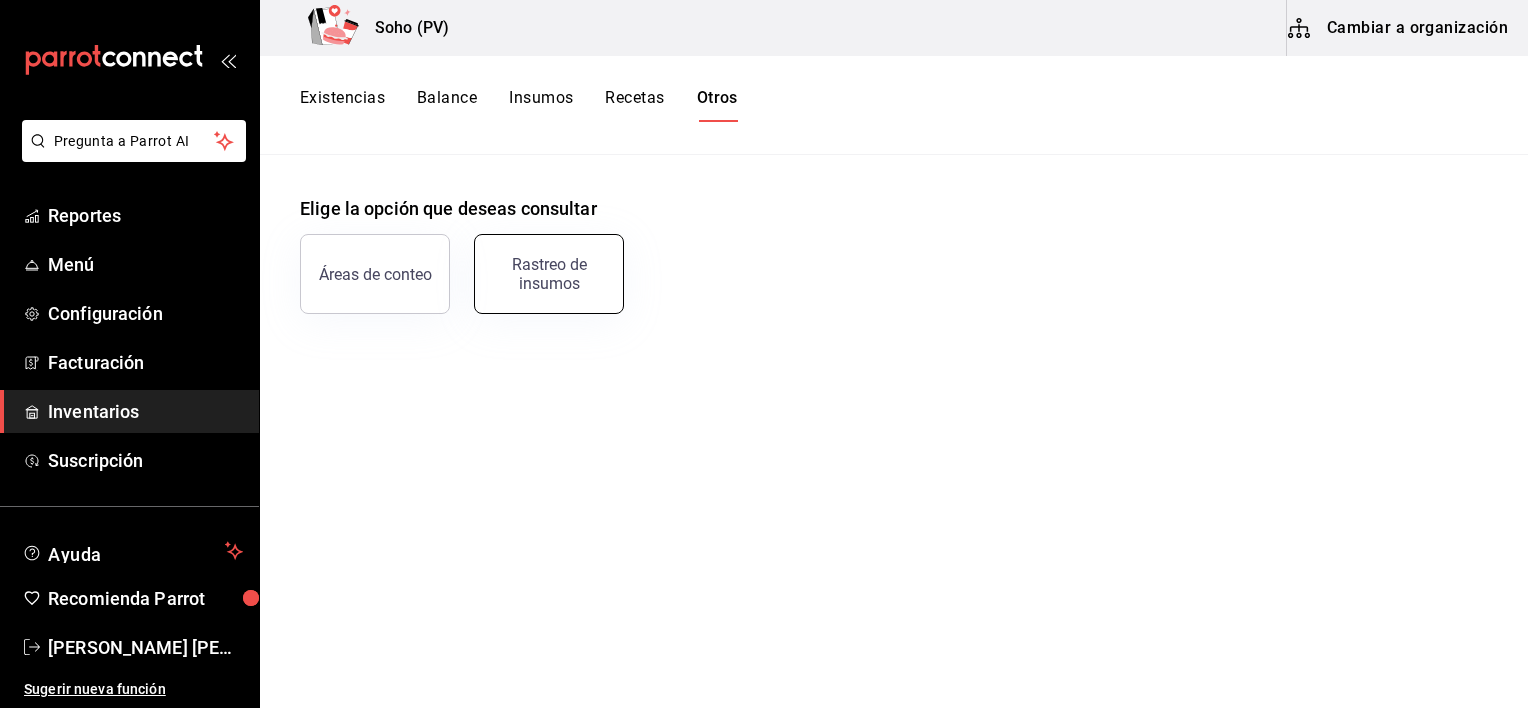 click on "Rastreo de insumos" at bounding box center [549, 274] 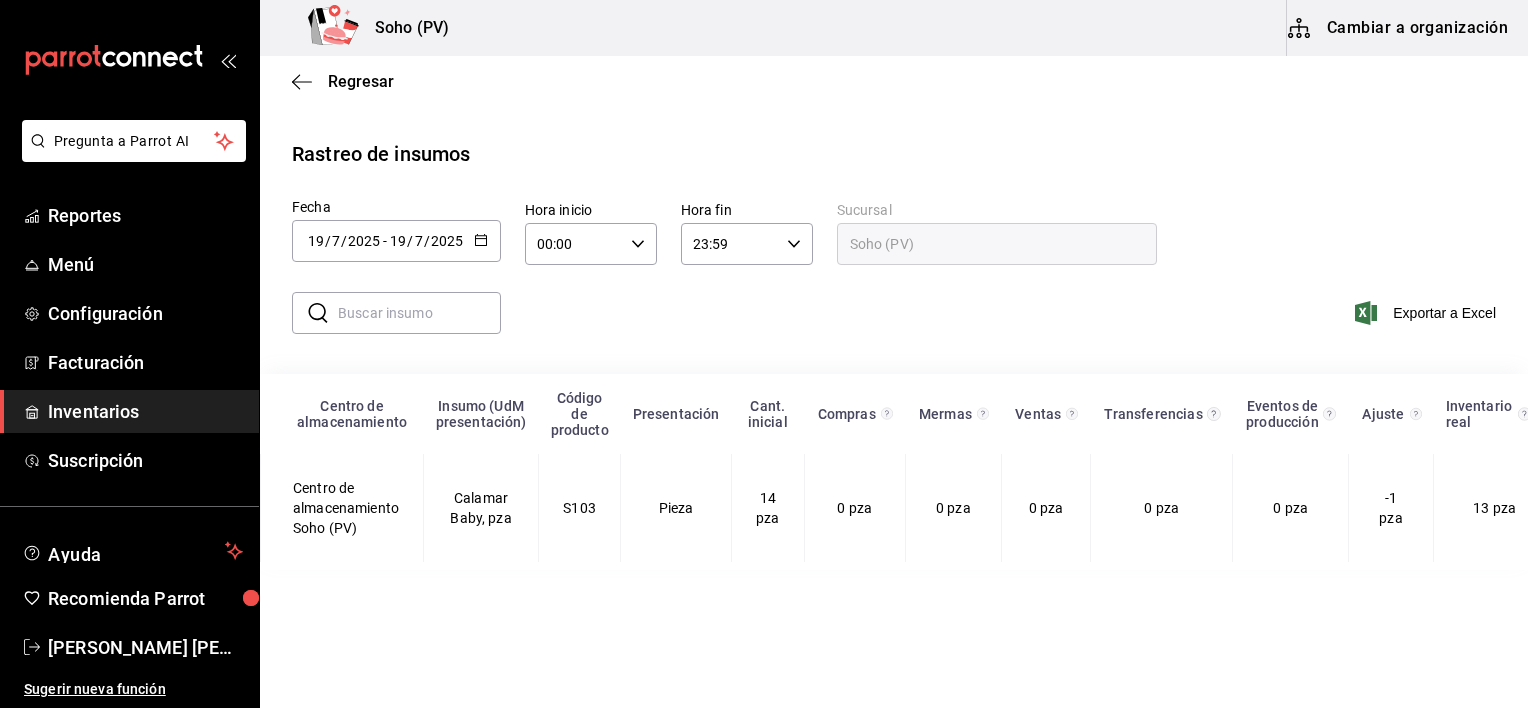 click 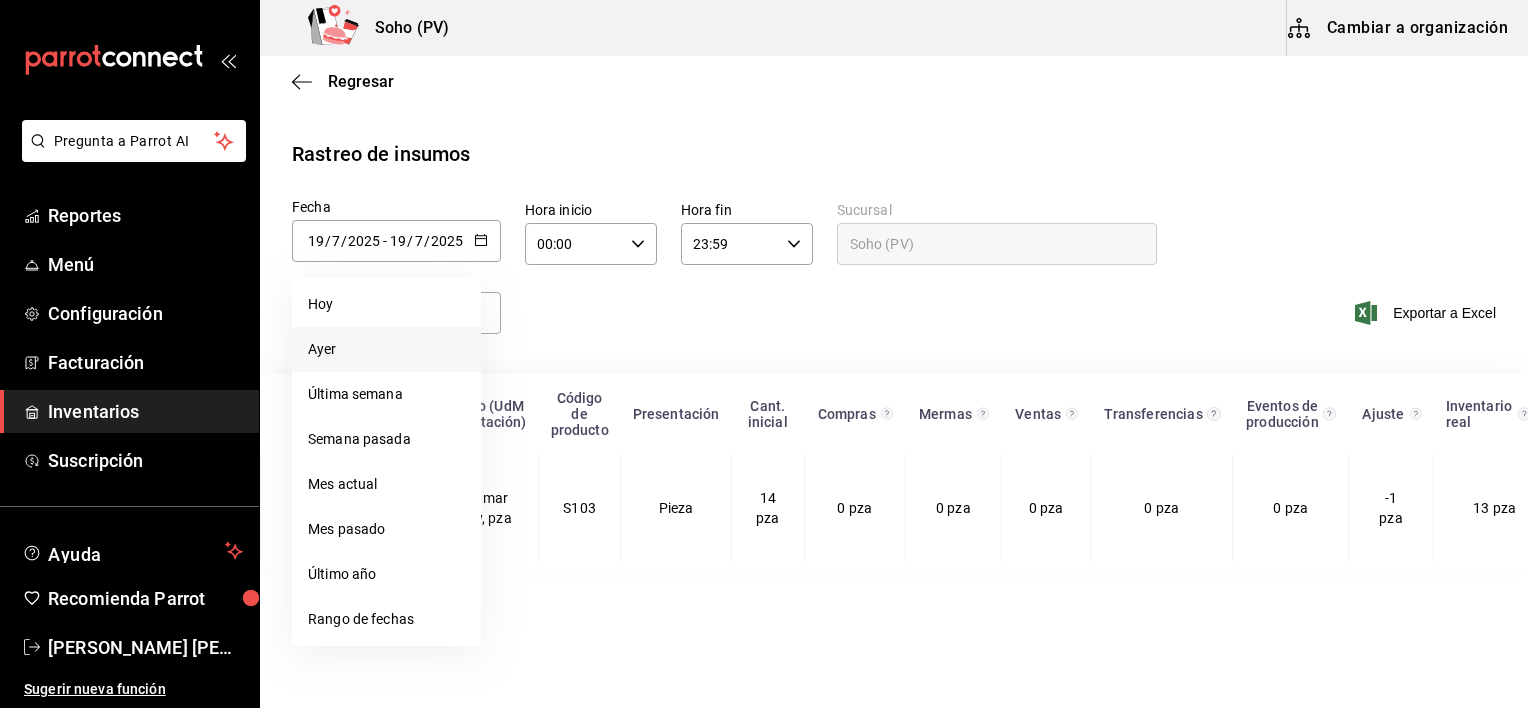 click on "Ayer" at bounding box center [386, 349] 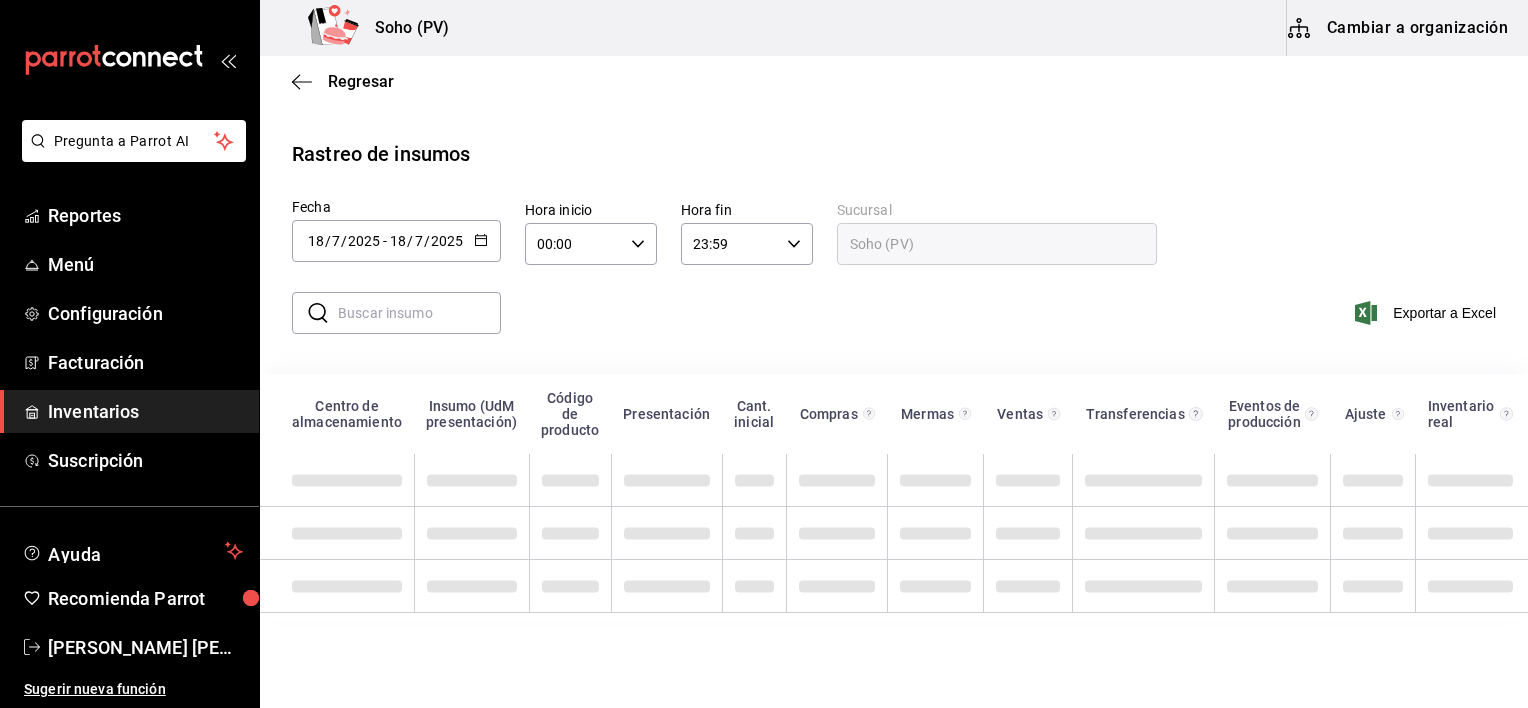 click at bounding box center [419, 313] 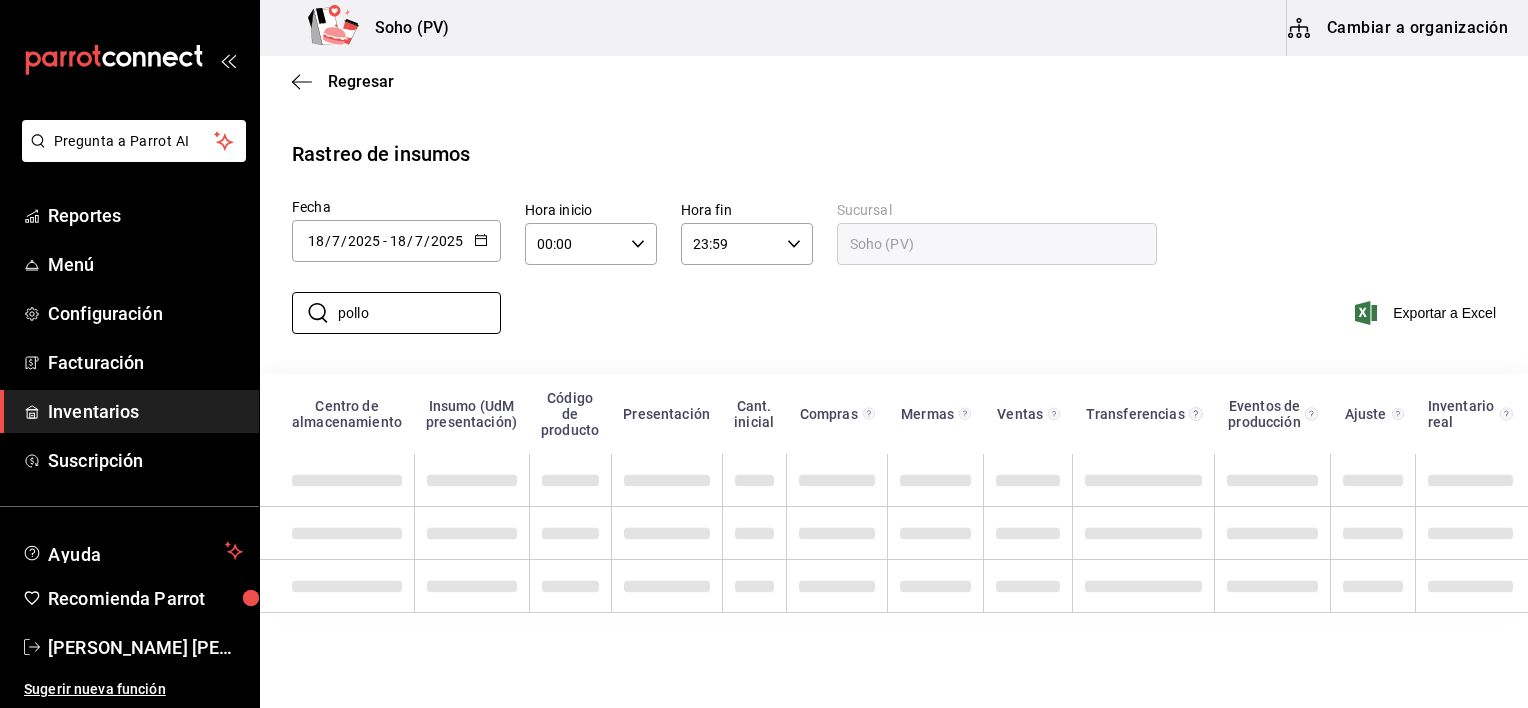 type on "pollo" 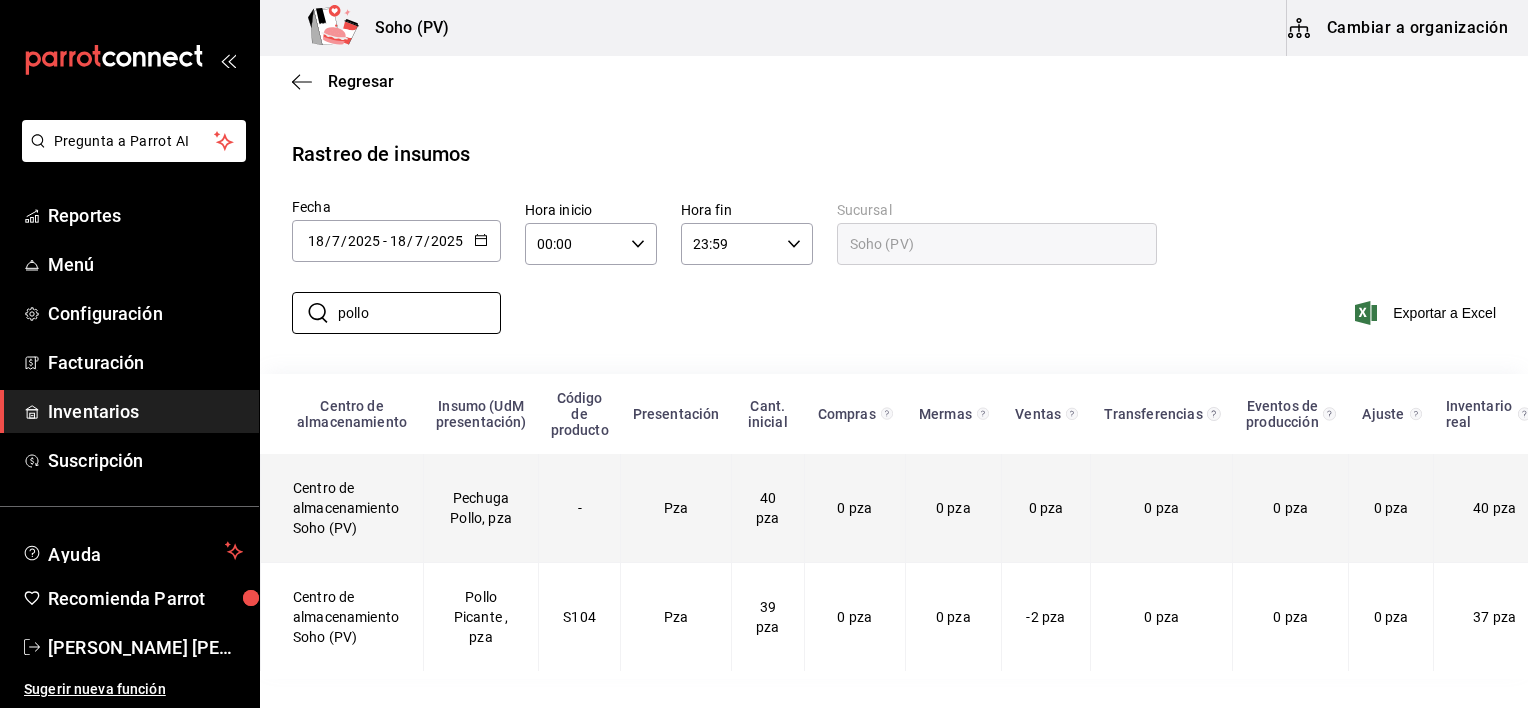 click on "Pechuga Pollo, pza" at bounding box center (481, 508) 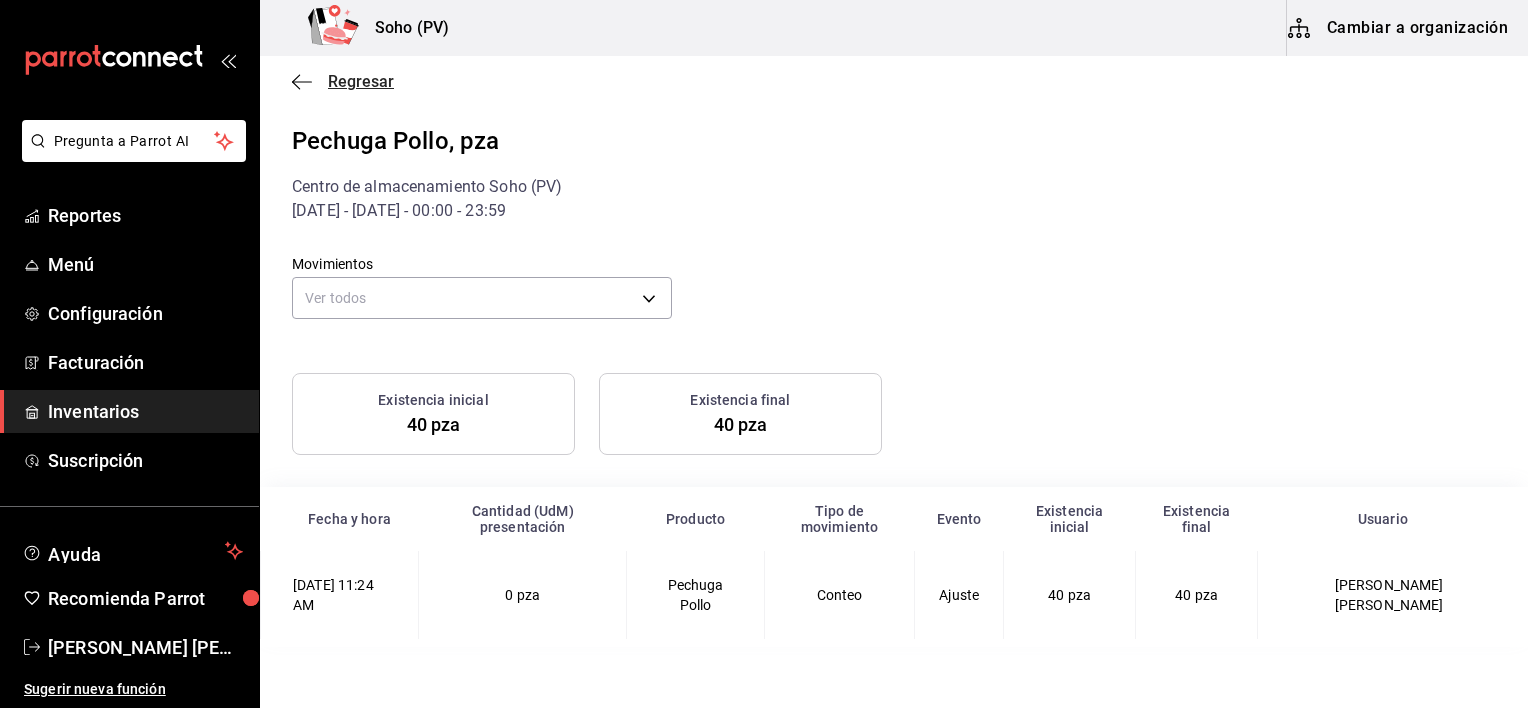 click on "Regresar" at bounding box center [361, 81] 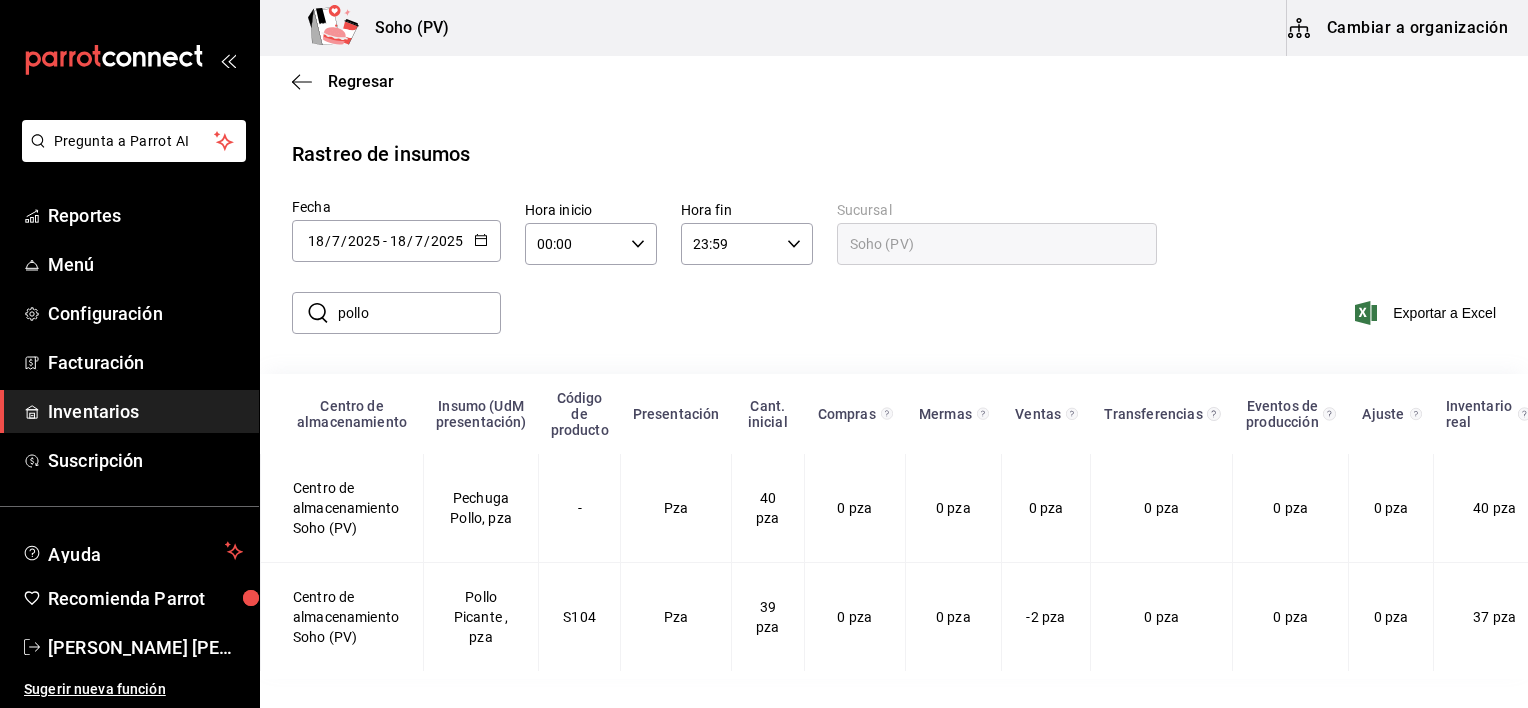 click on "pollo" at bounding box center [419, 313] 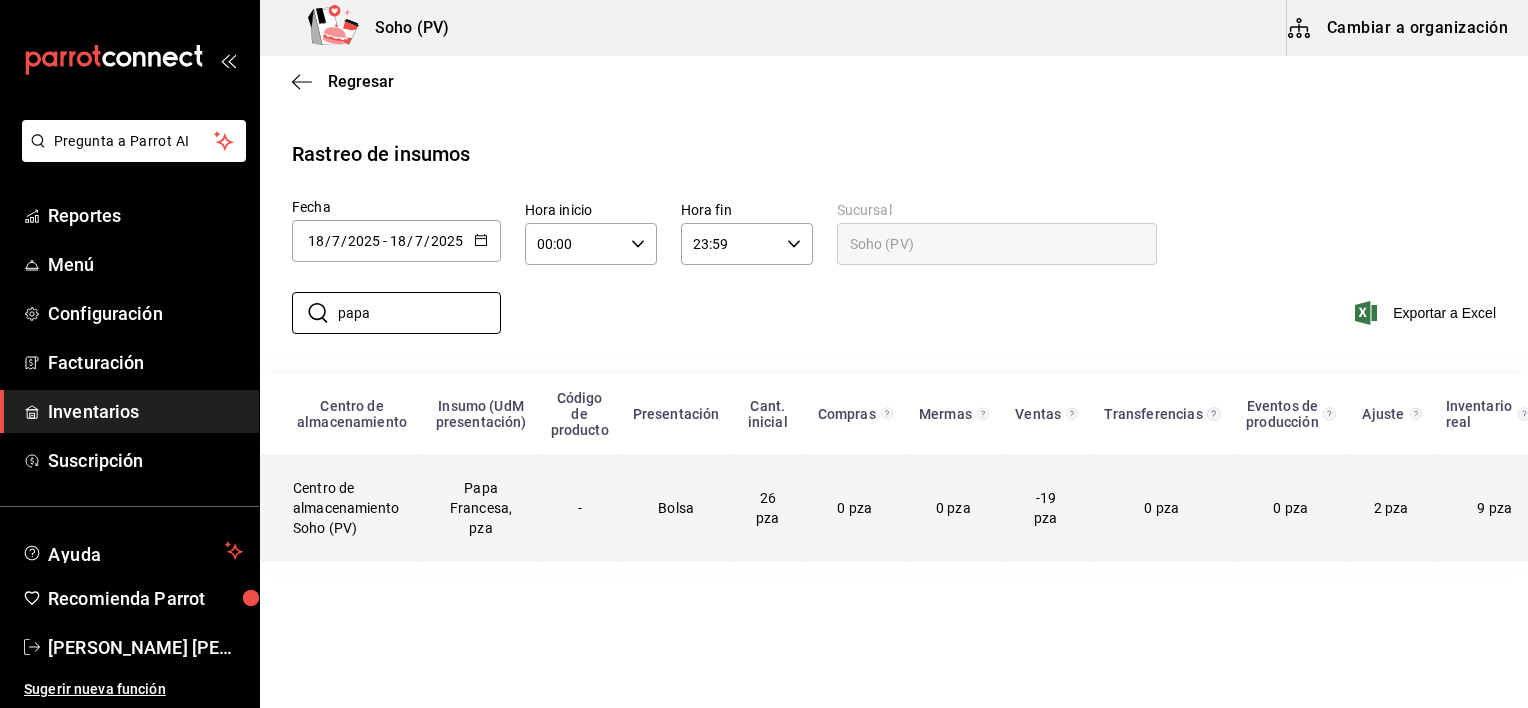 type on "papa" 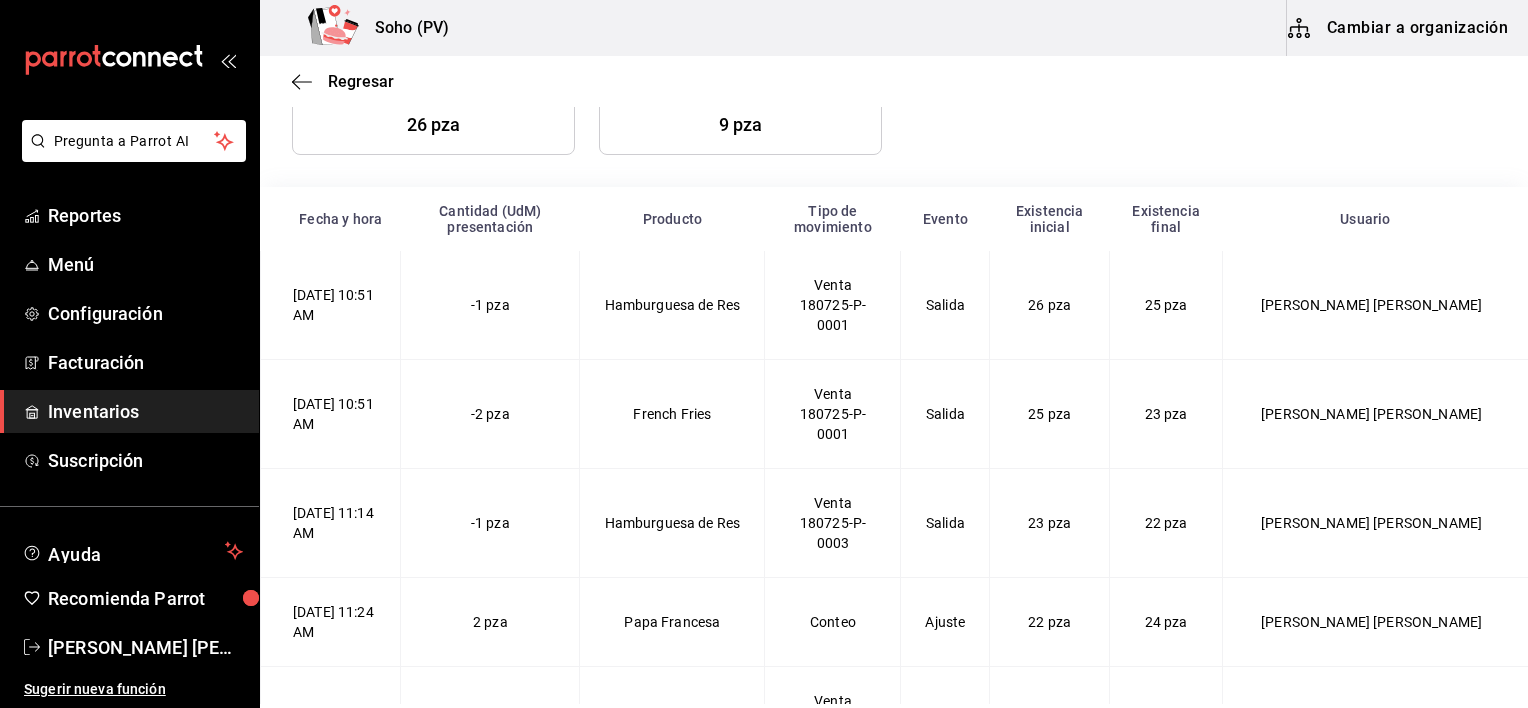 scroll, scrollTop: 200, scrollLeft: 0, axis: vertical 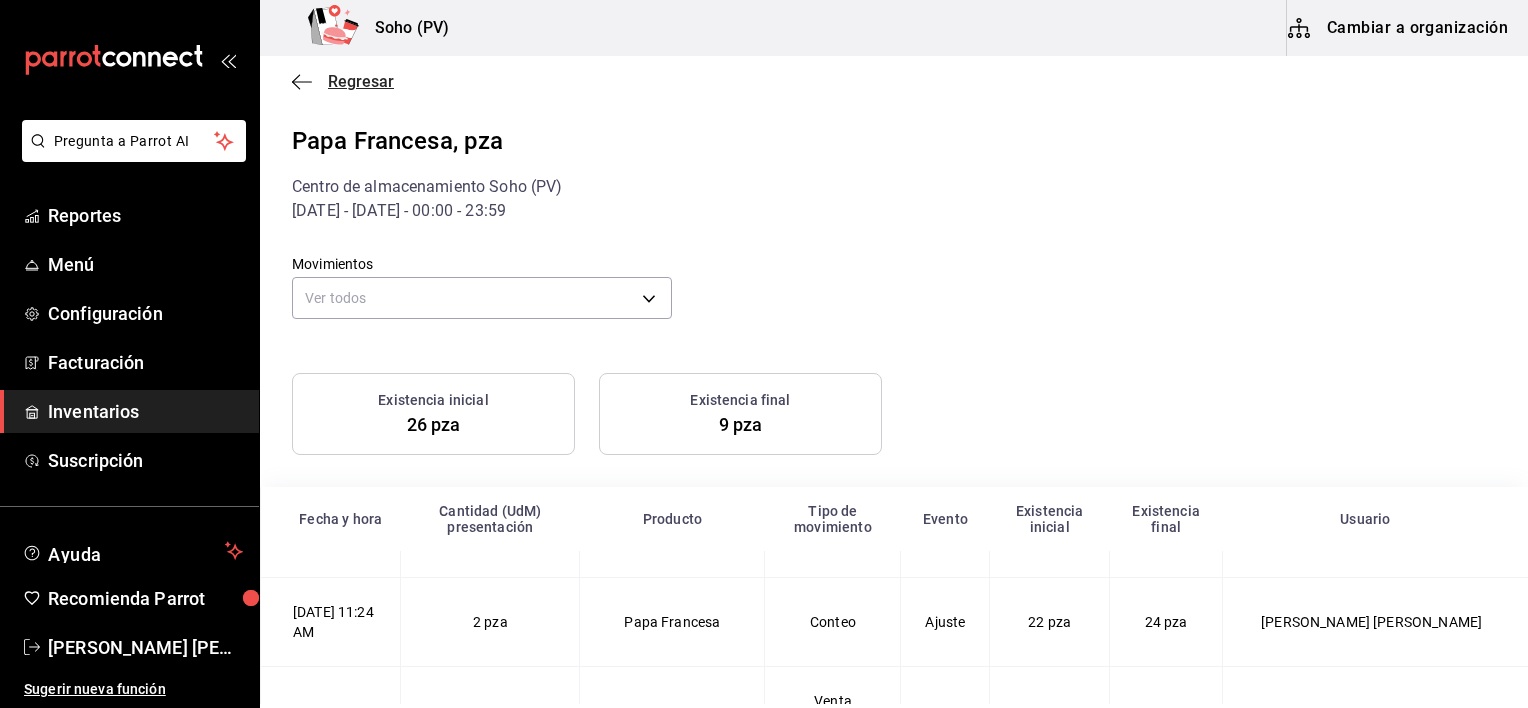 click on "Regresar" at bounding box center (361, 81) 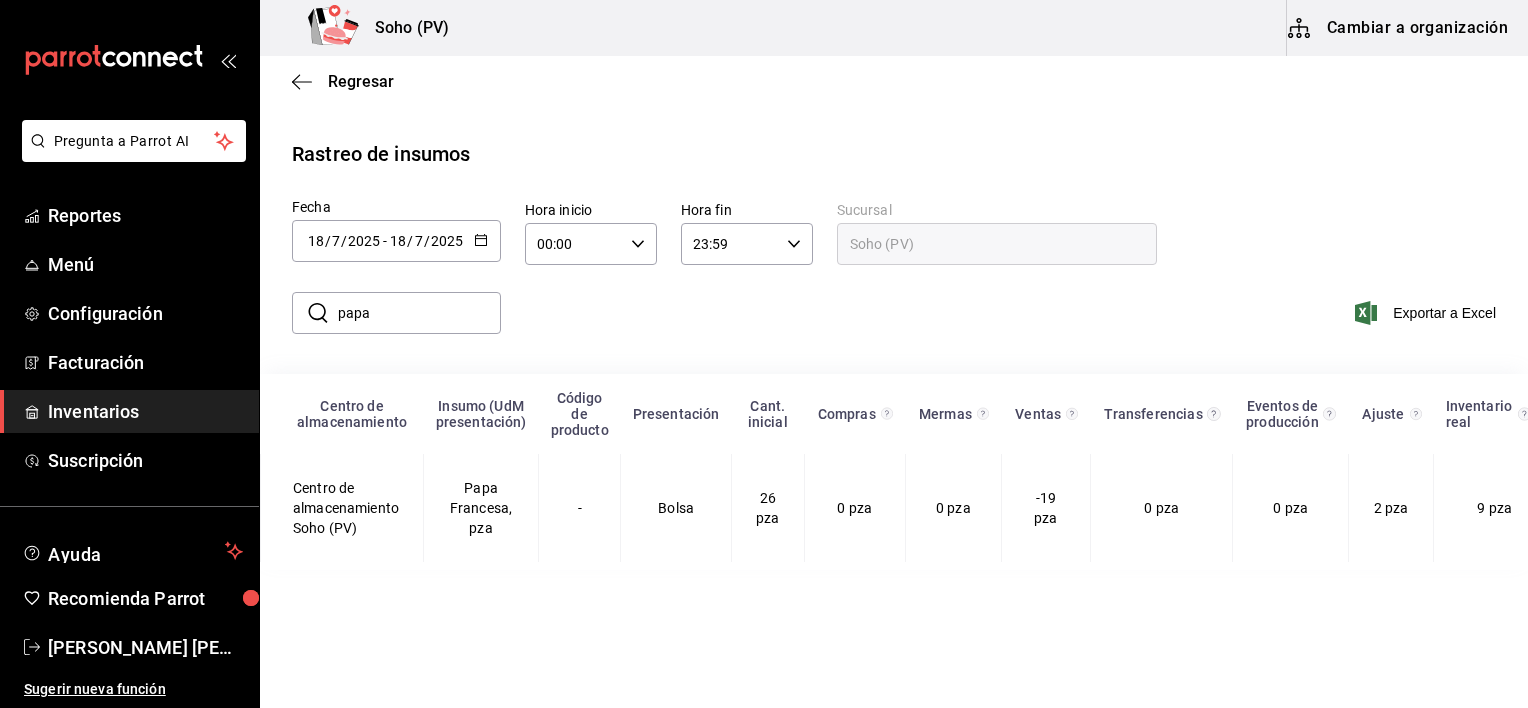click on "papa" at bounding box center [419, 313] 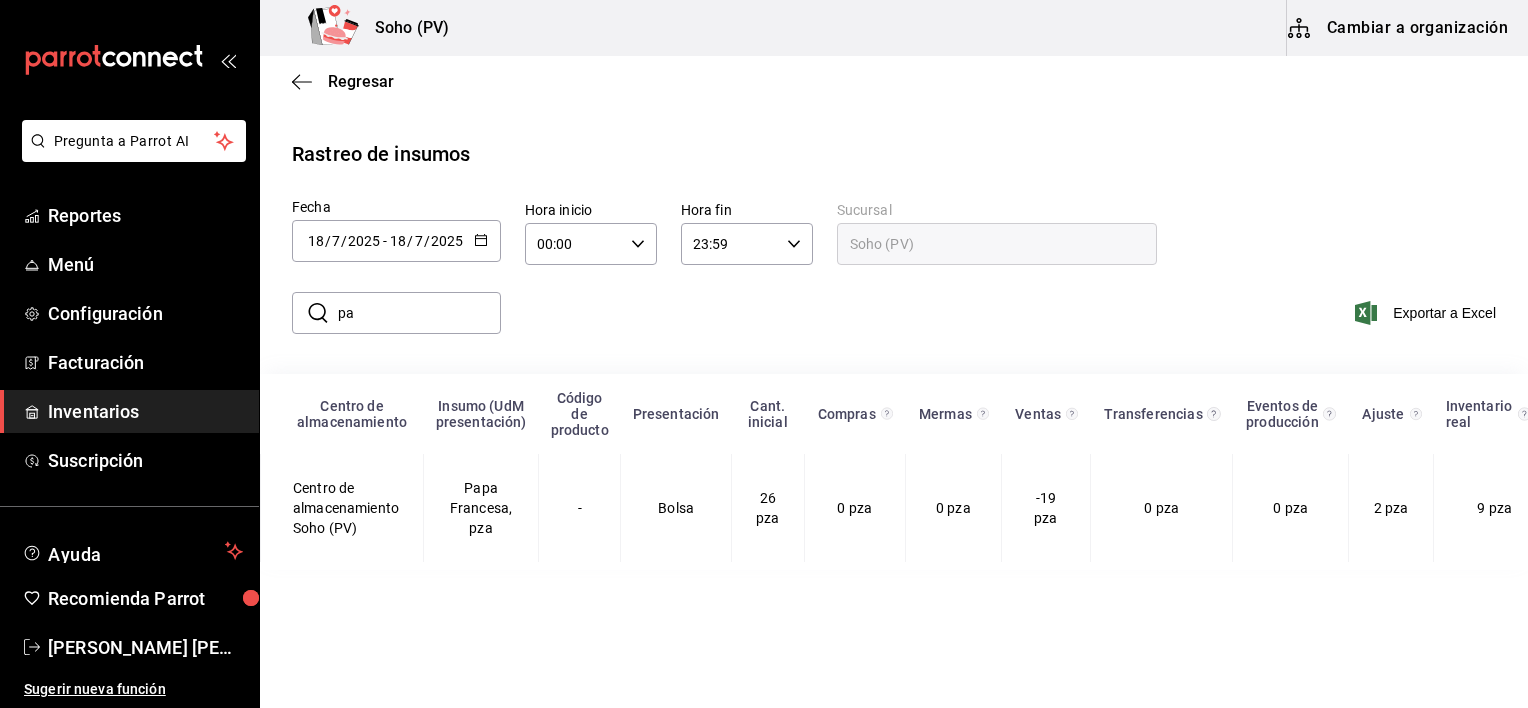 type on "p" 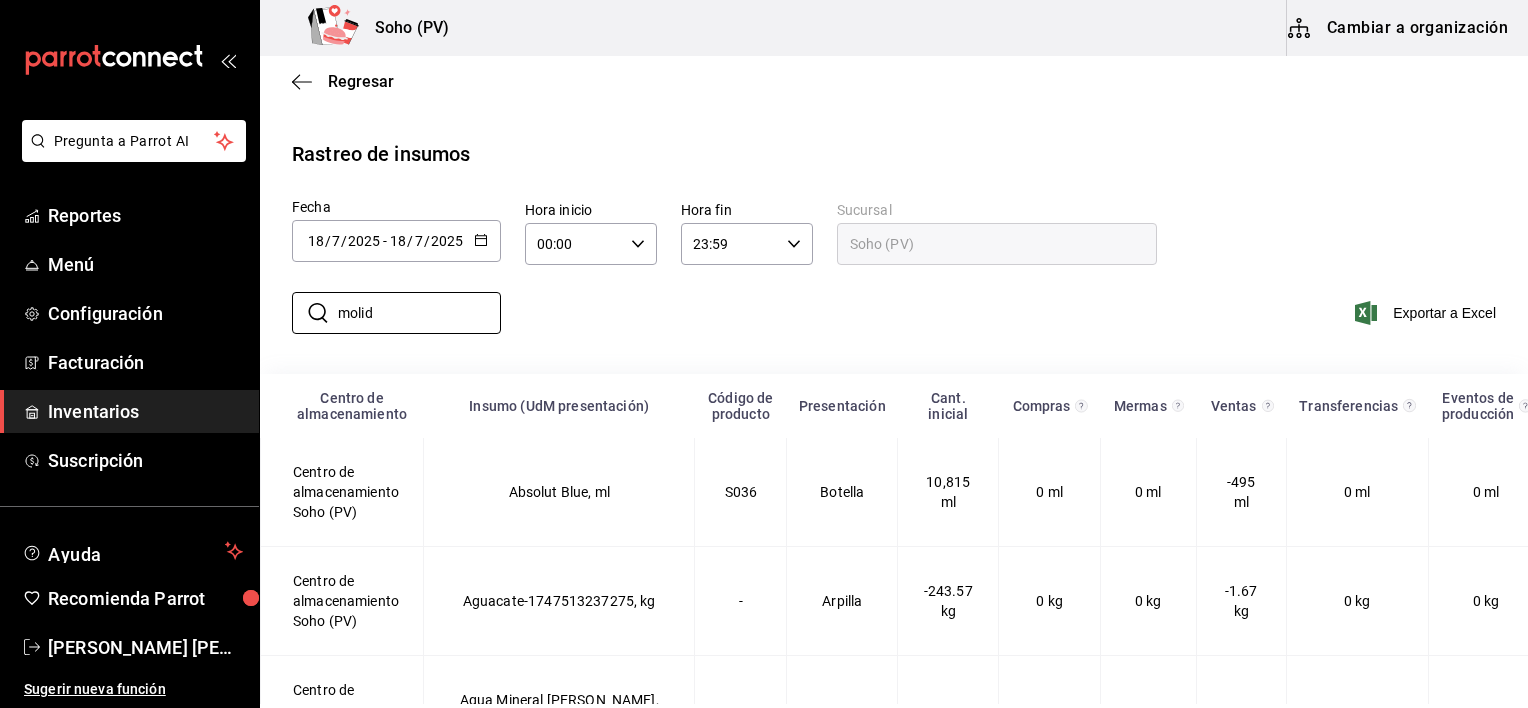 type on "molid" 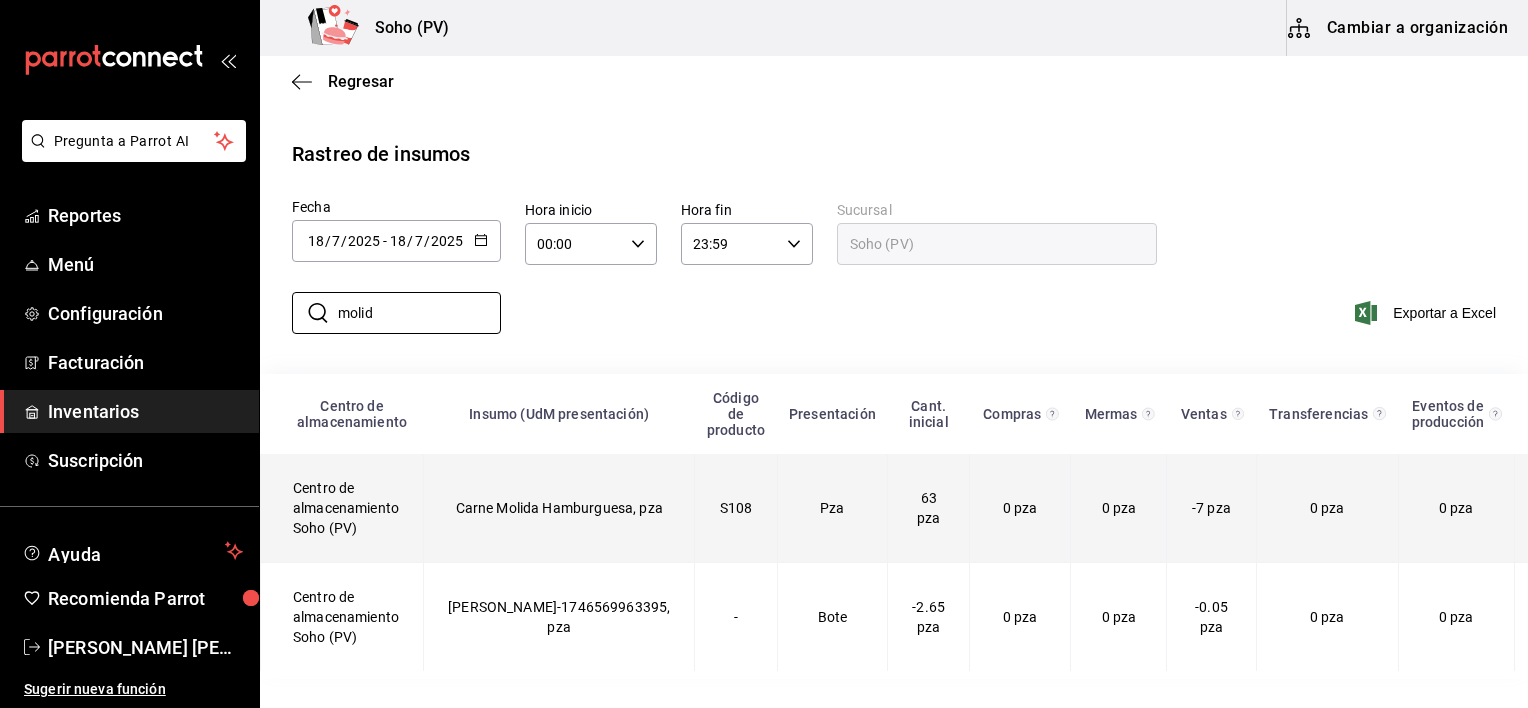 click on "Carne Molida Hamburguesa, pza" at bounding box center [559, 508] 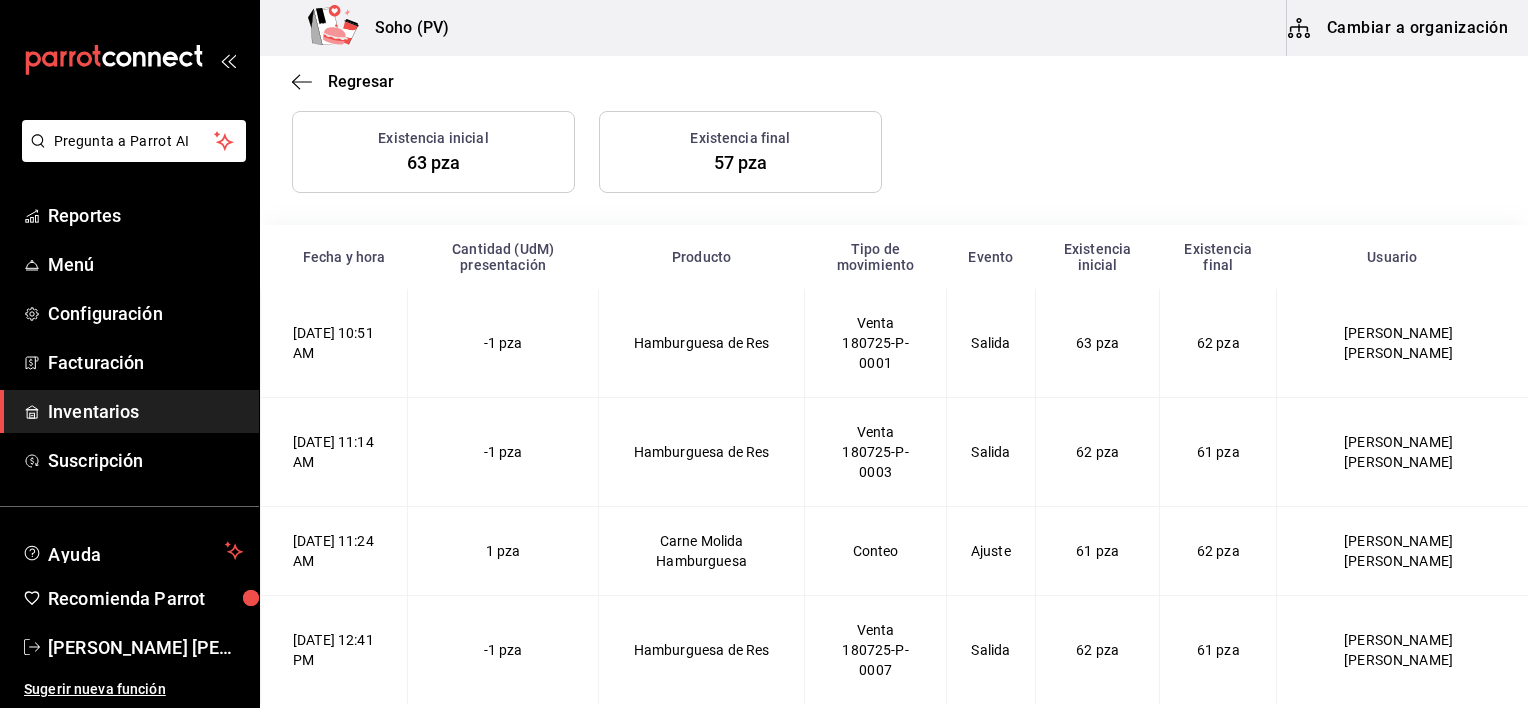 scroll, scrollTop: 300, scrollLeft: 0, axis: vertical 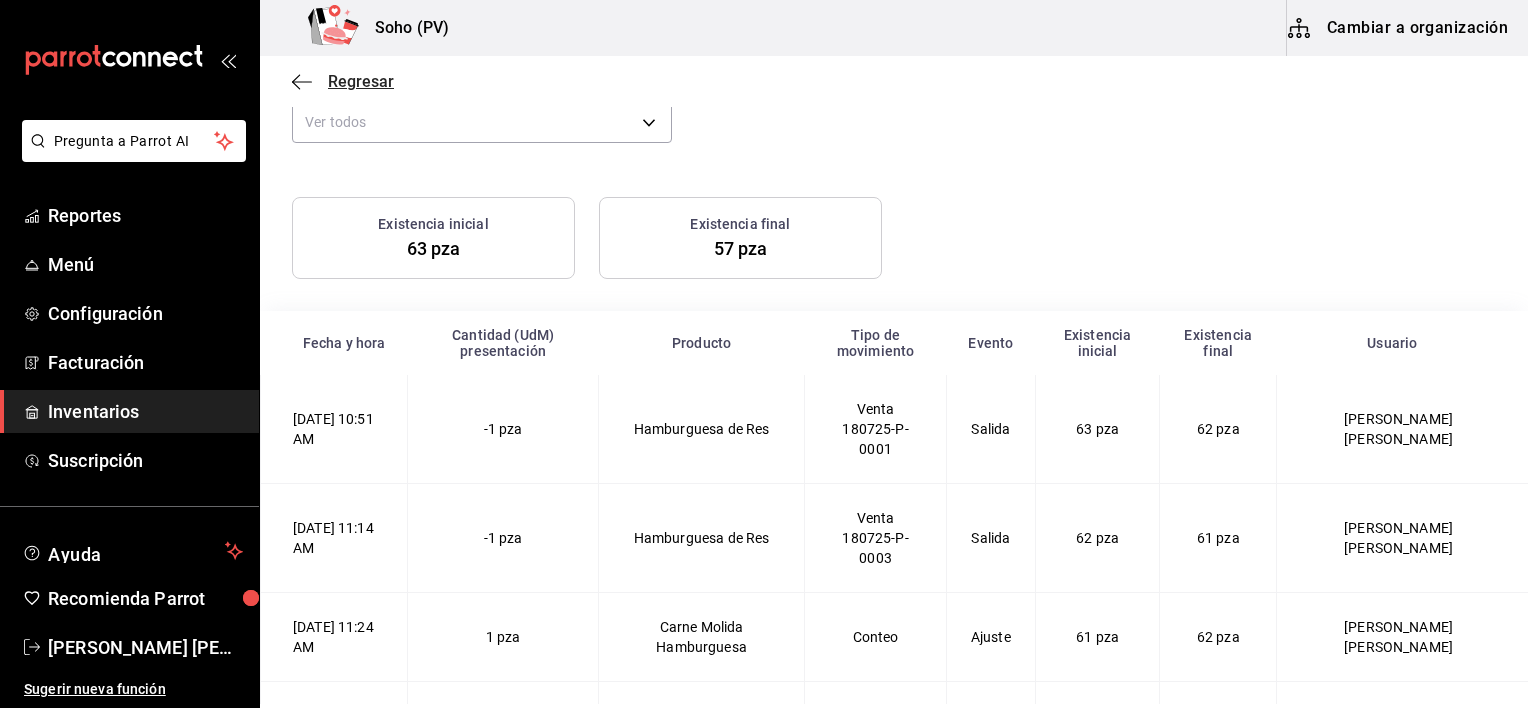 click on "Regresar" at bounding box center (361, 81) 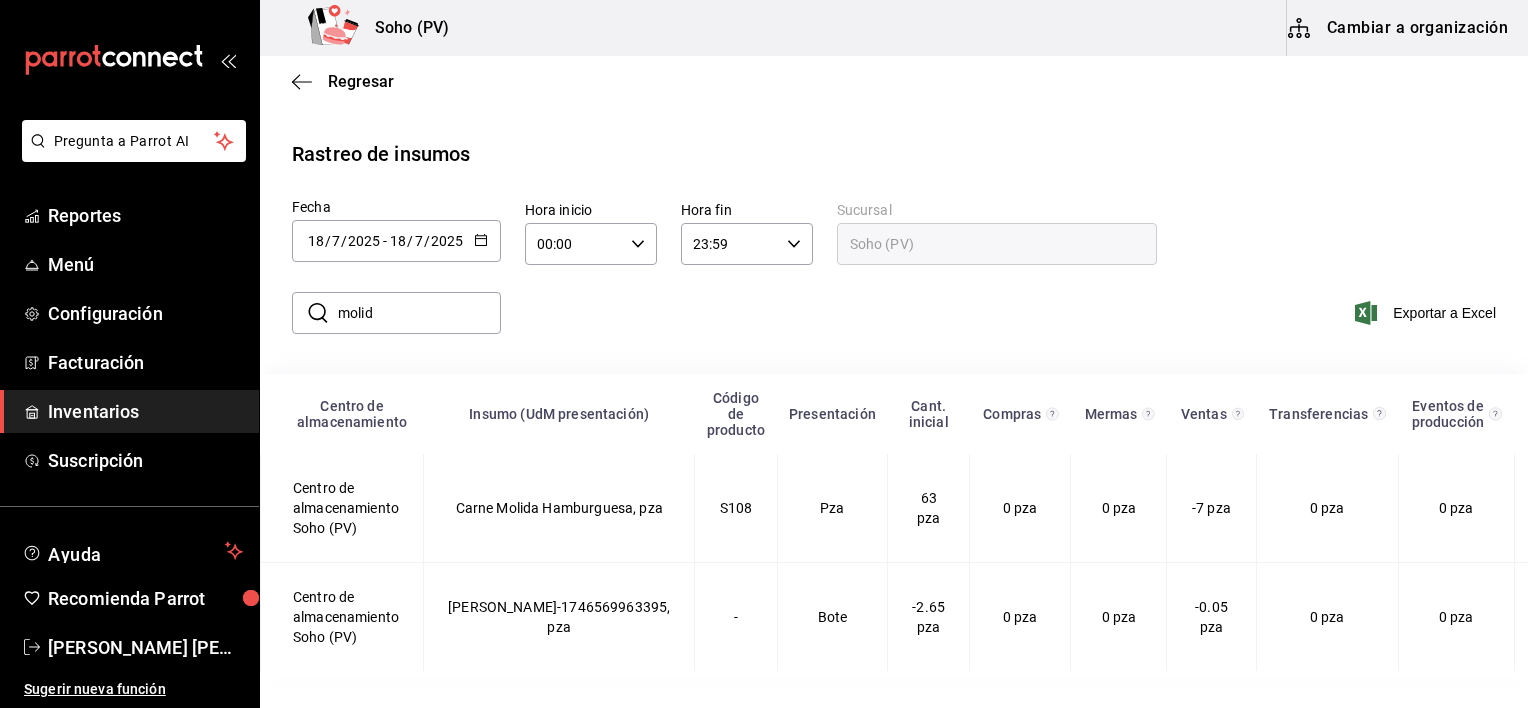 scroll, scrollTop: 0, scrollLeft: 0, axis: both 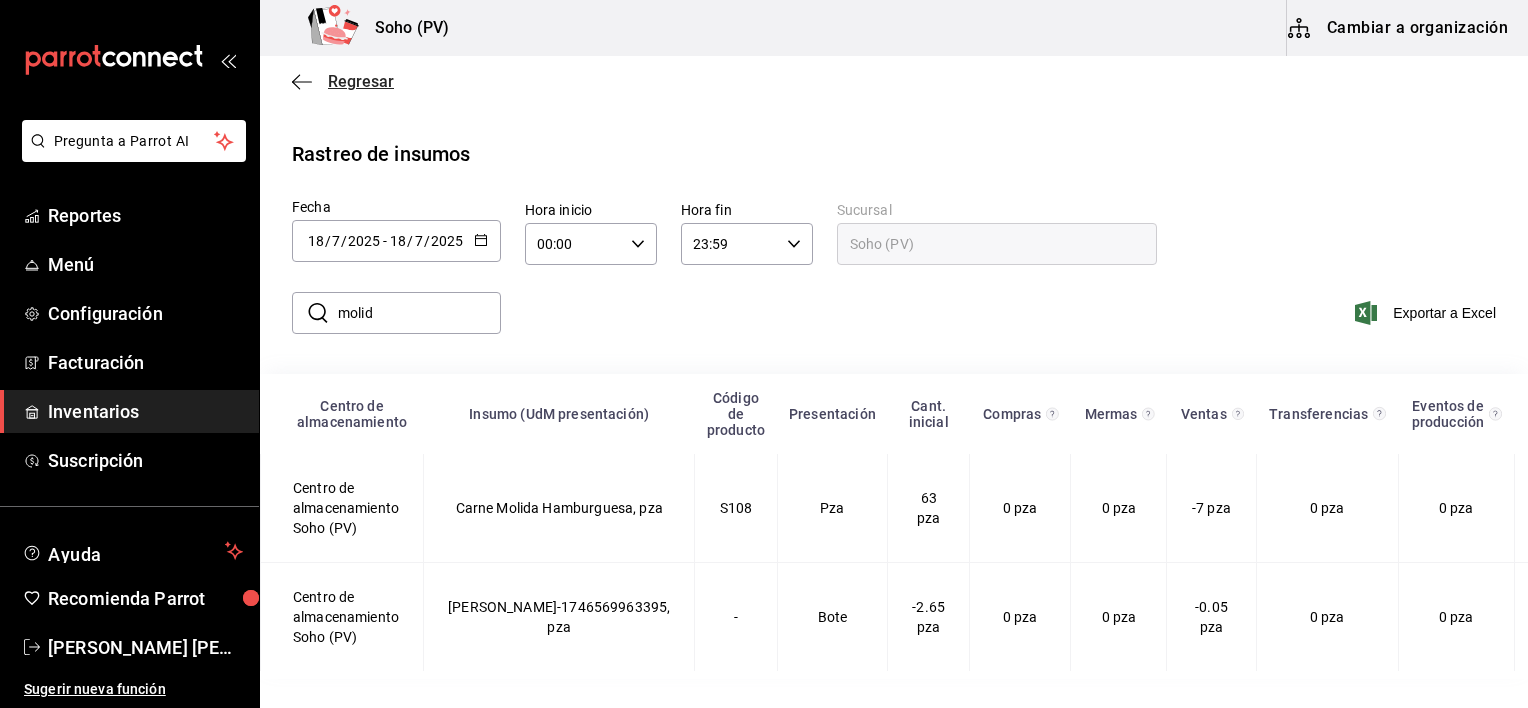click on "Regresar" at bounding box center [361, 81] 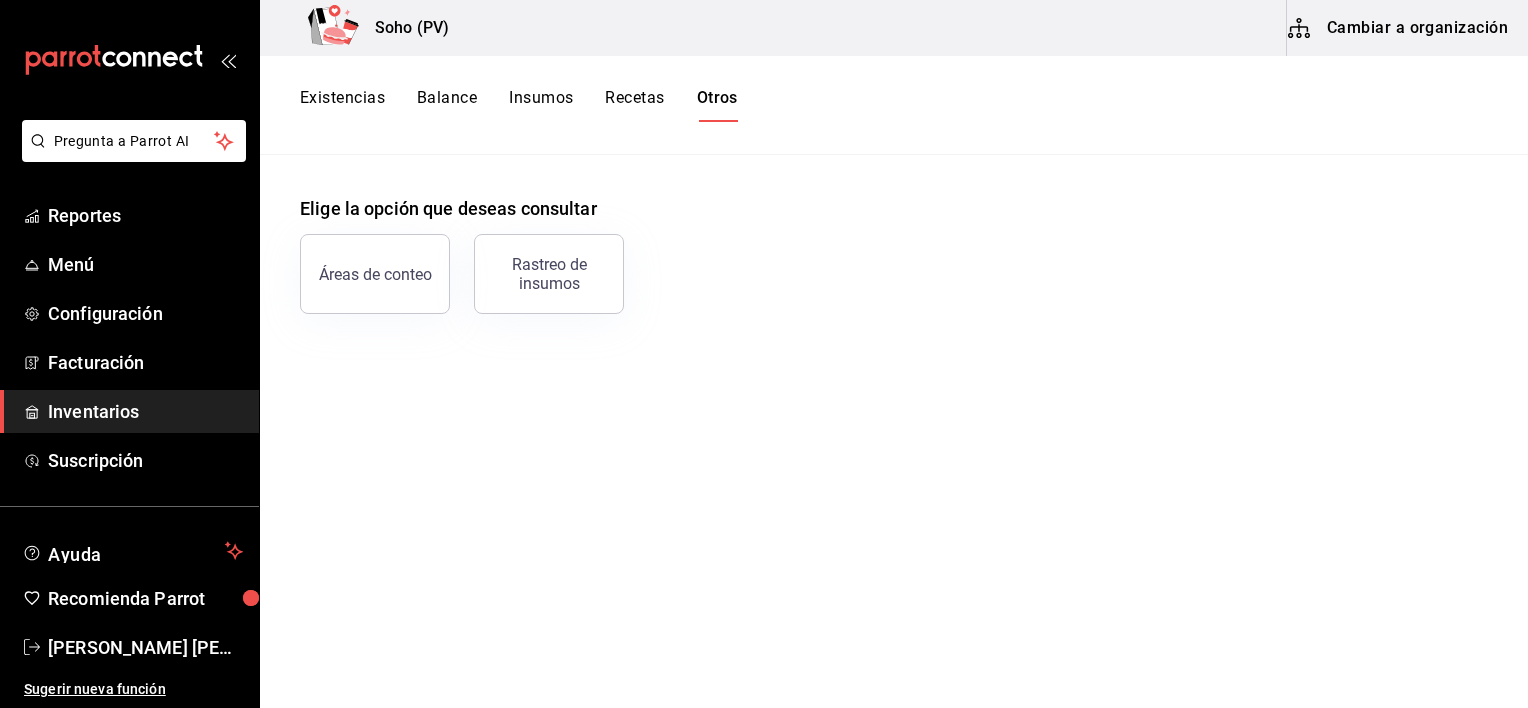 click on "Existencias" at bounding box center [342, 105] 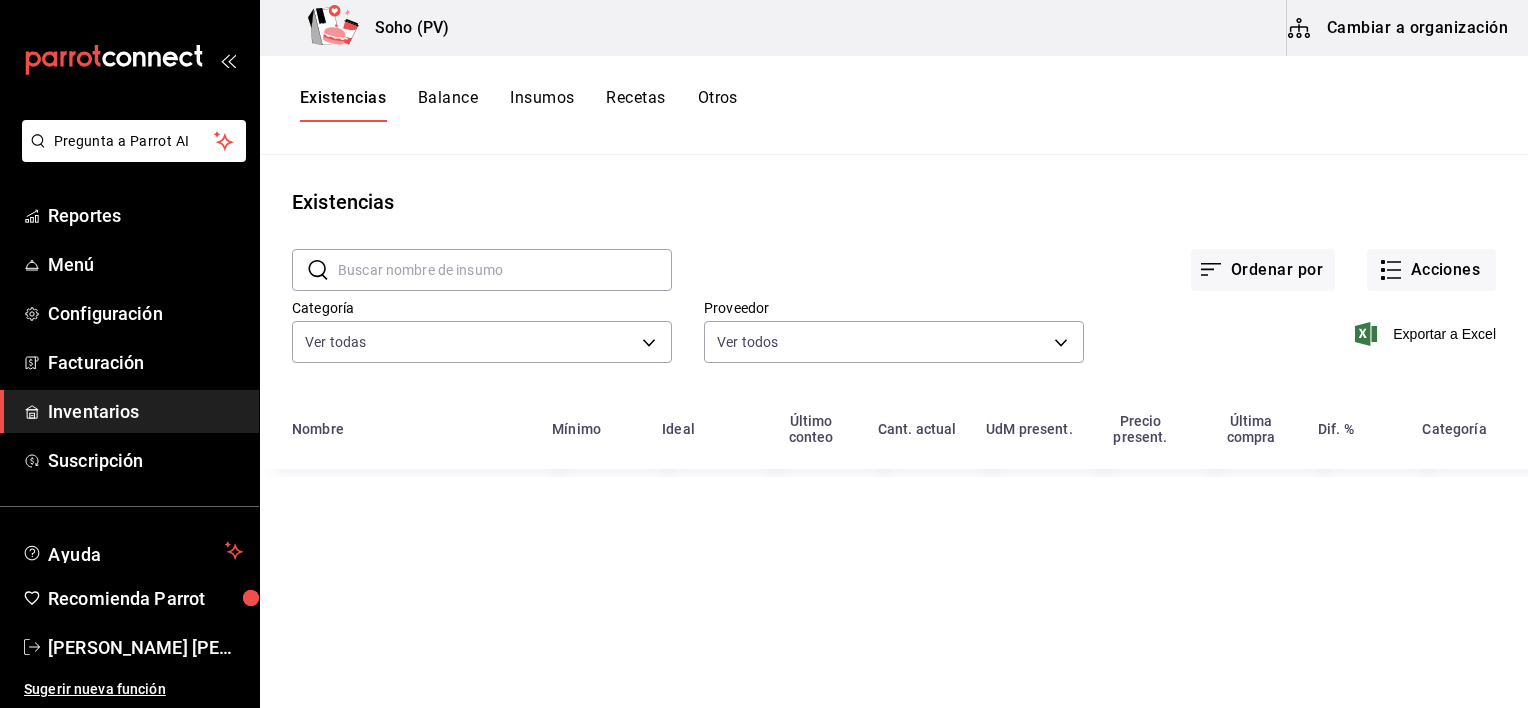 click at bounding box center [505, 270] 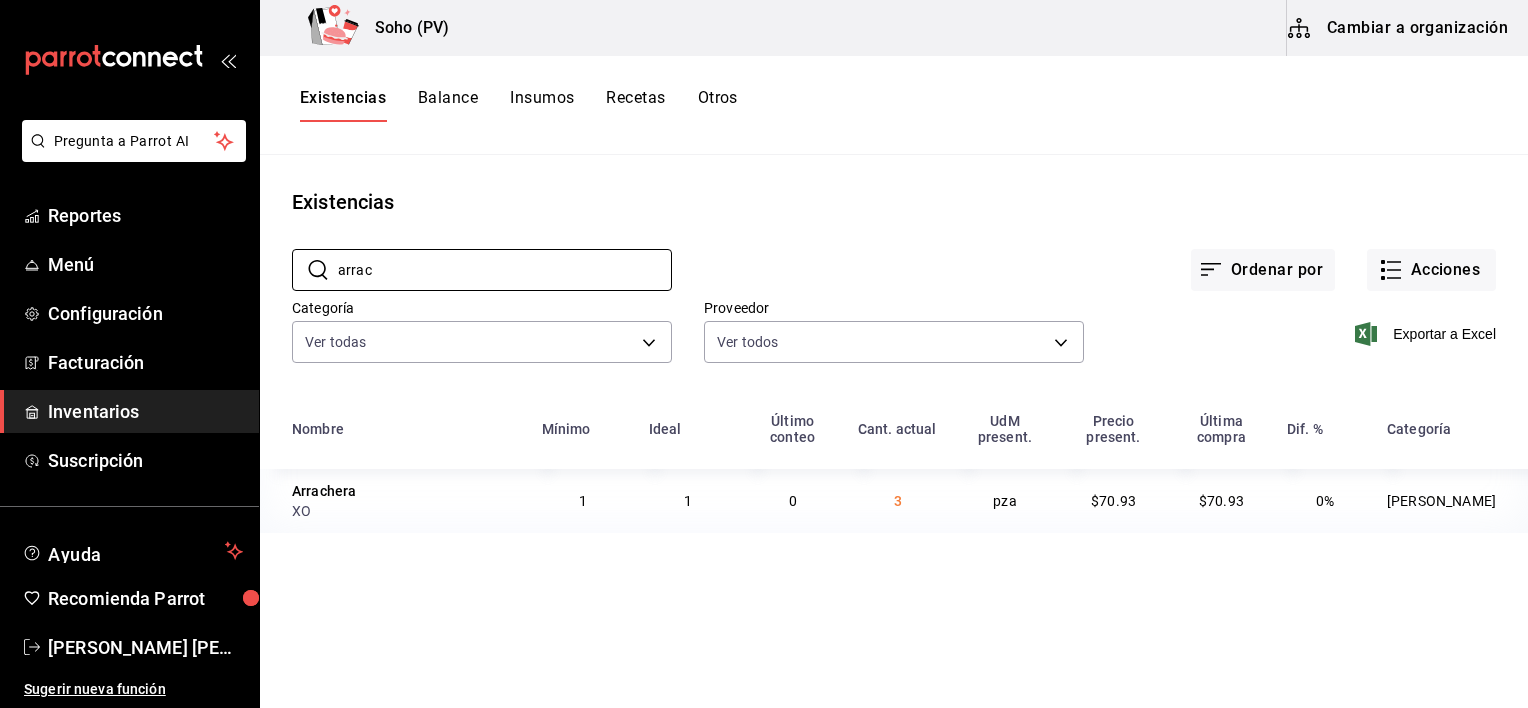type on "arrac" 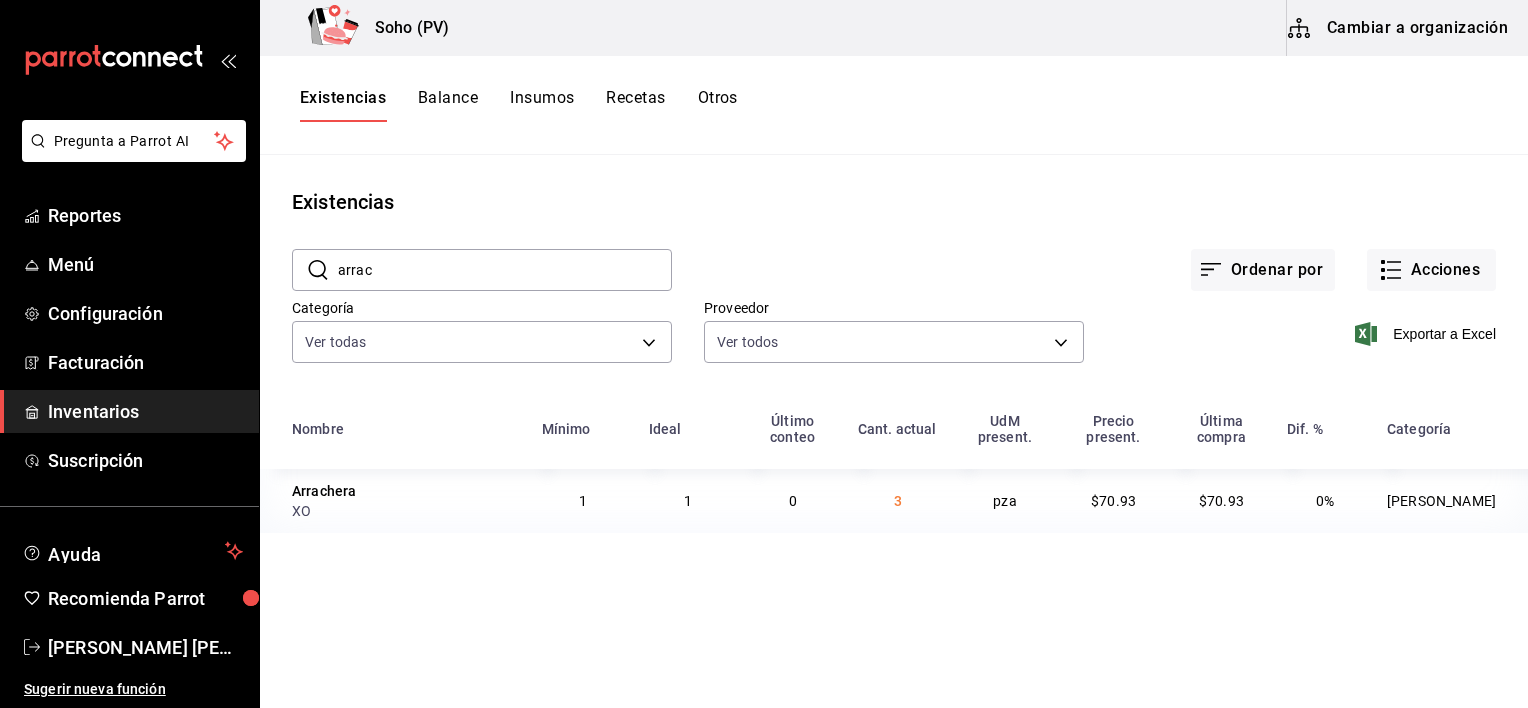 click on "Otros" at bounding box center [718, 105] 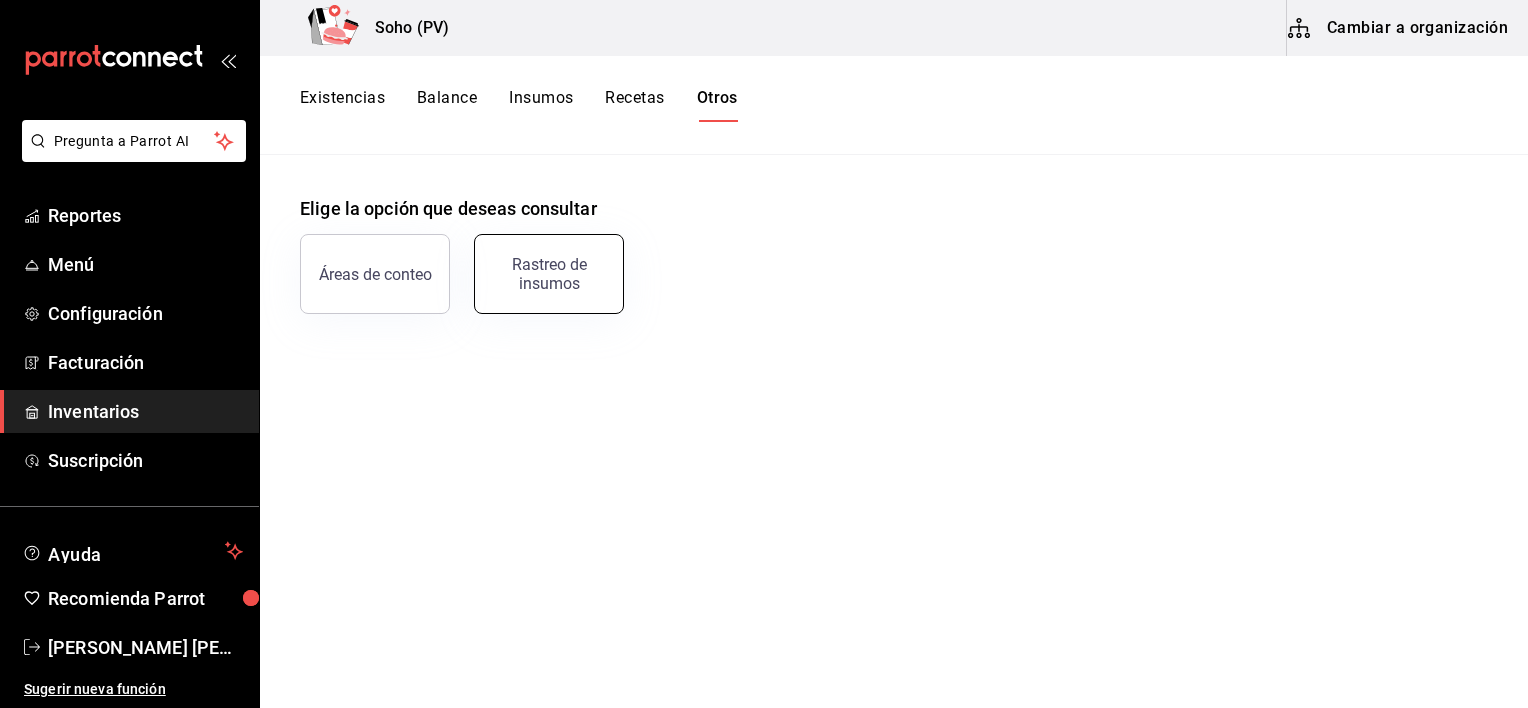click on "Rastreo de insumos" at bounding box center [549, 274] 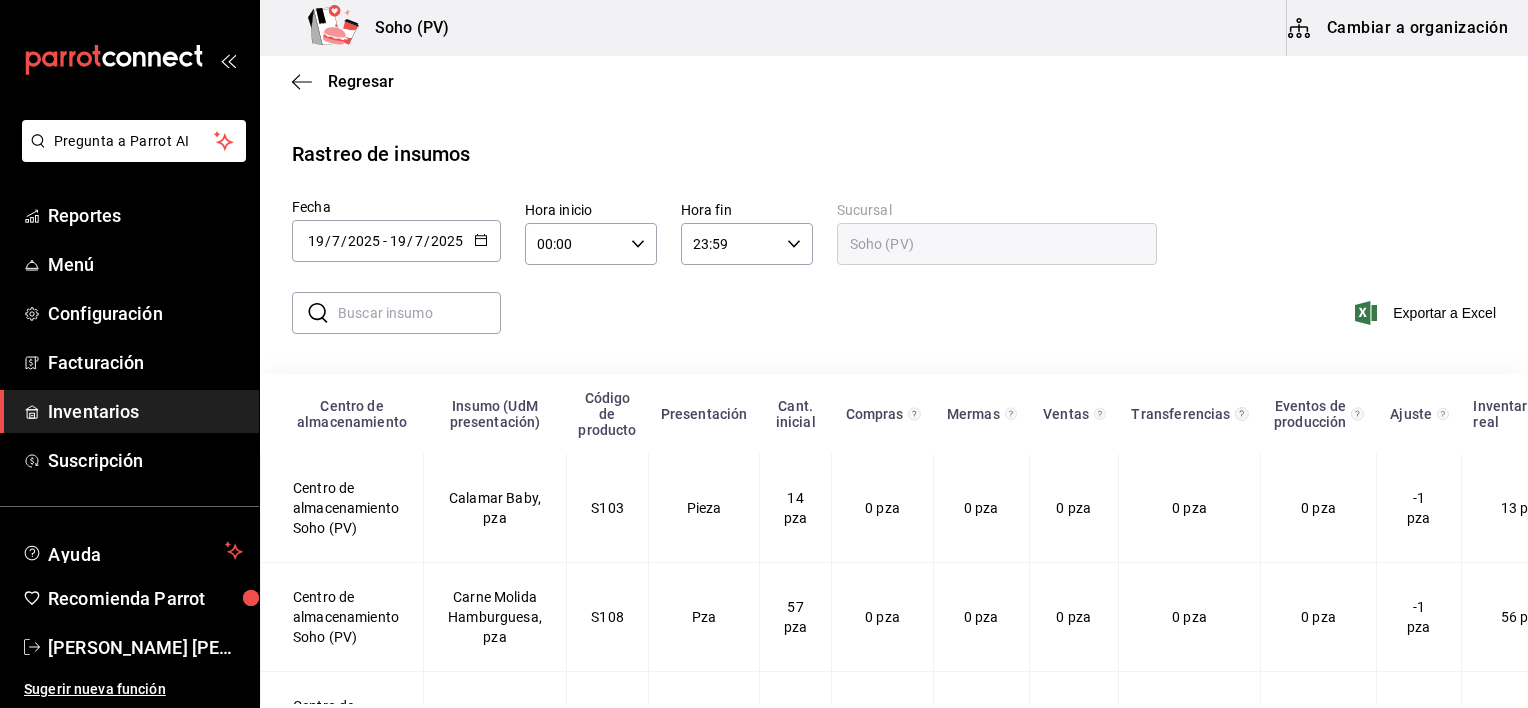 click at bounding box center (419, 313) 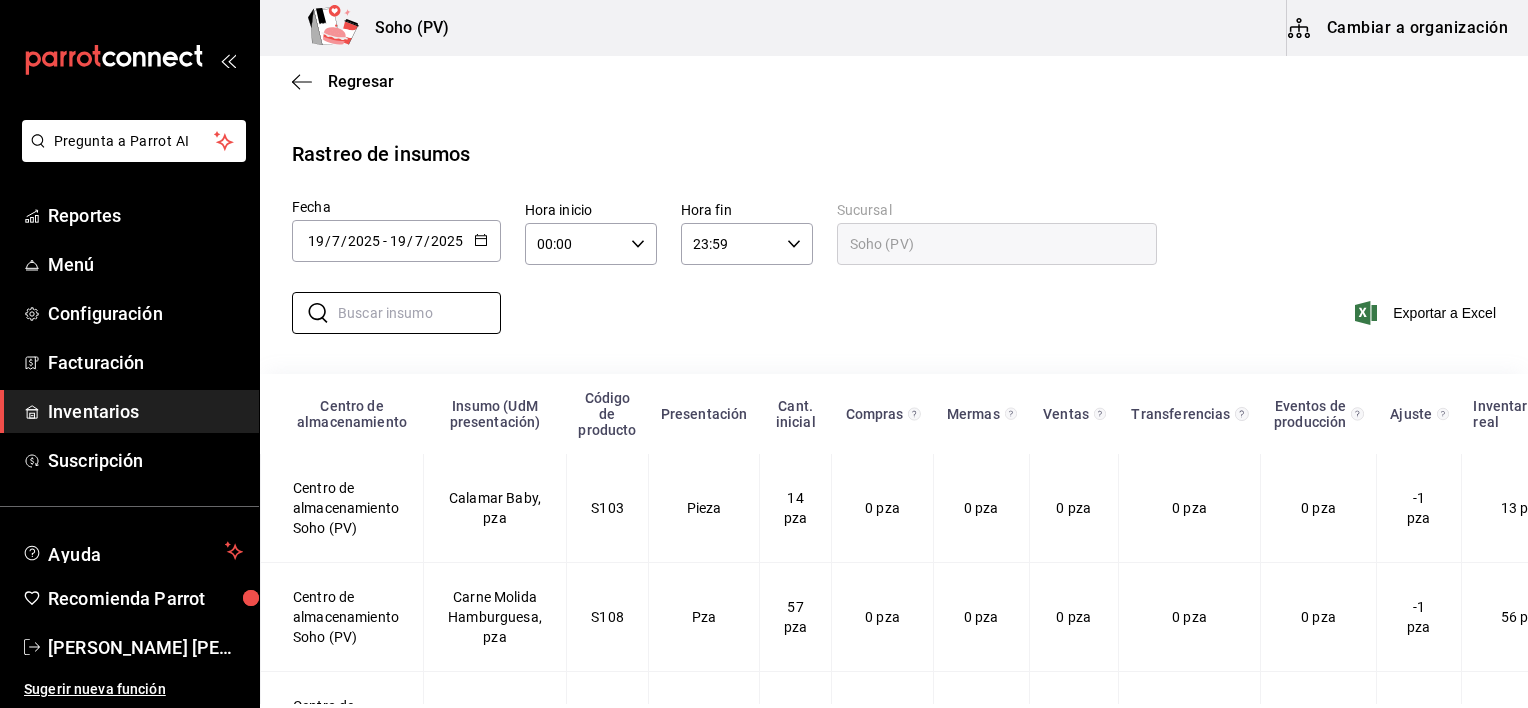 click at bounding box center [481, 241] 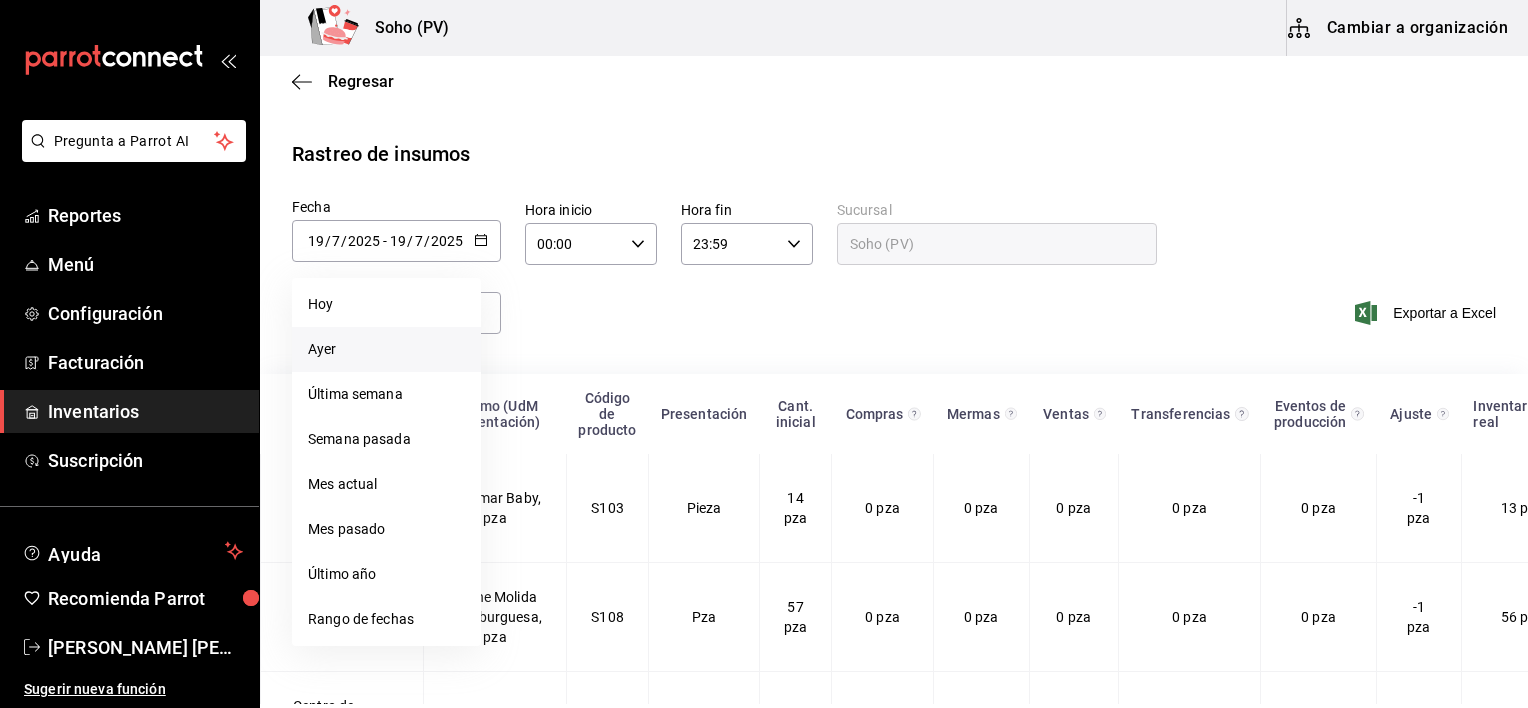 click on "Ayer" at bounding box center (386, 349) 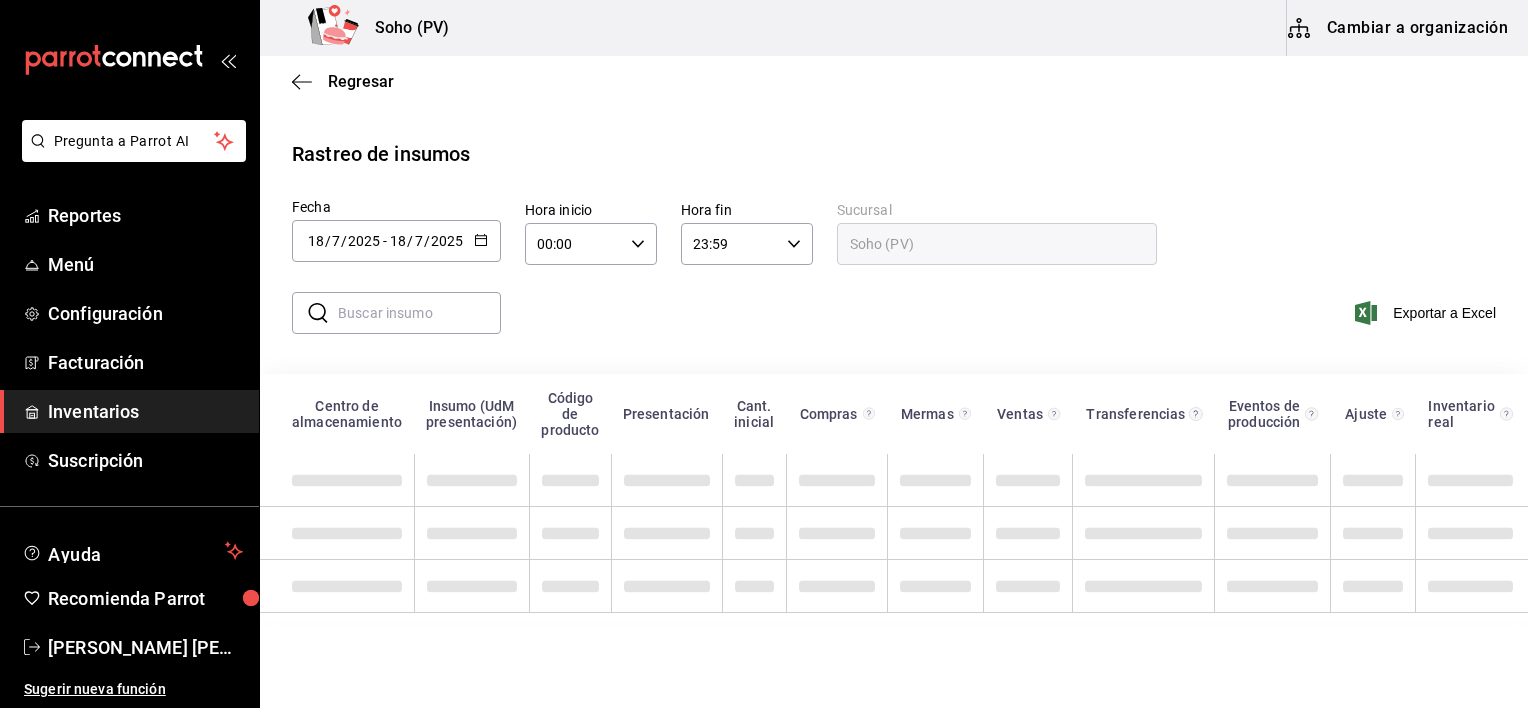 click at bounding box center (419, 313) 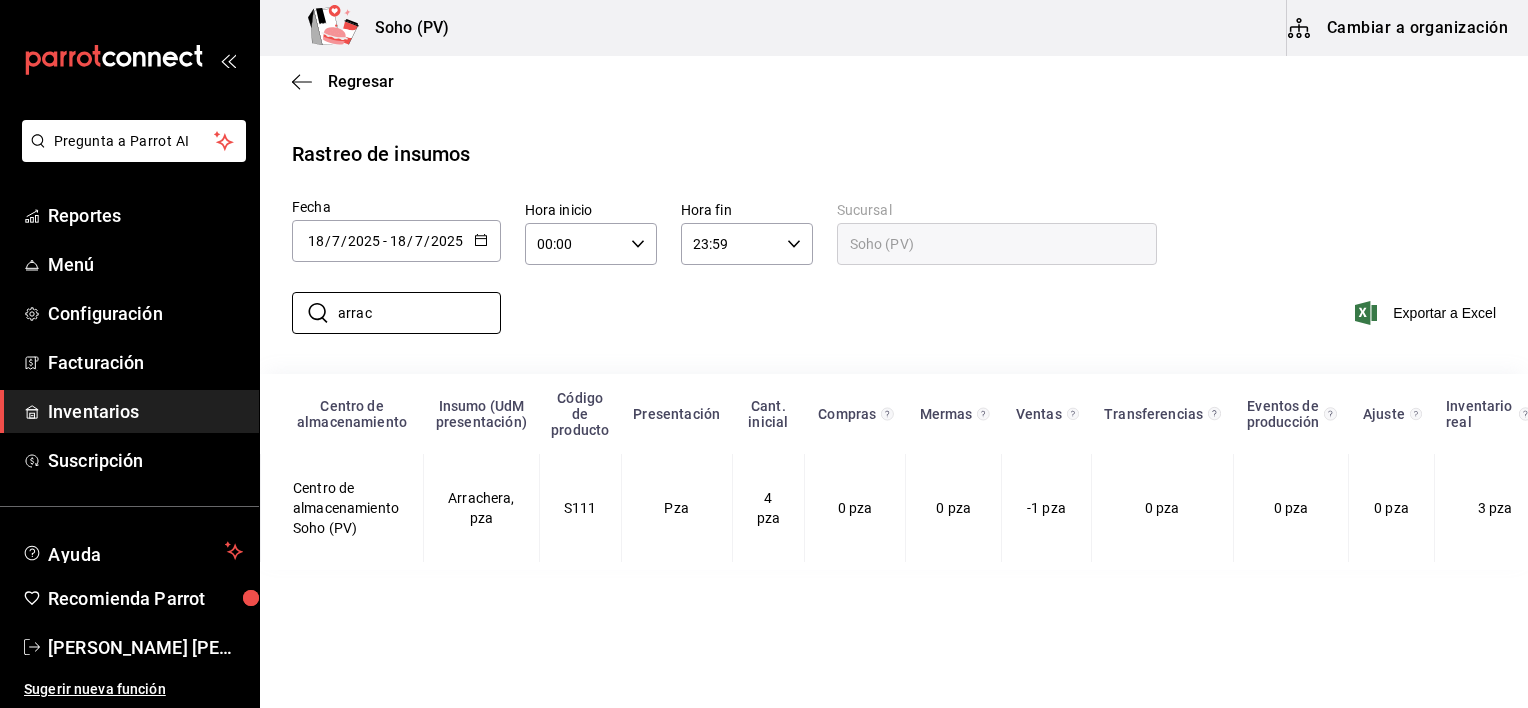 type on "arrachera" 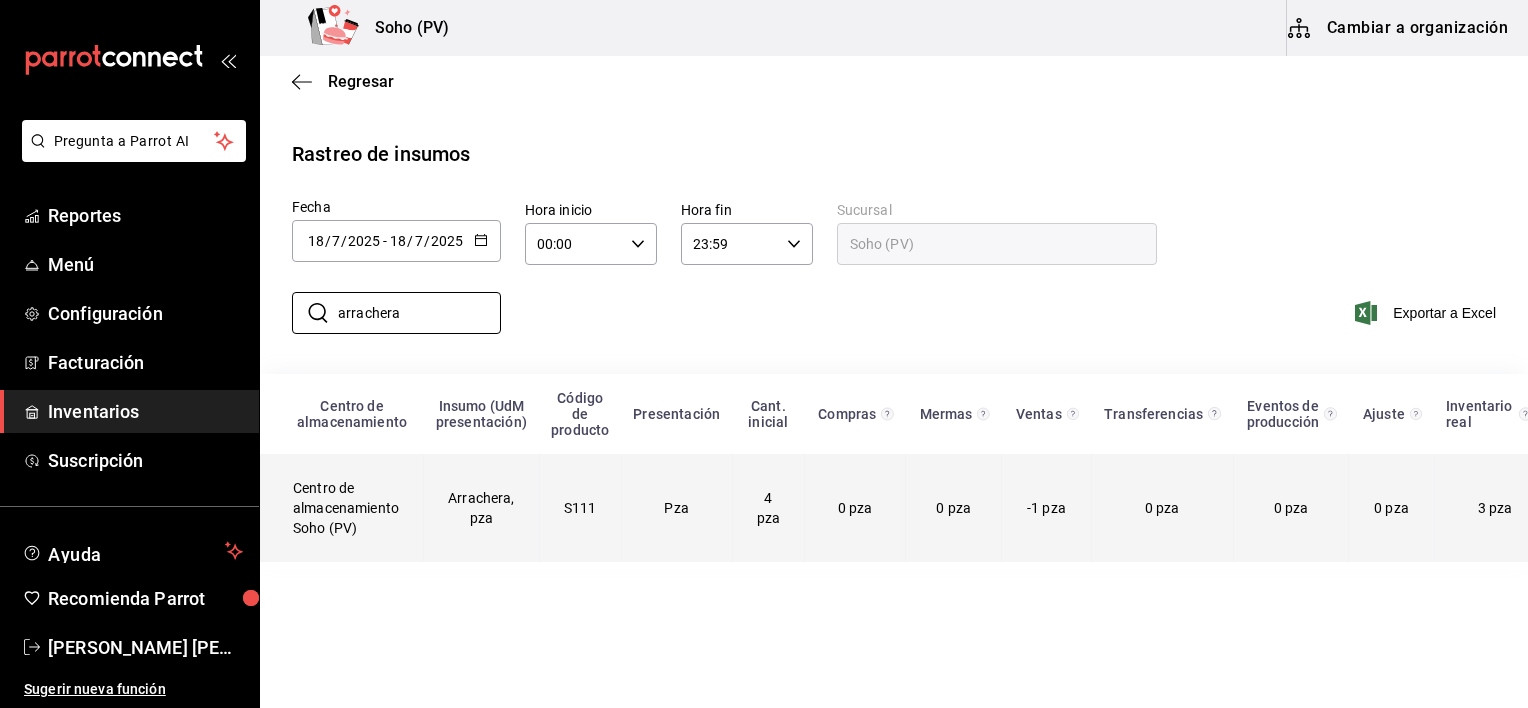 click on "Arrachera, pza" at bounding box center (482, 508) 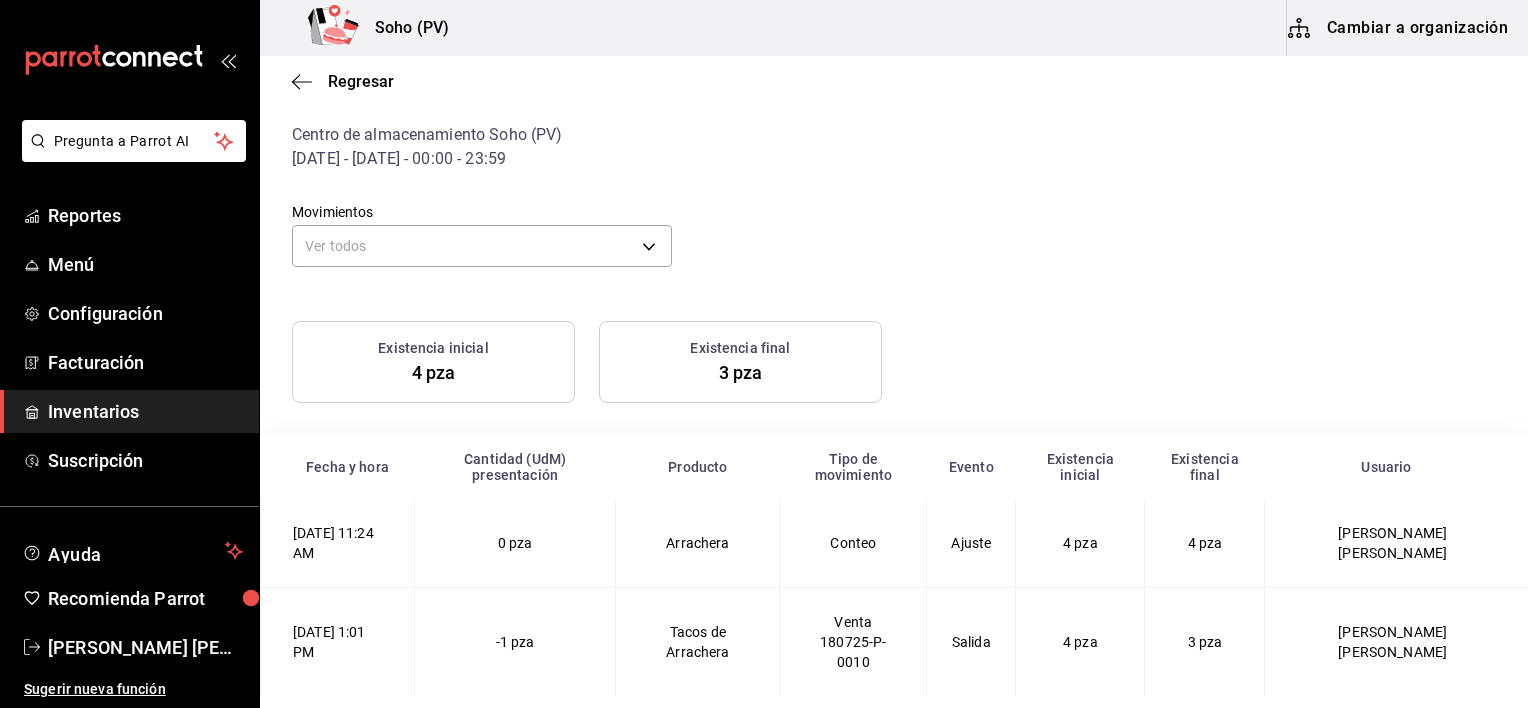 scroll, scrollTop: 53, scrollLeft: 0, axis: vertical 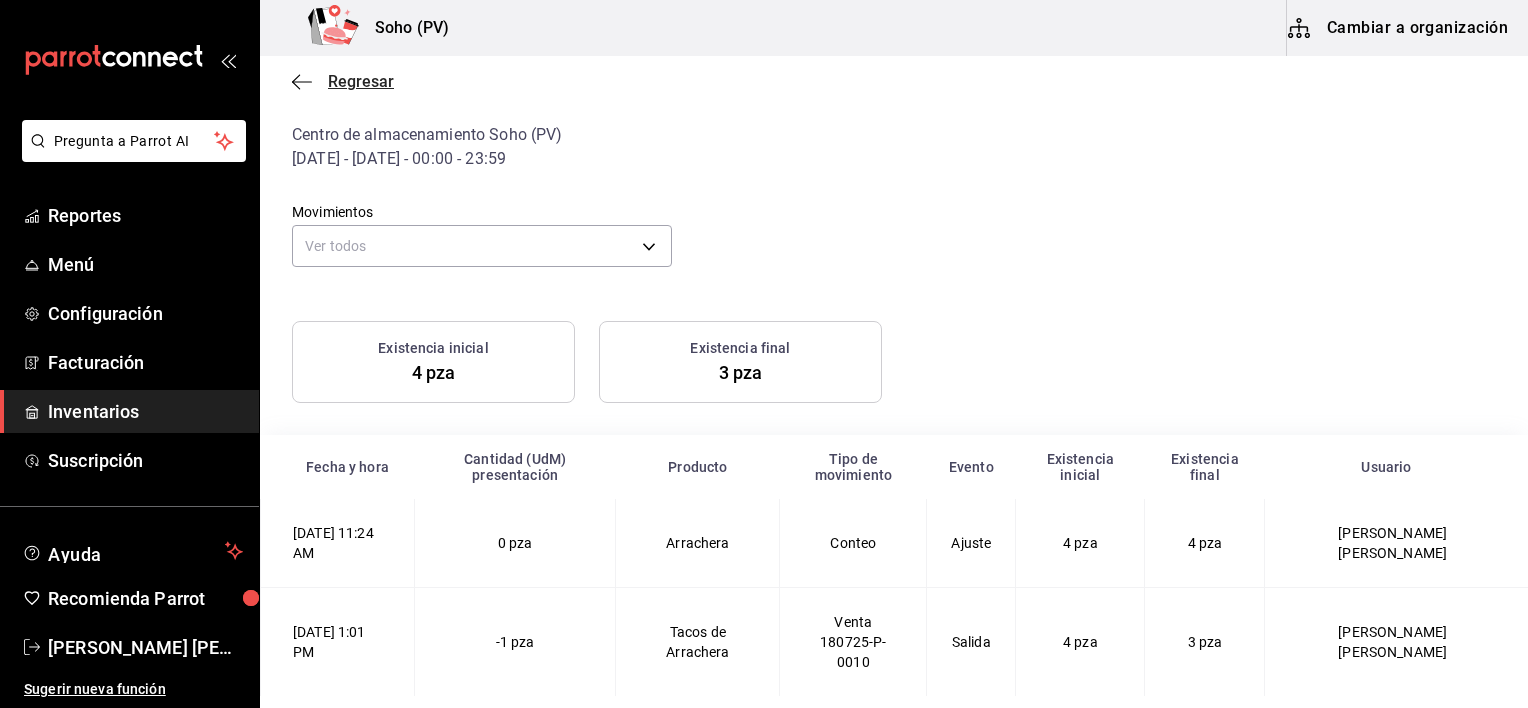 click on "Regresar" at bounding box center (361, 81) 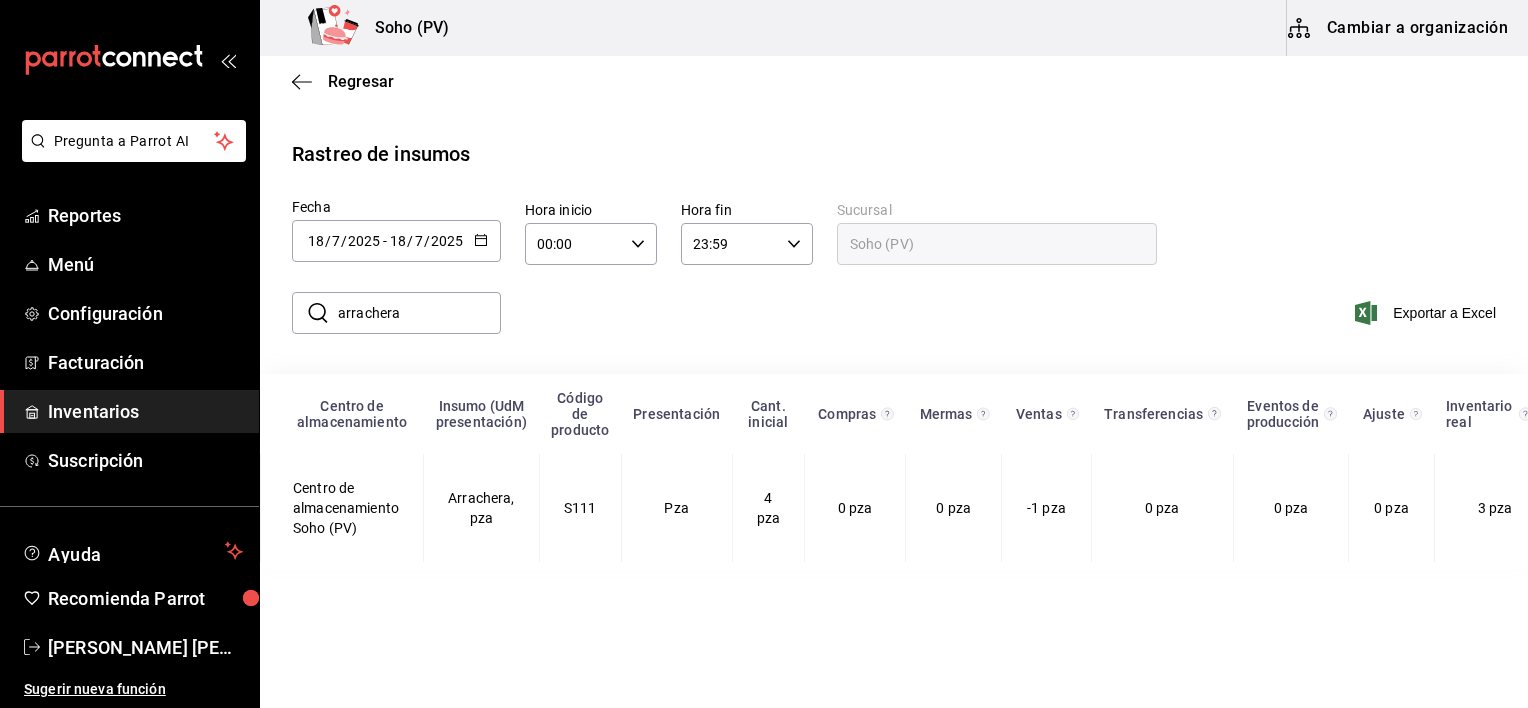 scroll, scrollTop: 0, scrollLeft: 0, axis: both 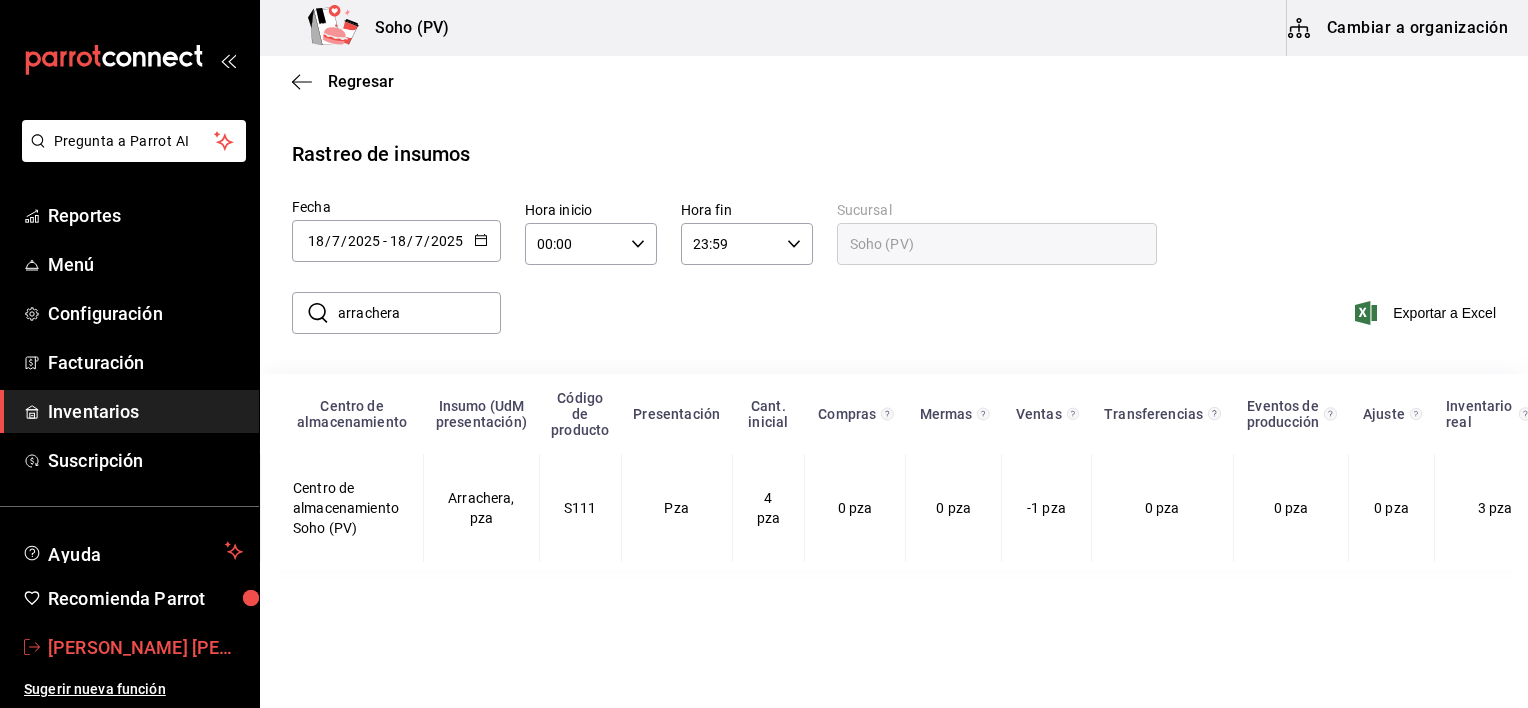 click on "[PERSON_NAME]" at bounding box center (145, 647) 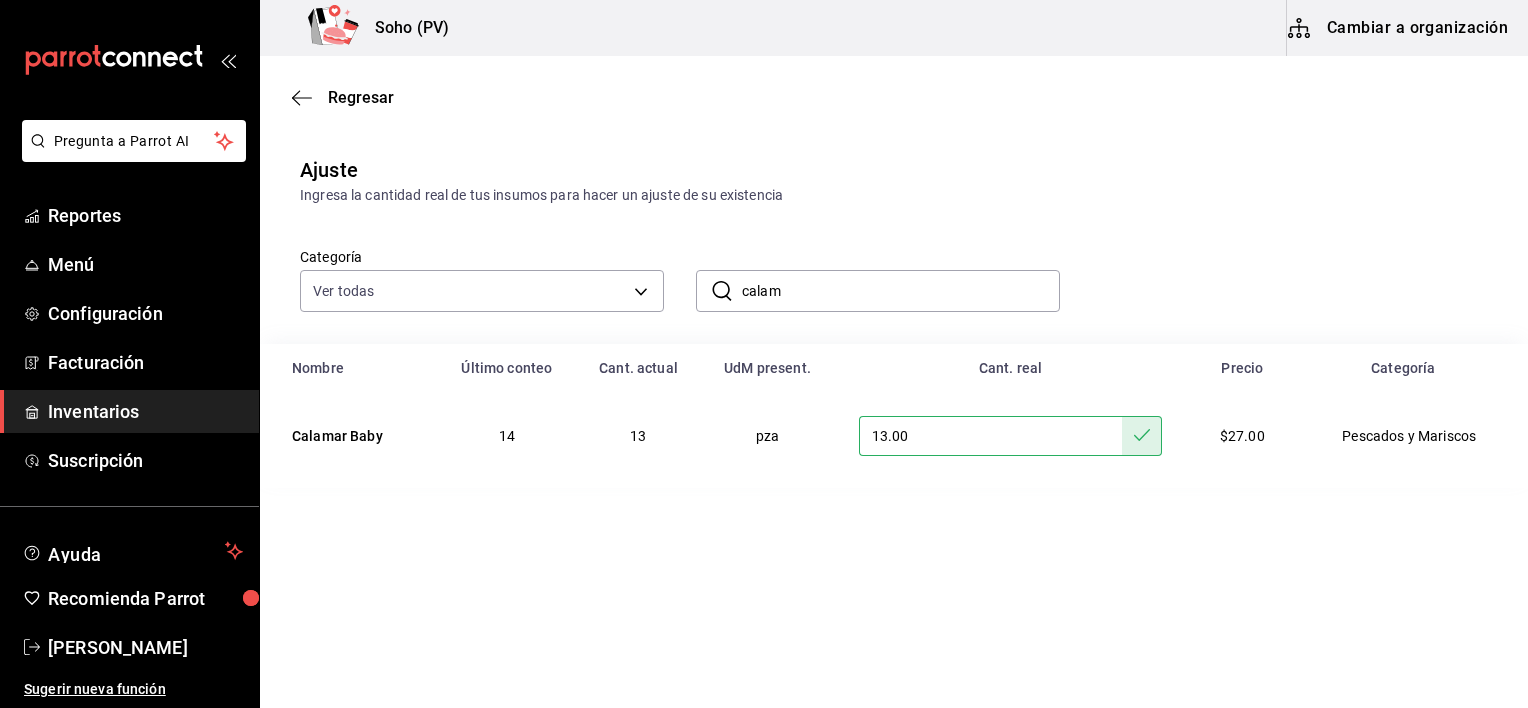 scroll, scrollTop: 0, scrollLeft: 0, axis: both 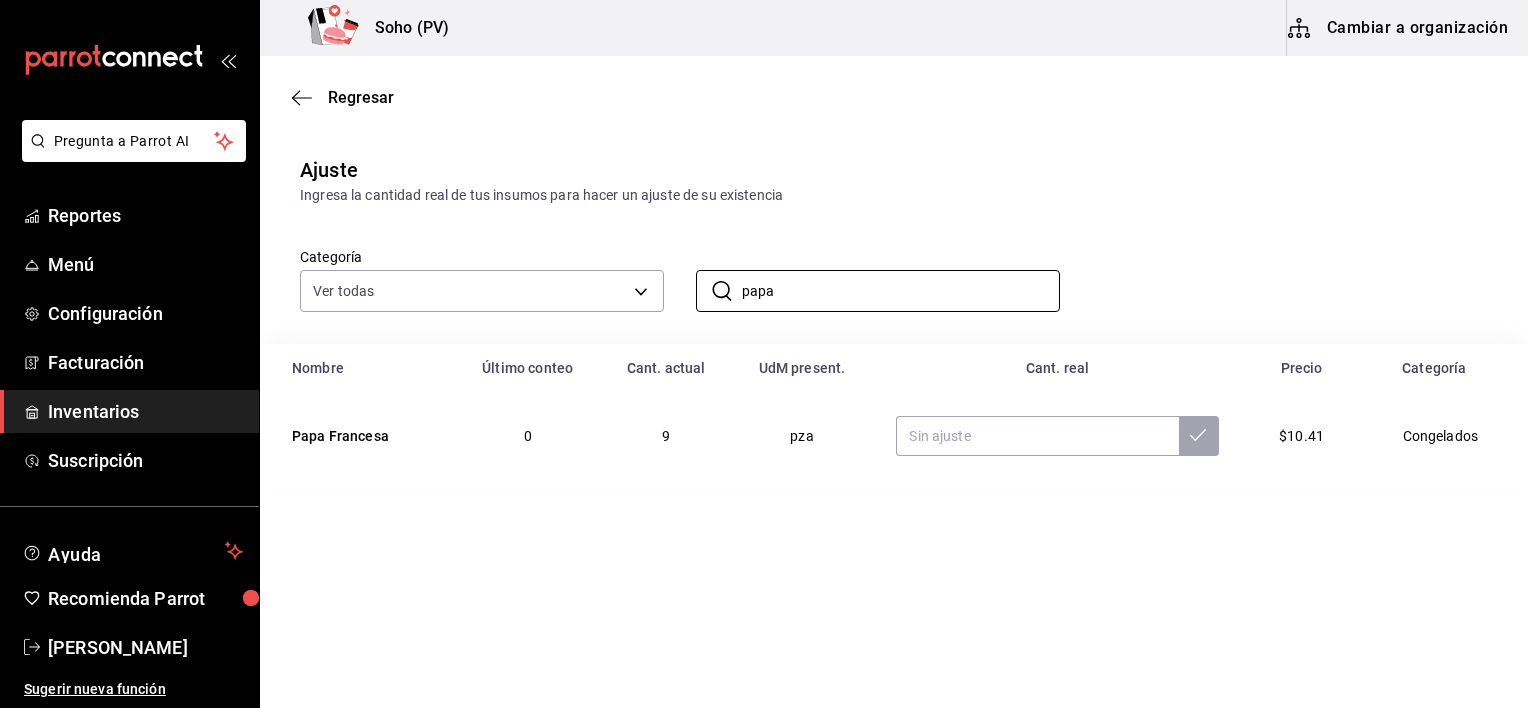 type on "papa" 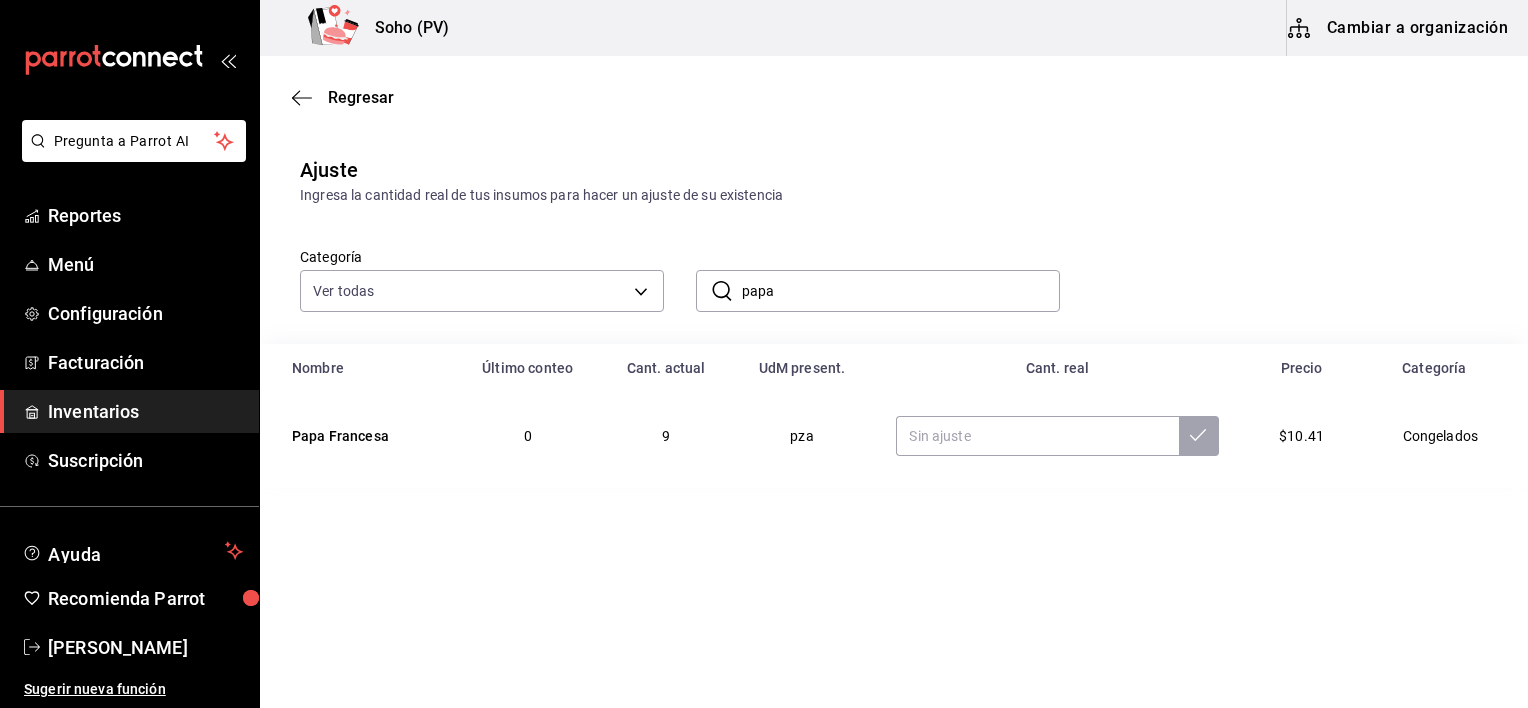click on "Regresar Ajuste Ingresa la cantidad real de tus insumos para hacer un ajuste de su existencia Categoría Ver todas 3f6e633e-ee3e-4bbd-96f3-e704616316e5,3581768e-2b26-4ecd-a933-8edf4454982f,ca73fdc7-5844-4e34-a716-8855119e16ed,9c595ae6-b6d2-4698-8652-92ea8f1b96a7,c75d96b9-310b-4c6f-81c2-64590127d888,cd5a2d3d-425e-4fe0-b018-16e9a4093de8,529b13dc-60b3-4c83-bb99-77498337cb97,807cfd84-bb9f-4962-8be8-266d2855c152,d504ab49-17ad-4072-9b31-7e53b55b8890,7f7fdf8b-cc7d-40f5-91d3-aa74e20e31f1,6ac9d8e8-1ede-4632-965e-3128bd714b2b,7511173c-7944-40d6-b654-45a2f1c5bf92,2aaec5eb-50e2-4fc5-b049-3f6cf01e1a01,493ff6d8-58df-449b-8bb9-456ec6f85400,00f472c5-4a26-4e86-ba47-1bafe166b682,f4722162-5afc-408c-985b-fd1ba01a86f8,baccbc0b-939b-41cc-afac-435a6a72931a,4727cad1-21af-4f17-b632-d1003abb6226,23ef0417-c277-4f2f-a458-5567c86885b8 ​ papa ​ Nombre Último conteo Cant. actual [GEOGRAPHIC_DATA] present. Cant. real Precio Categoría Papa Francesa 0 9 pza $10.41 Congelados" at bounding box center (894, 325) 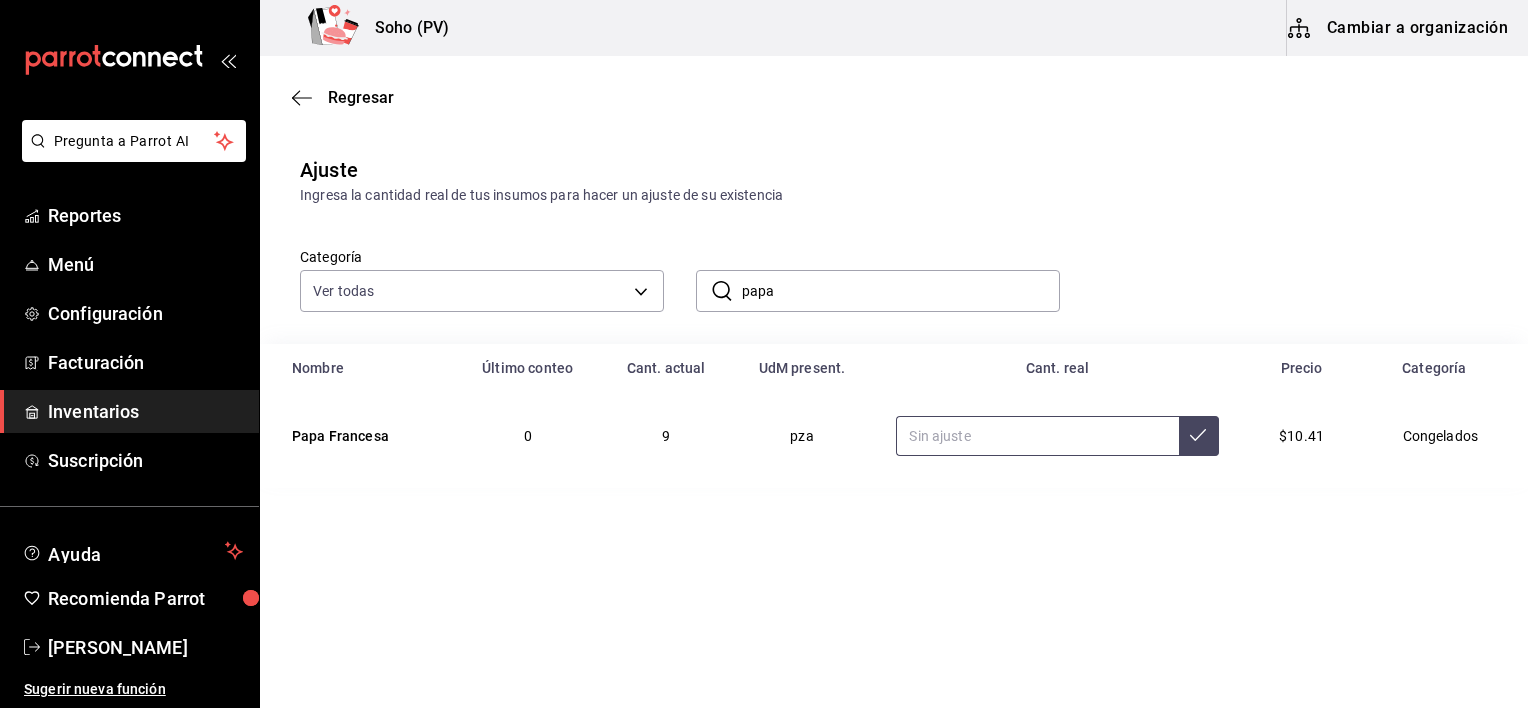 click at bounding box center [1037, 436] 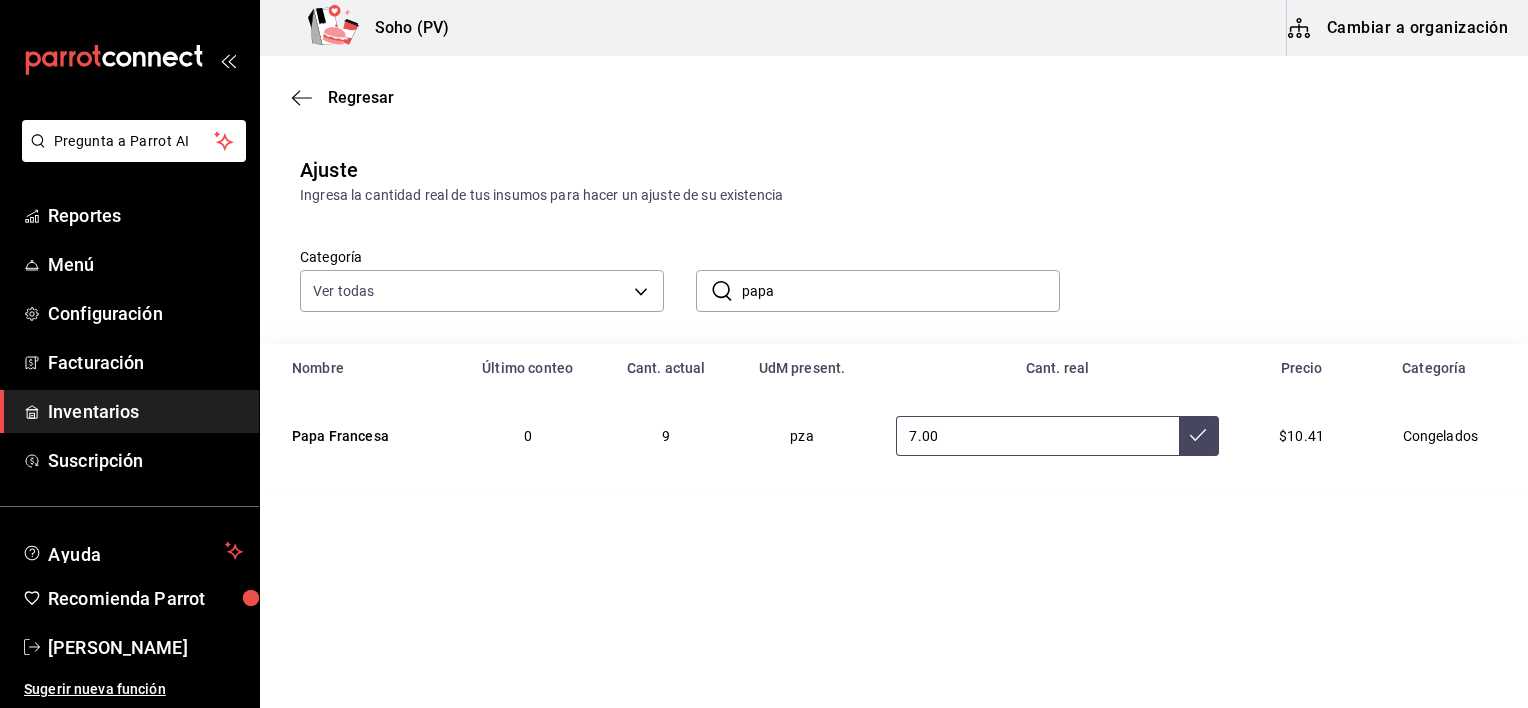 type on "7.00" 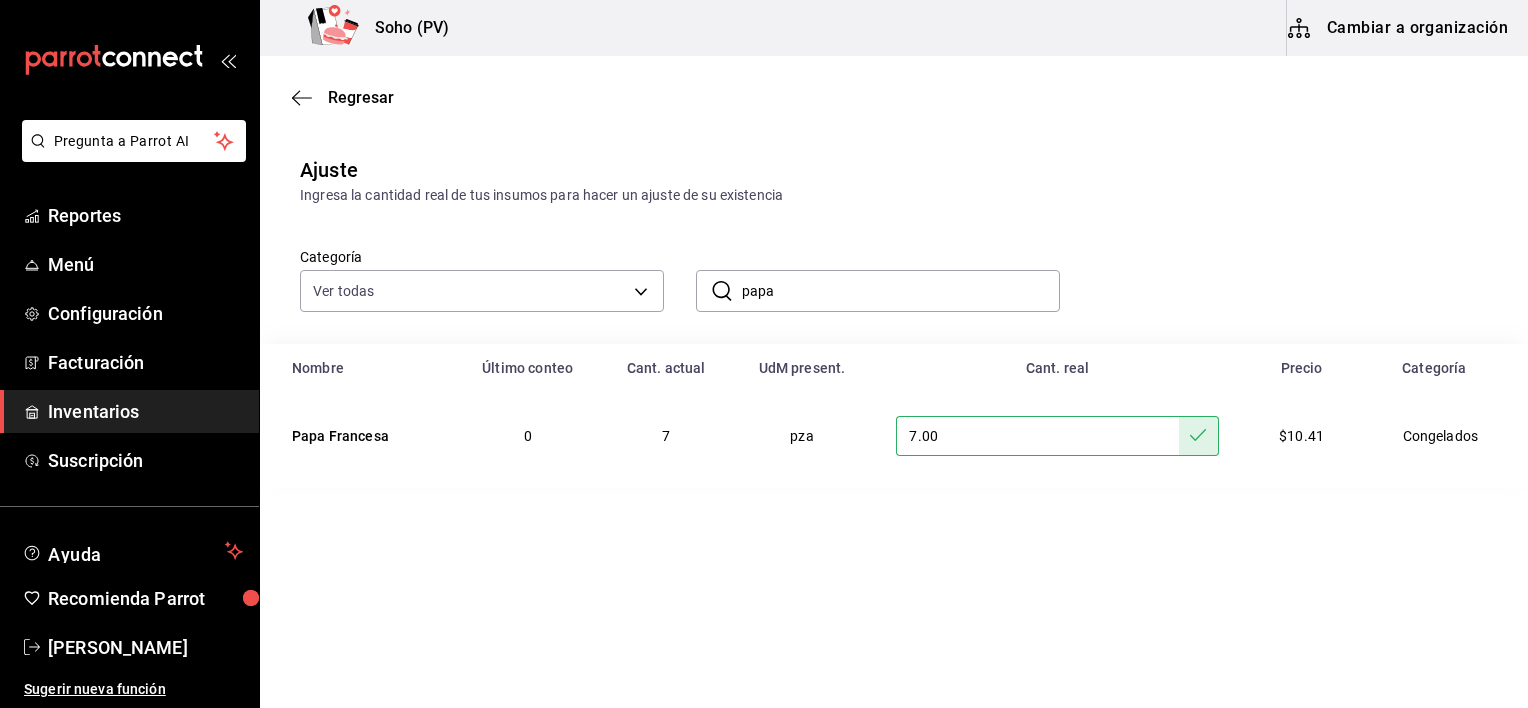 click on "papa" at bounding box center (901, 291) 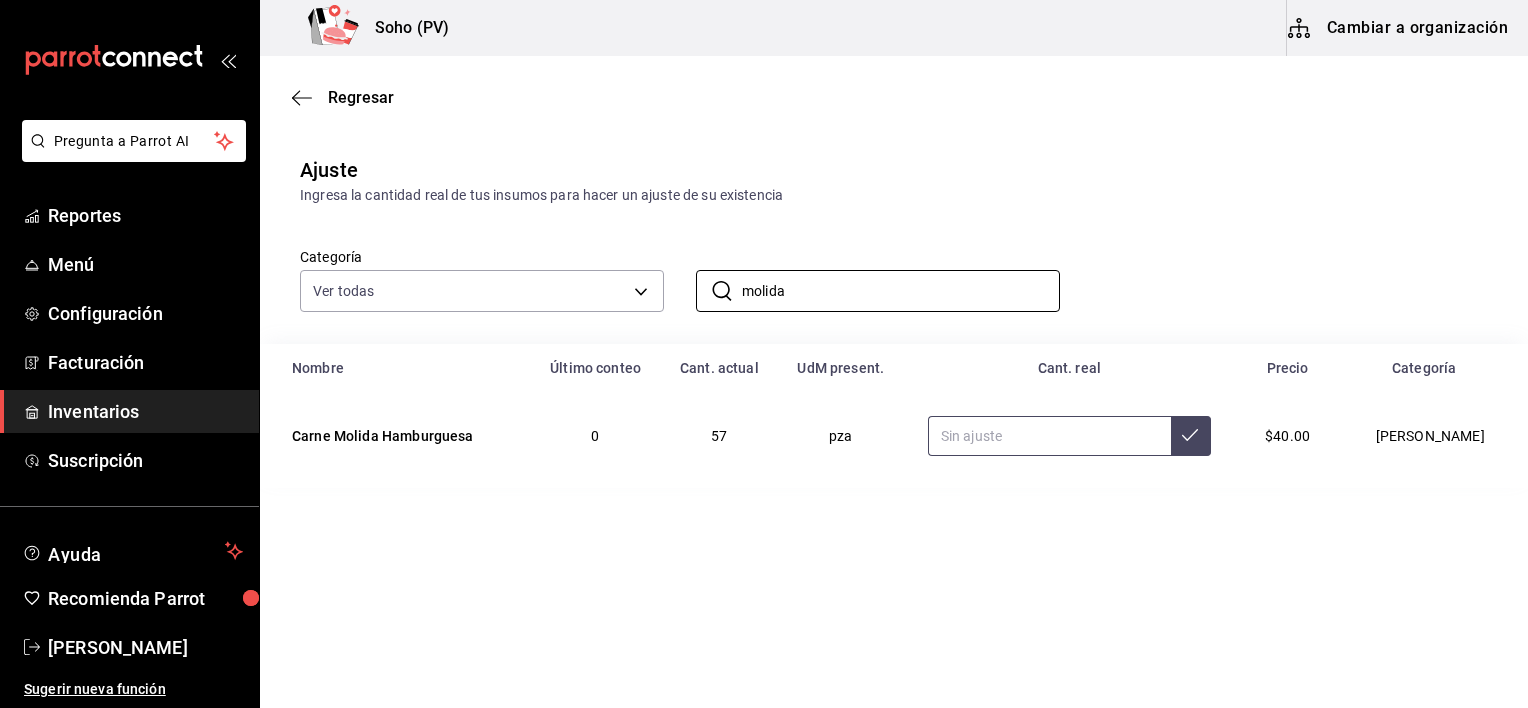 type on "molida" 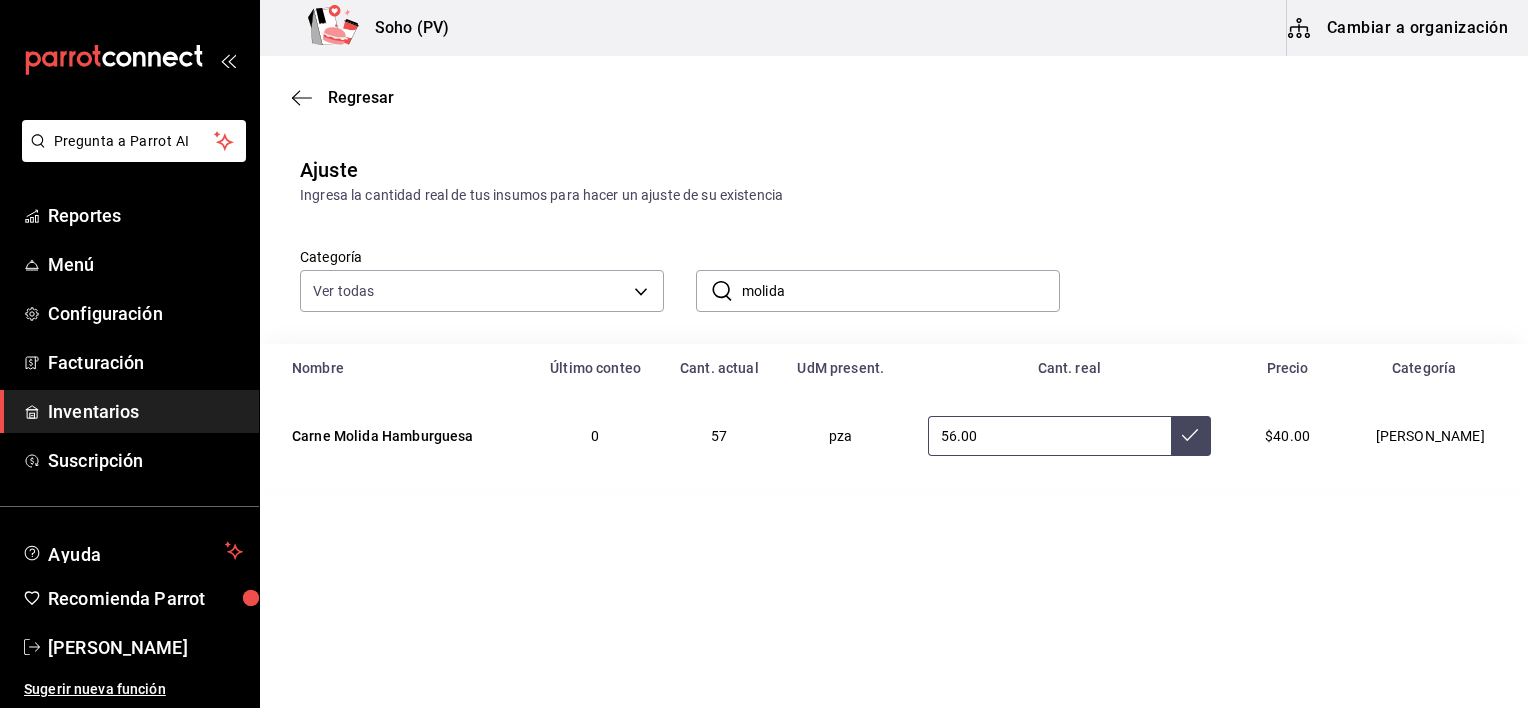 type on "56.00" 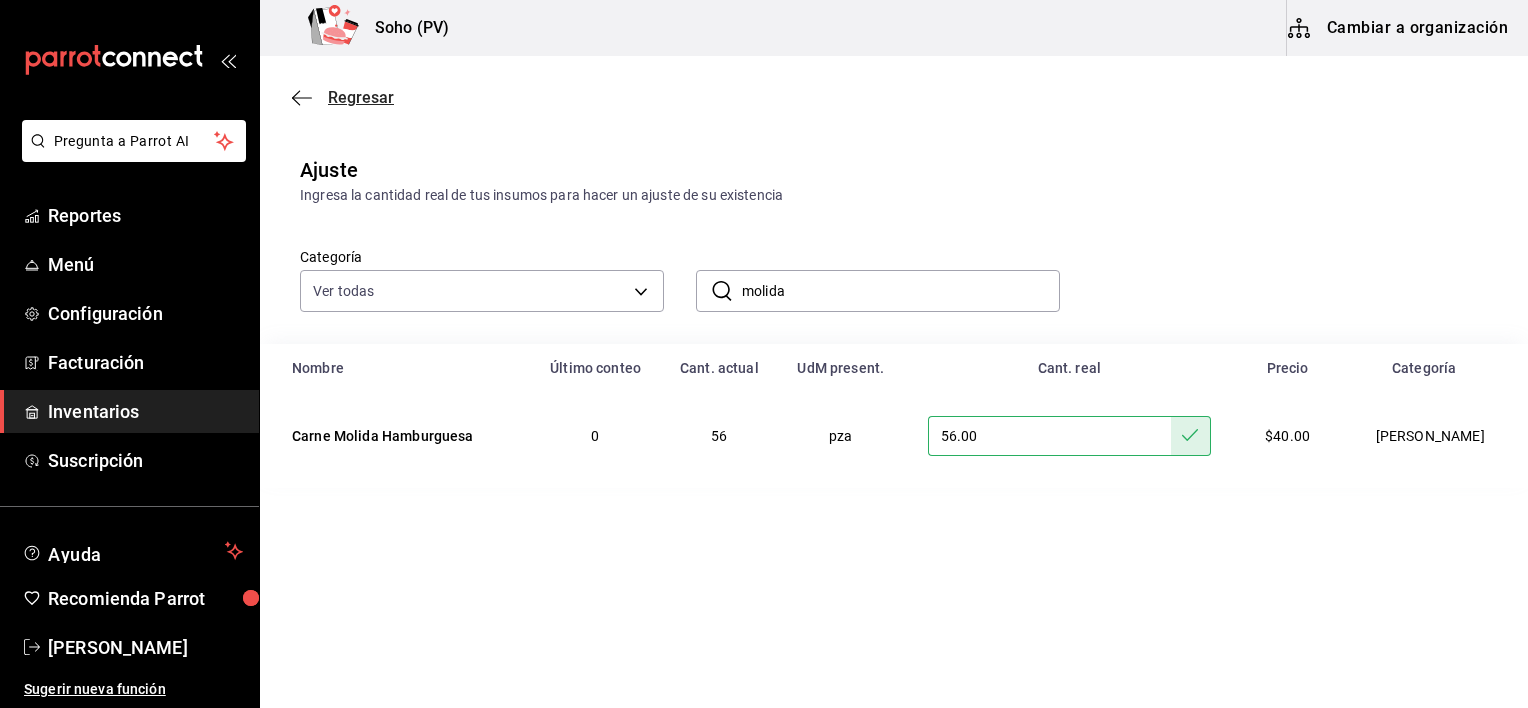 click on "Regresar" at bounding box center (361, 97) 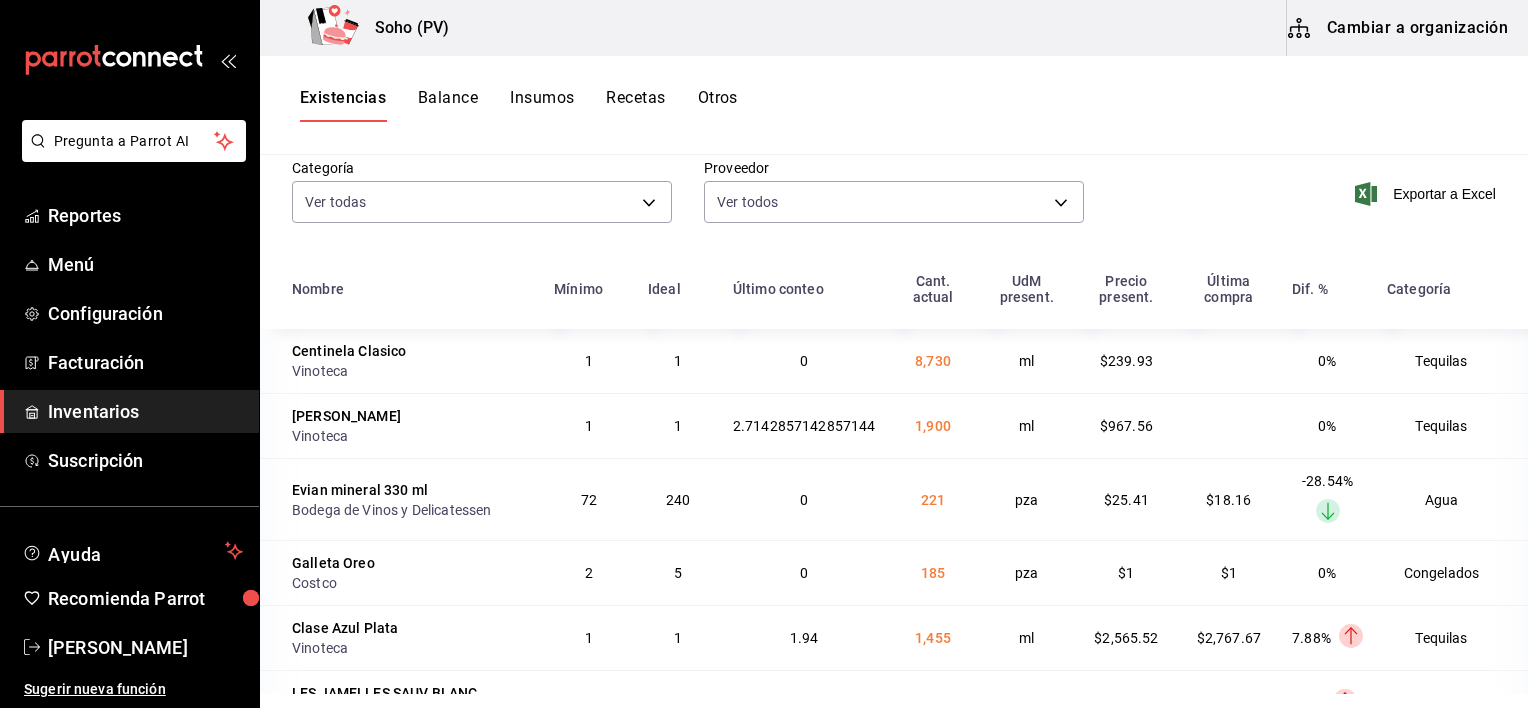 scroll, scrollTop: 200, scrollLeft: 0, axis: vertical 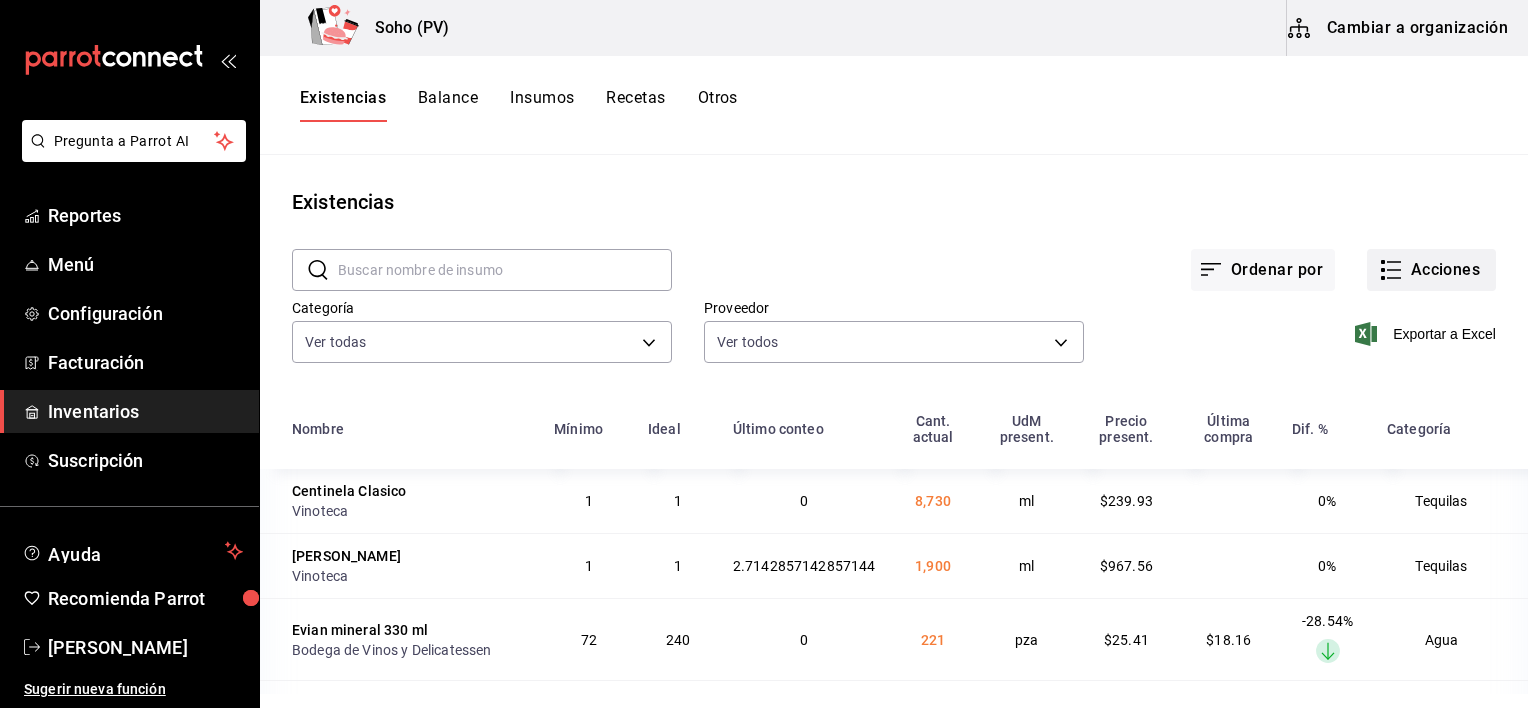click on "Acciones" at bounding box center (1431, 270) 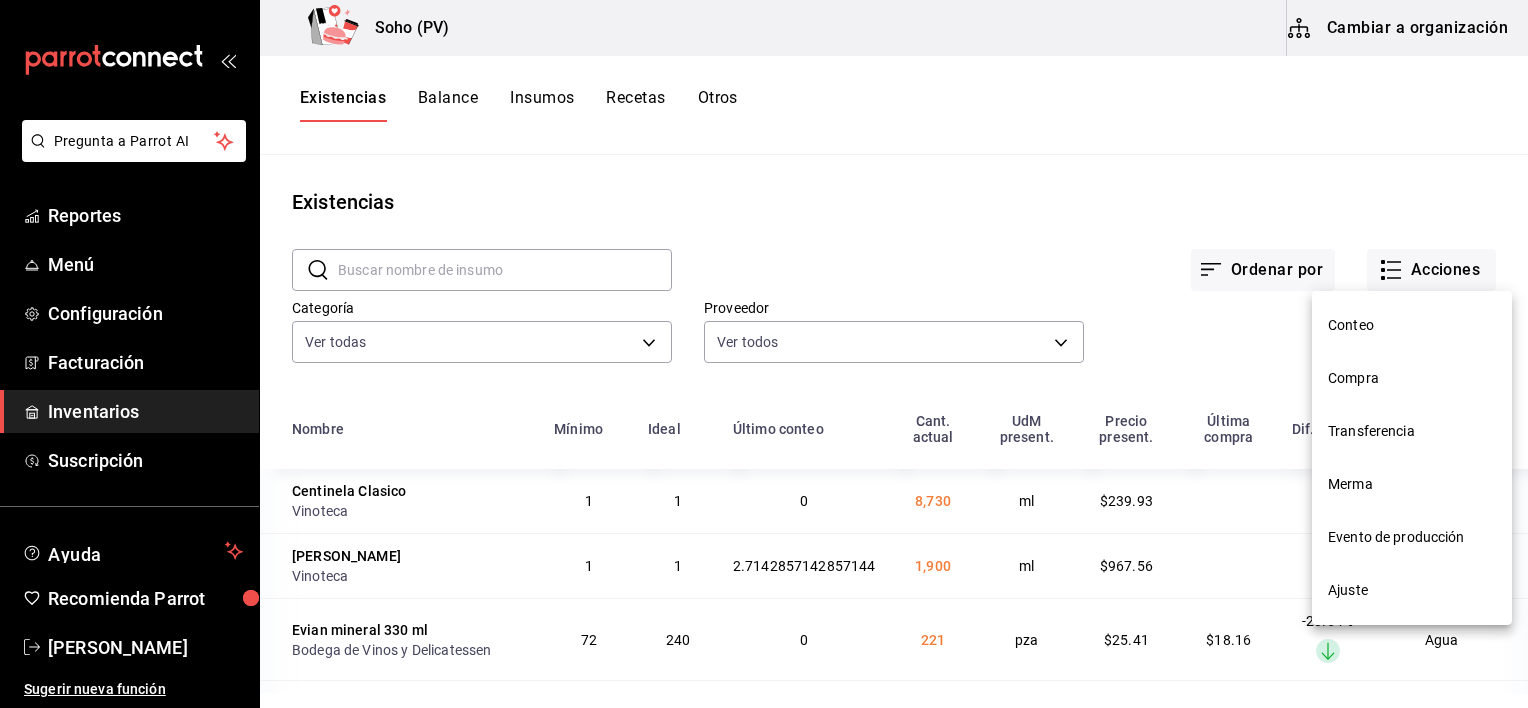 click on "Compra" at bounding box center (1412, 378) 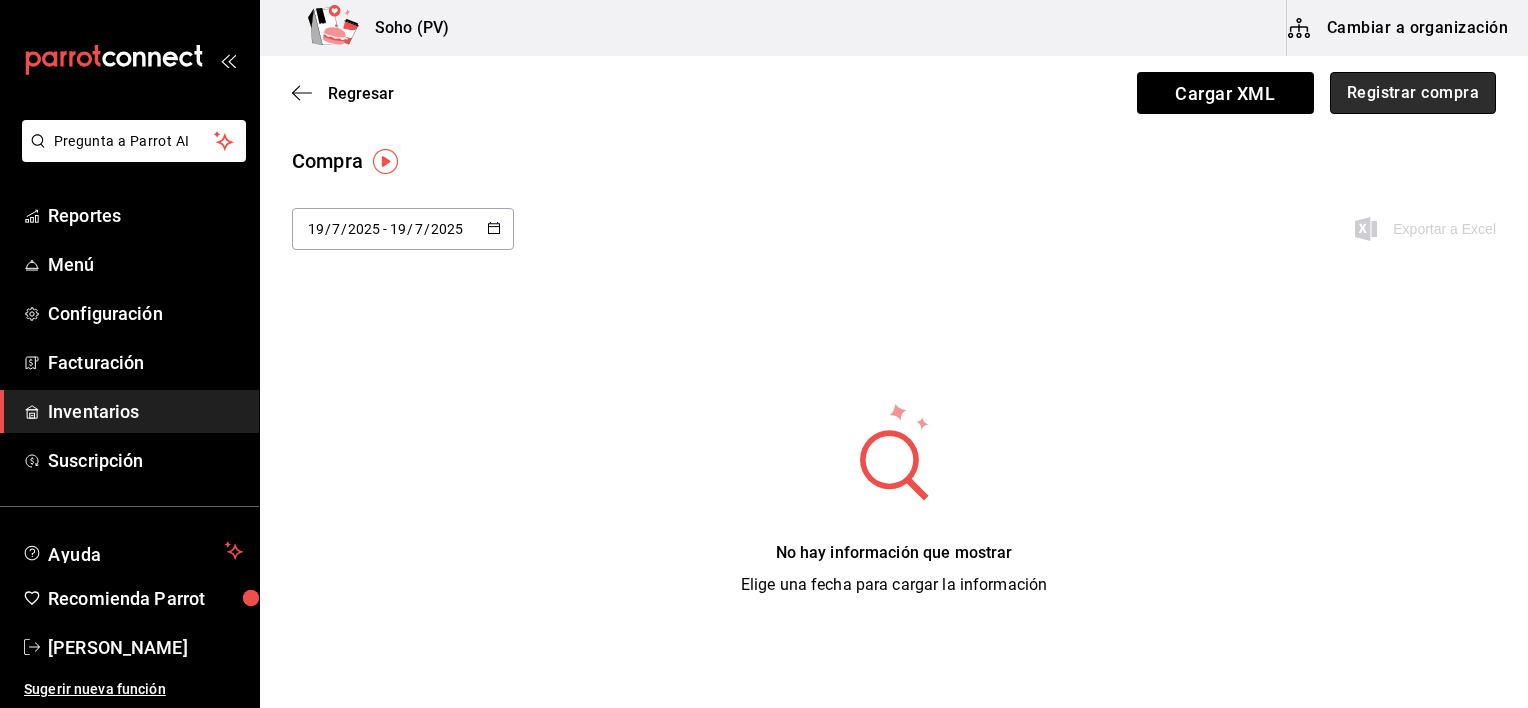 click on "Registrar compra" at bounding box center (1413, 93) 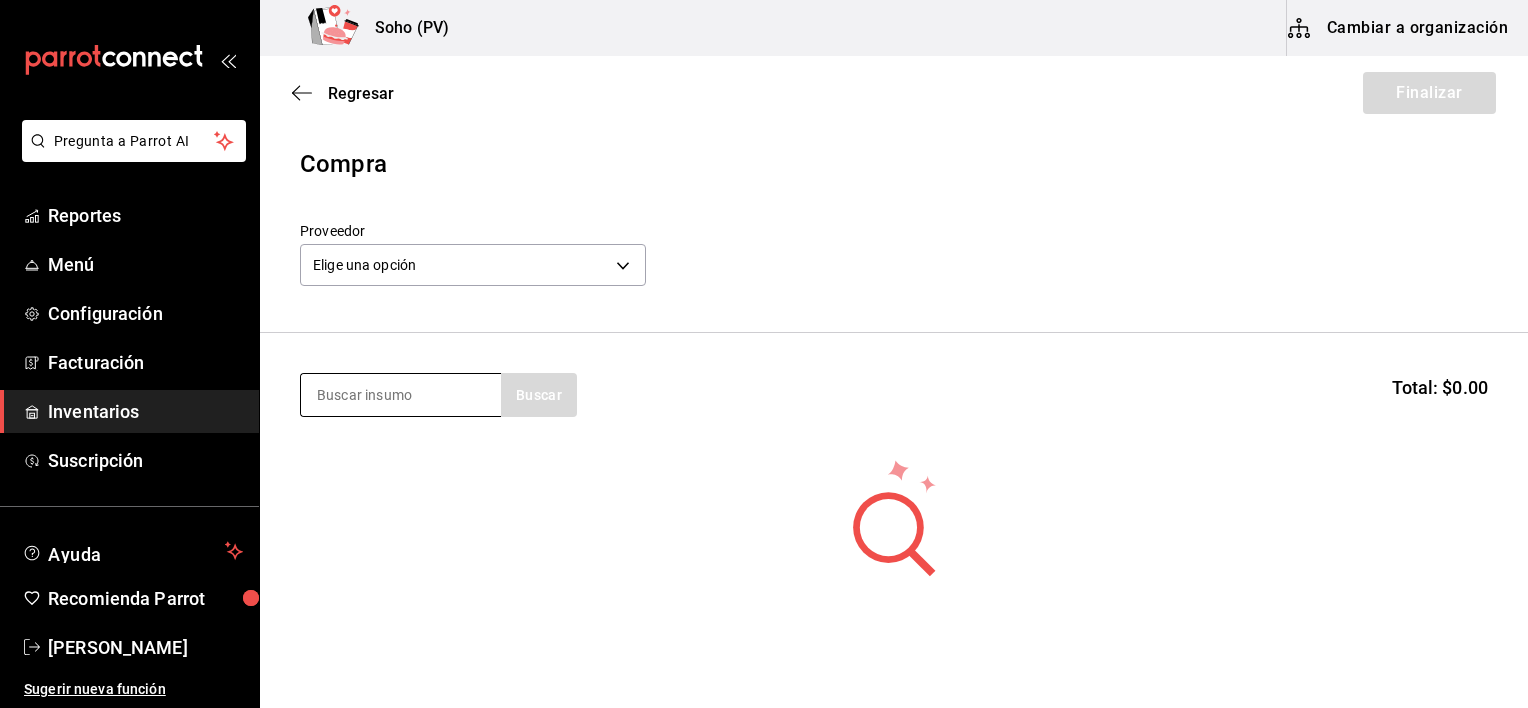 click at bounding box center (401, 395) 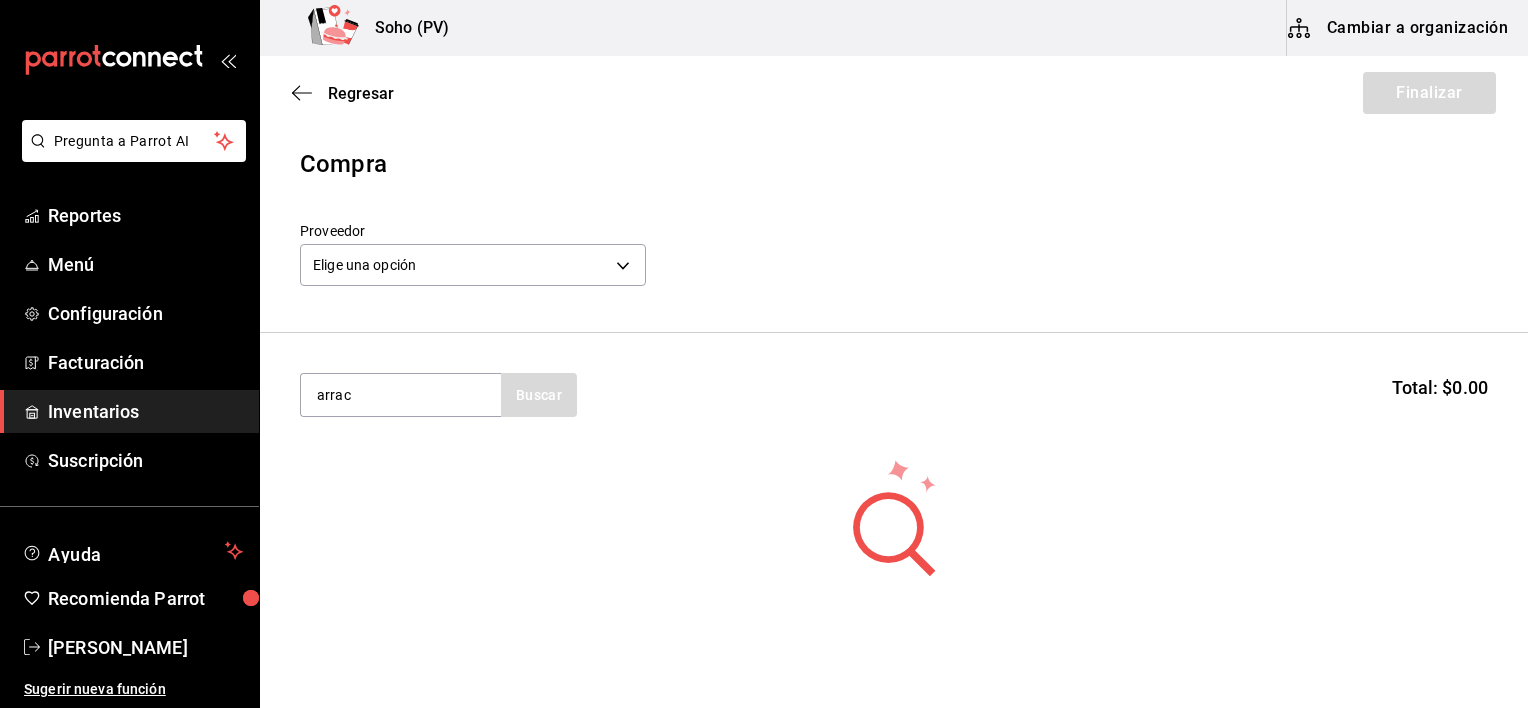 type on "arrac" 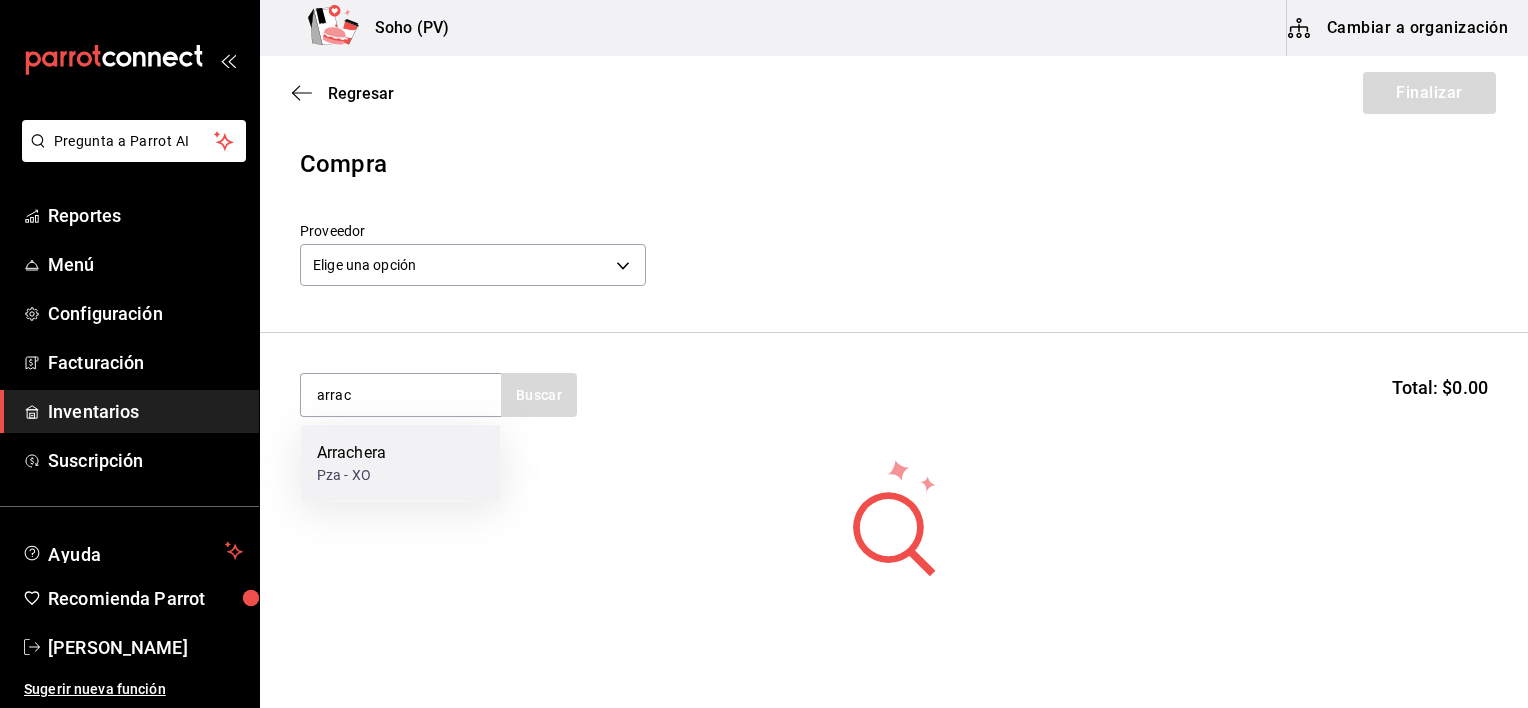 click on "Arrachera Pza - XO" at bounding box center (401, 463) 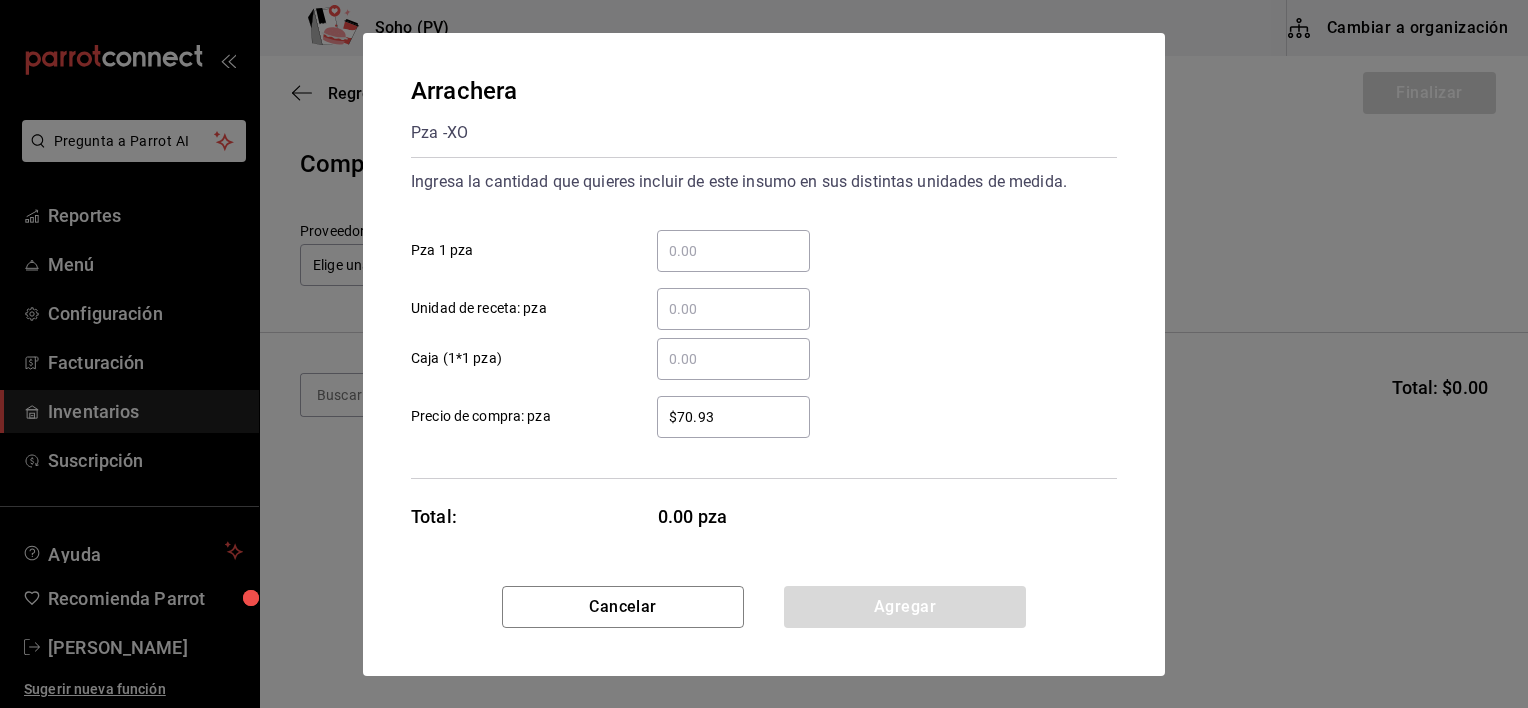 click on "​ Pza 1 pza" at bounding box center [733, 251] 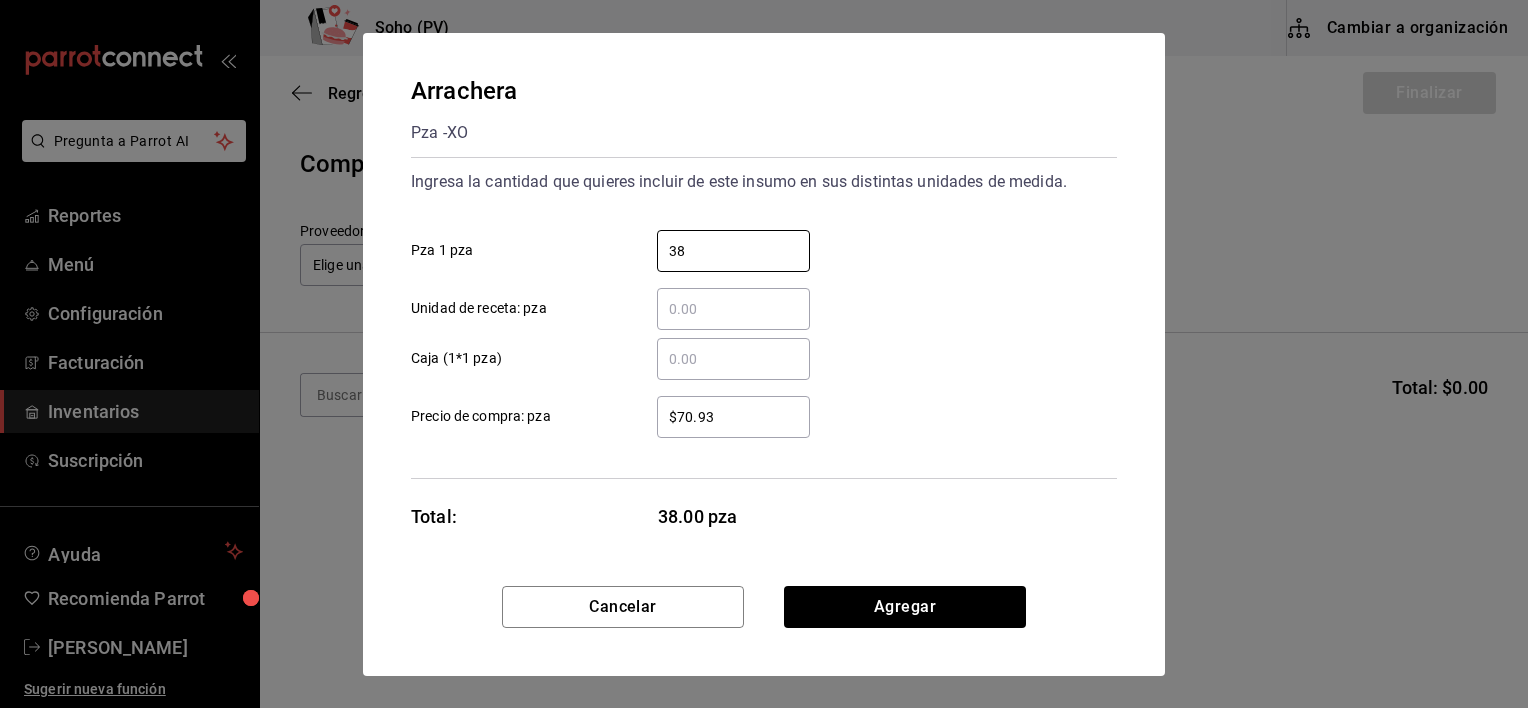 type on "38" 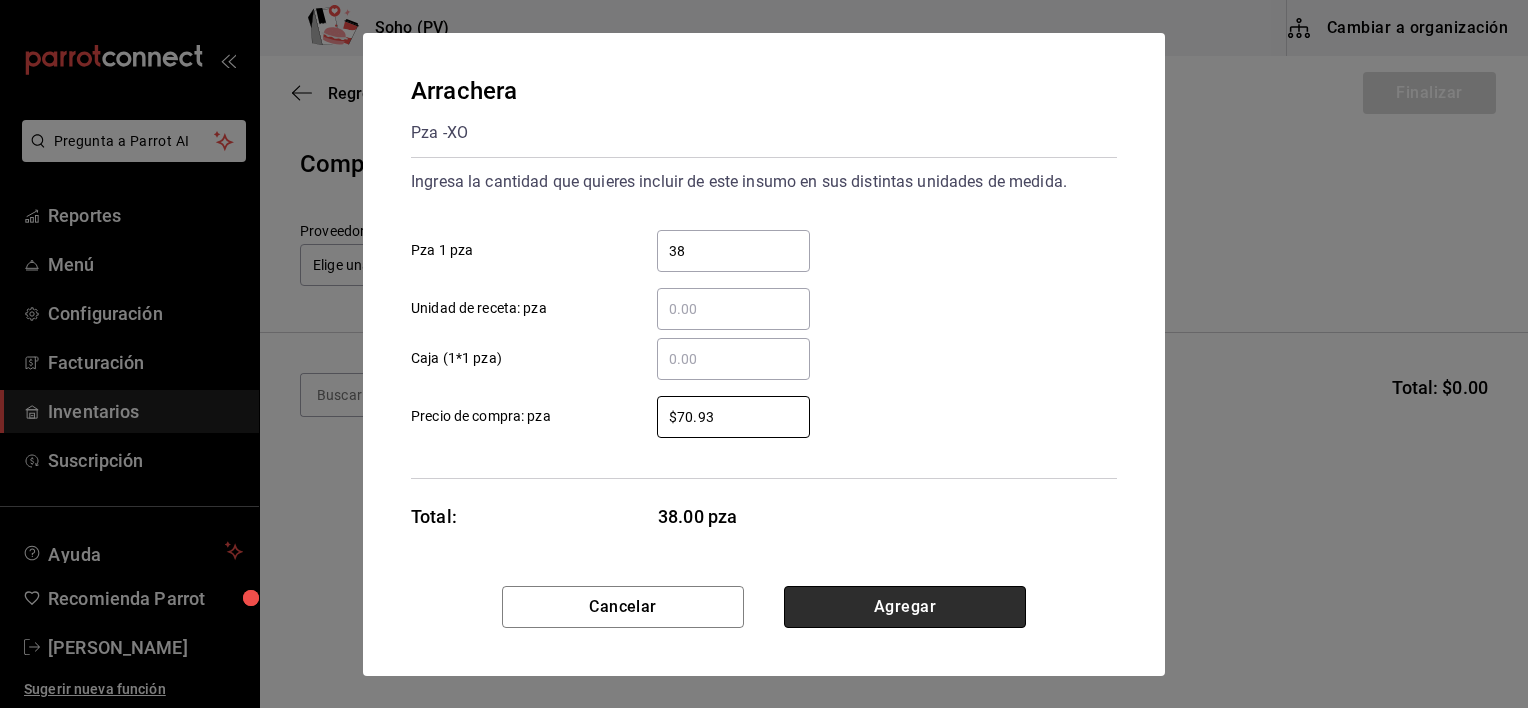 click on "Agregar" at bounding box center (905, 607) 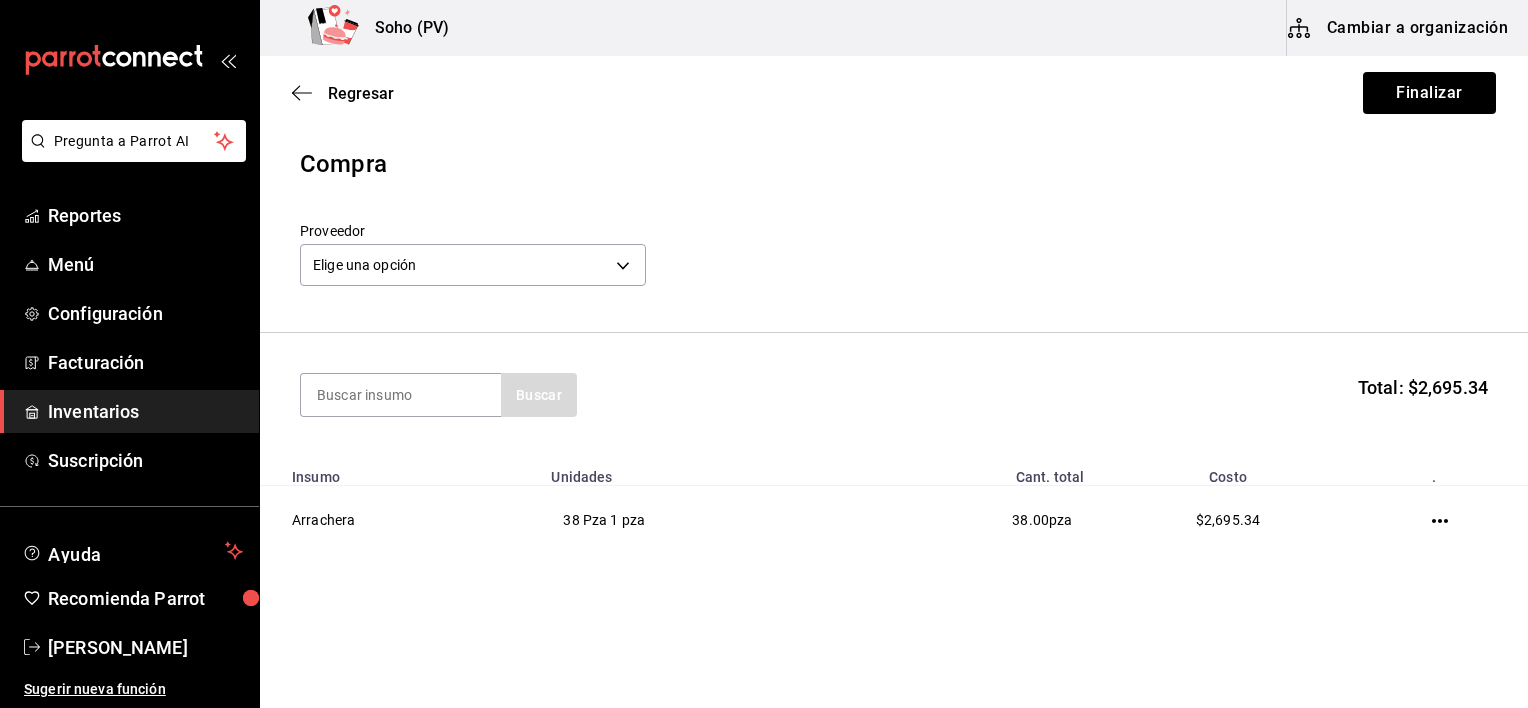 scroll, scrollTop: 23, scrollLeft: 0, axis: vertical 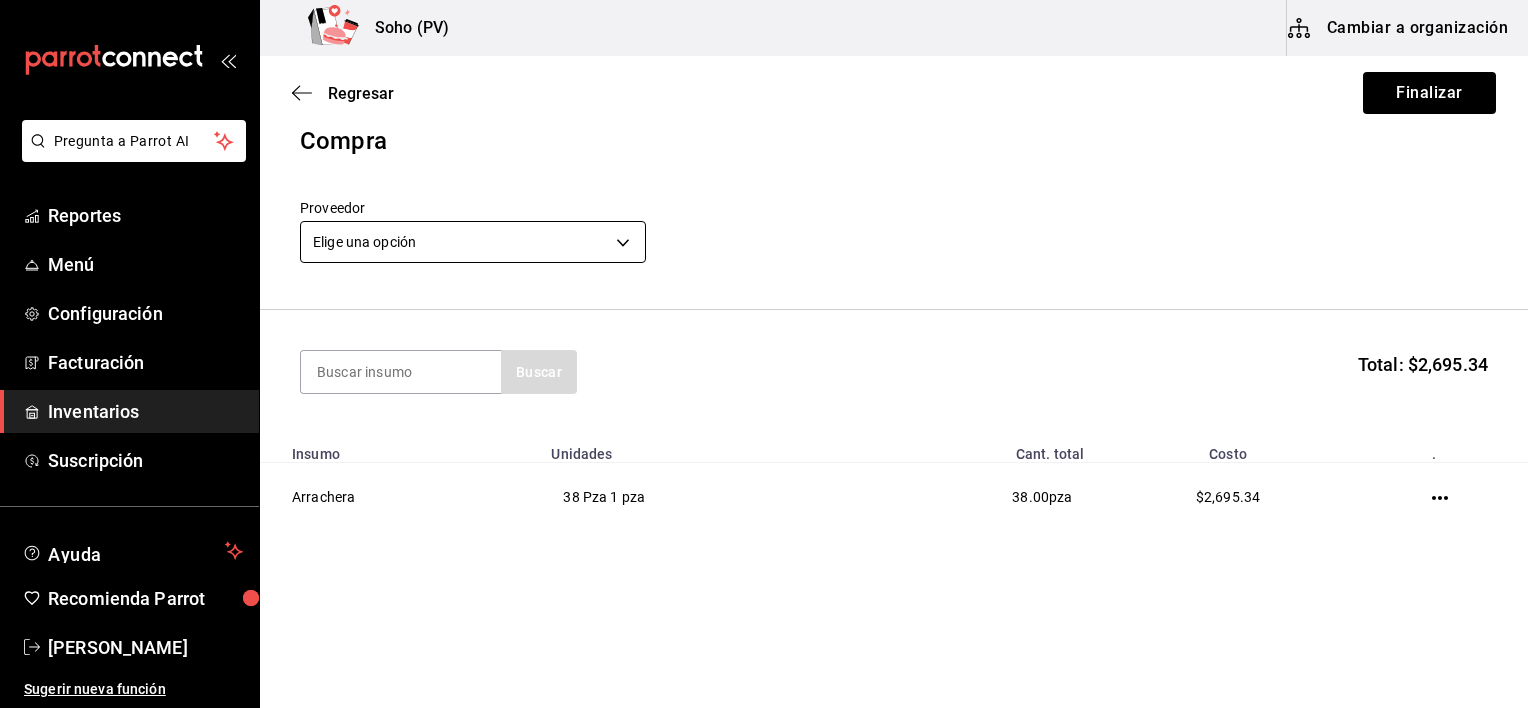 click on "Pregunta a Parrot AI Reportes   Menú   Configuración   Facturación   Inventarios   Suscripción   Ayuda Recomienda Parrot   [PERSON_NAME]   Sugerir nueva función   Soho (PV) Cambiar a organización Regresar Finalizar Compra Proveedor Elige una opción default Buscar Total: $2,695.34 Insumo Unidades Cant. total Costo  .  Arrachera 38 Pza 1 pza 38.00  pza $2,695.34 GANA 1 MES GRATIS EN TU SUSCRIPCIÓN AQUÍ ¿Recuerdas cómo empezó tu restaurante?
[DATE] puedes ayudar a un colega a tener el mismo cambio que tú viviste.
Recomienda Parrot directamente desde tu Portal Administrador.
Es fácil y rápido.
🎁 Por cada restaurante que se una, ganas 1 mes gratis. Ver video tutorial Ir a video Pregunta a Parrot AI Reportes   Menú   Configuración   Facturación   Inventarios   Suscripción   Ayuda Recomienda Parrot   [PERSON_NAME]   Sugerir nueva función   Editar Eliminar Visitar centro de ayuda [PHONE_NUMBER] [EMAIL_ADDRESS][DOMAIN_NAME] Visitar centro de ayuda [PHONE_NUMBER]" at bounding box center [764, 297] 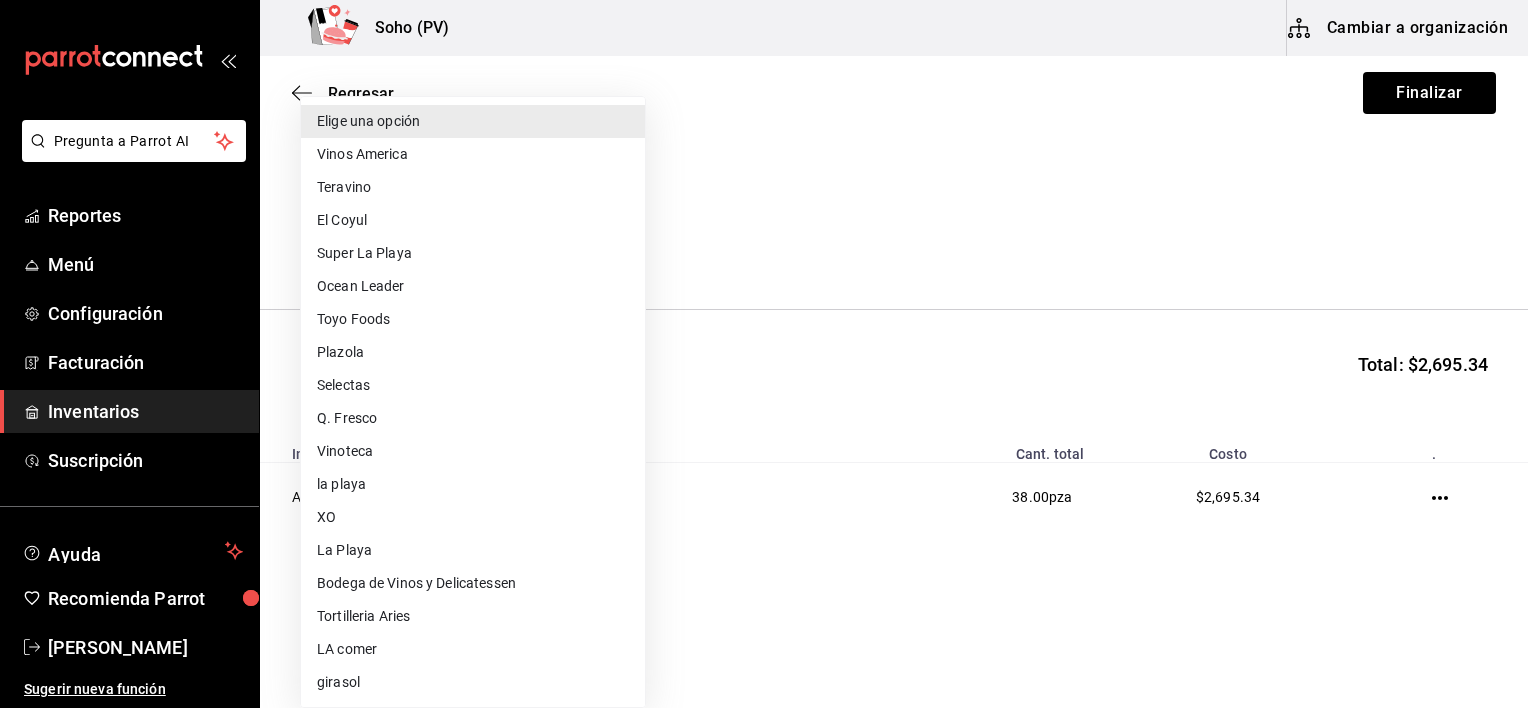 click on "XO" at bounding box center (473, 517) 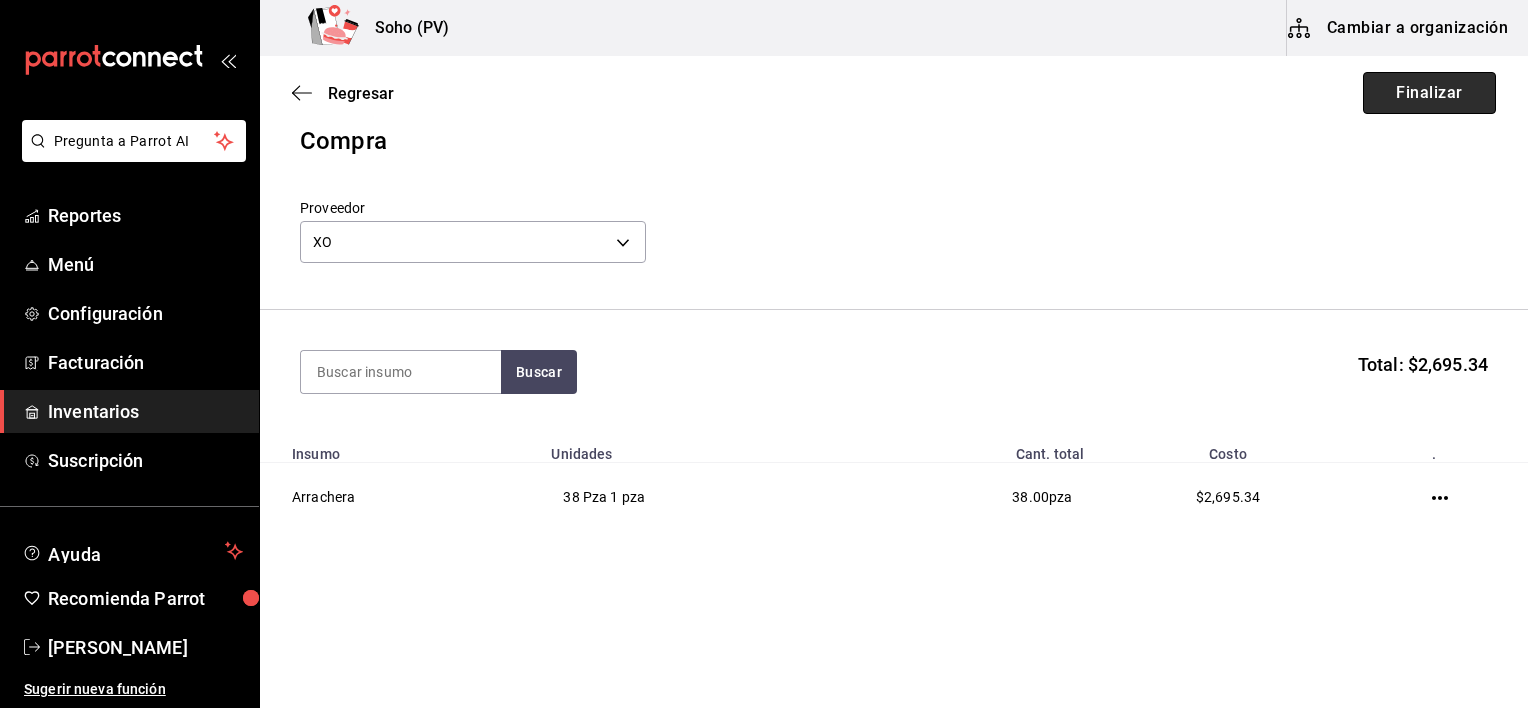 click on "Finalizar" at bounding box center [1429, 93] 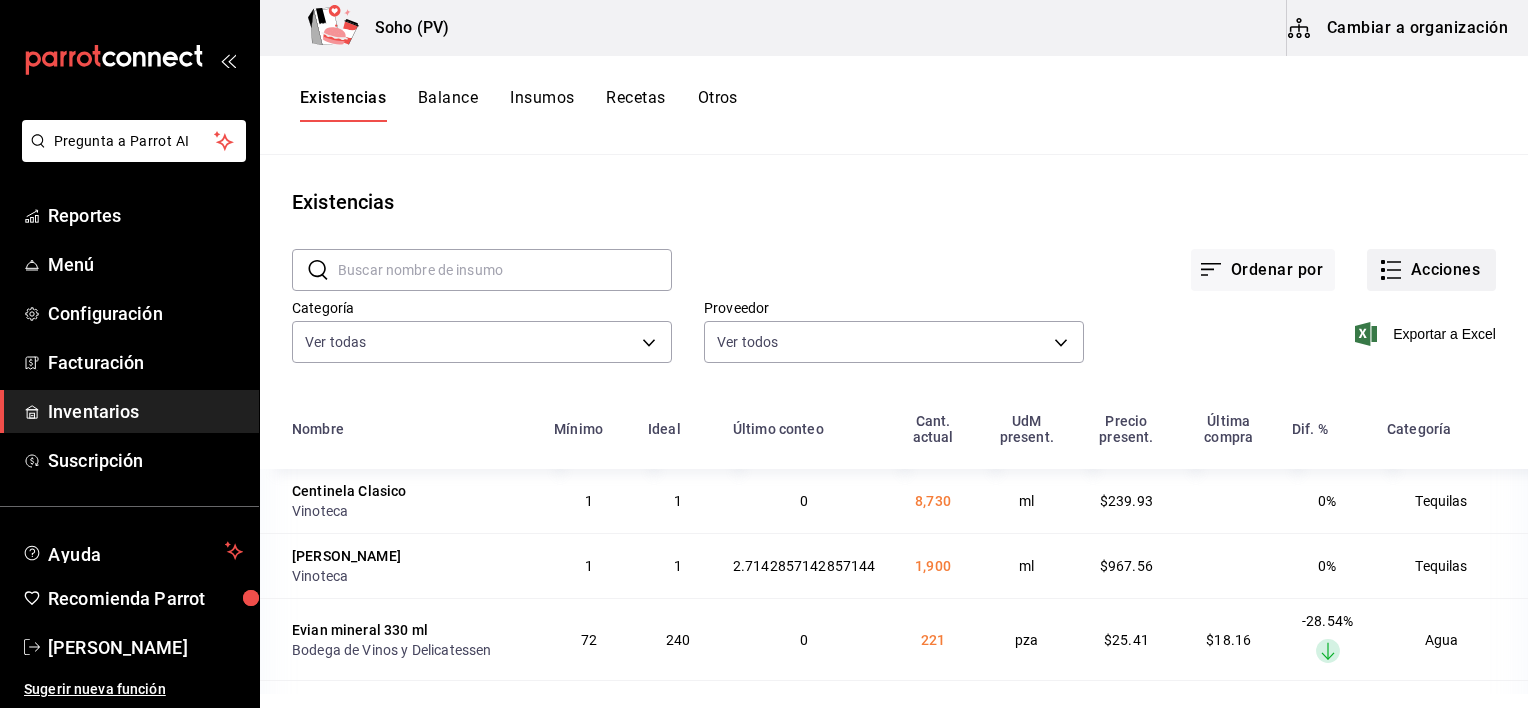 drag, startPoint x: 1403, startPoint y: 275, endPoint x: 1412, endPoint y: 270, distance: 10.29563 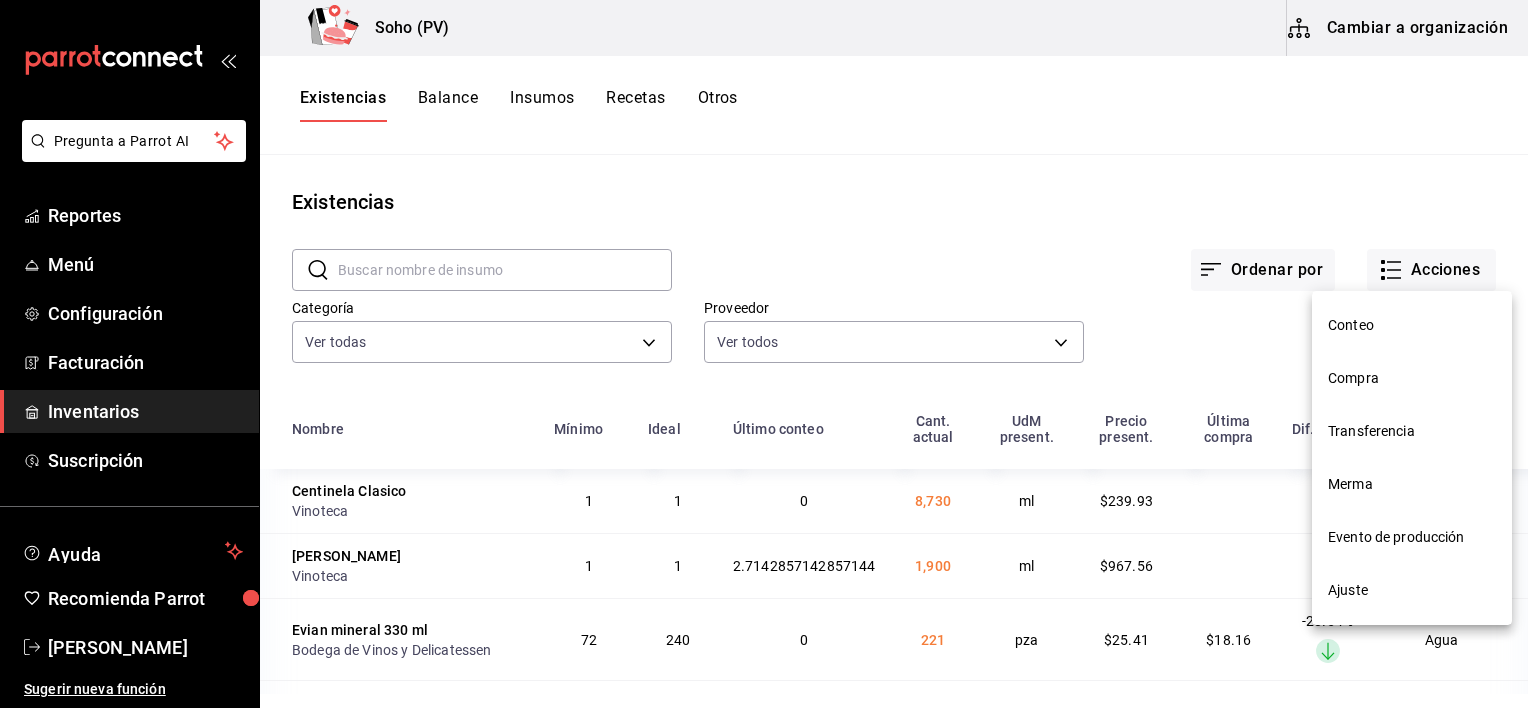 click on "Merma" at bounding box center (1412, 484) 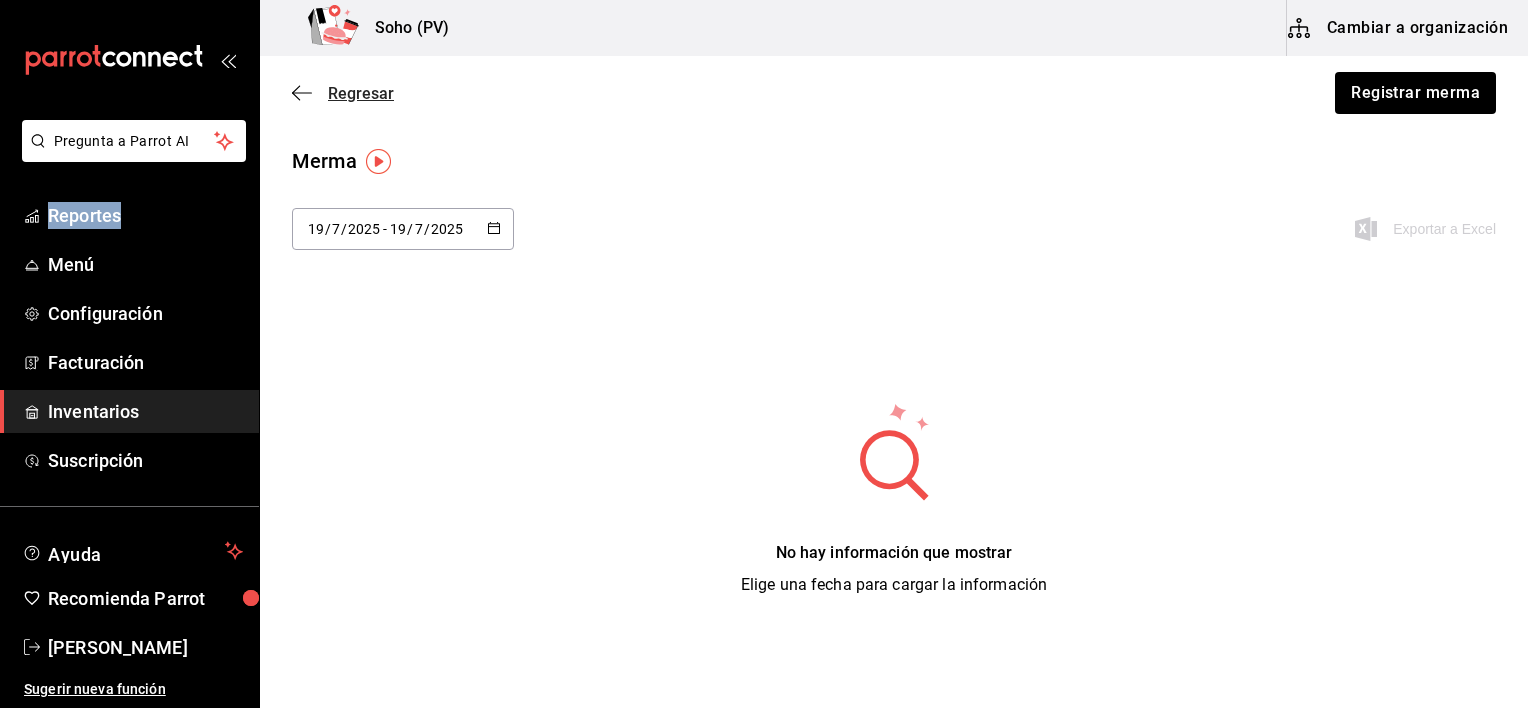 click on "Regresar" at bounding box center (361, 93) 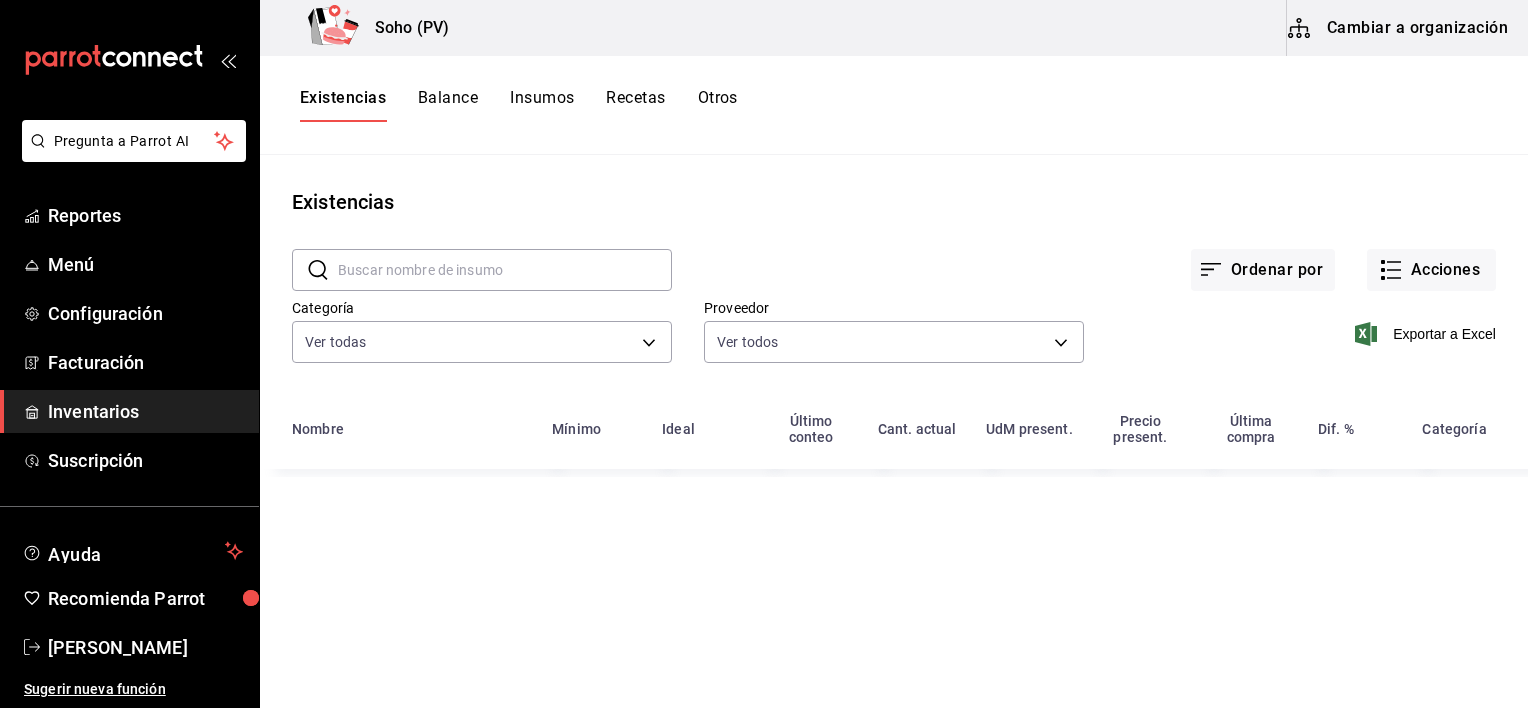 click at bounding box center (505, 270) 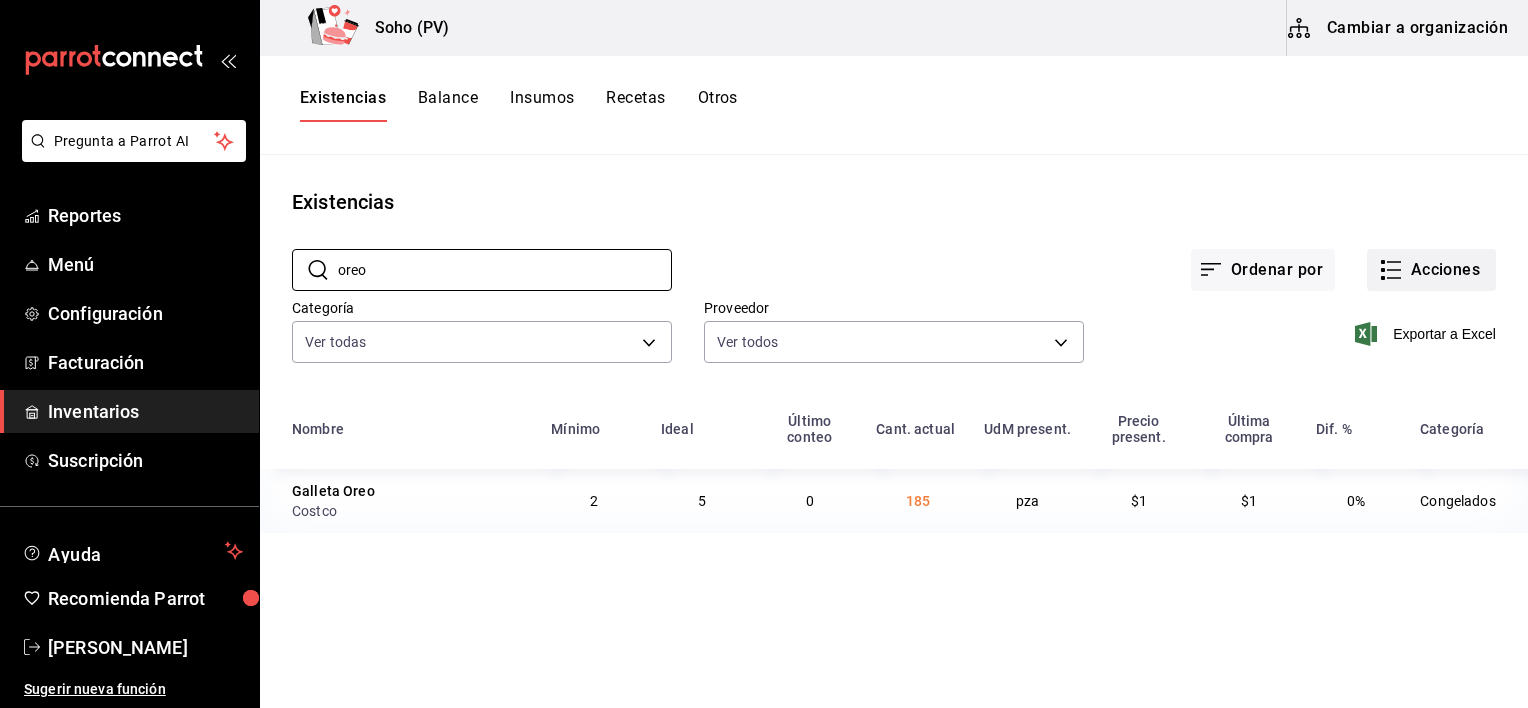 type on "oreo" 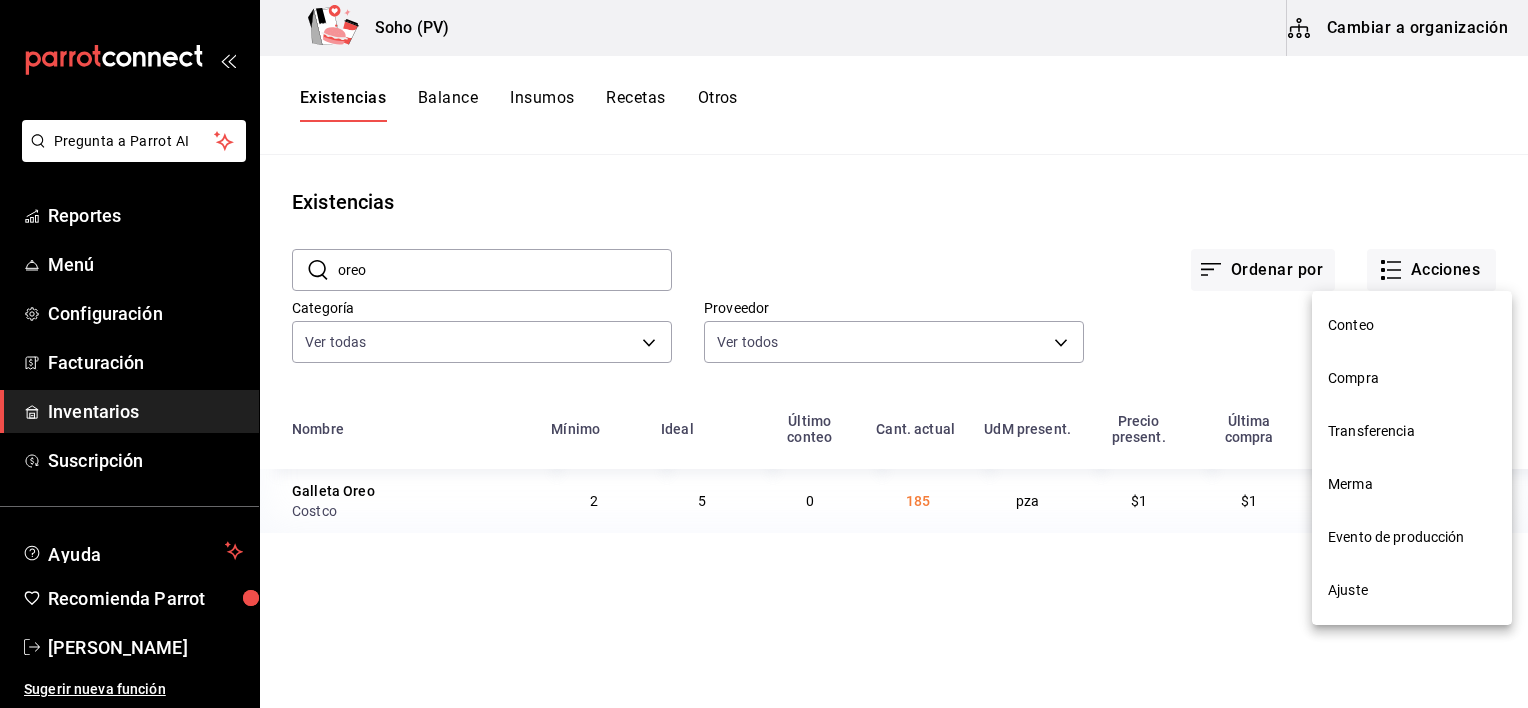 click on "Merma" at bounding box center [1412, 484] 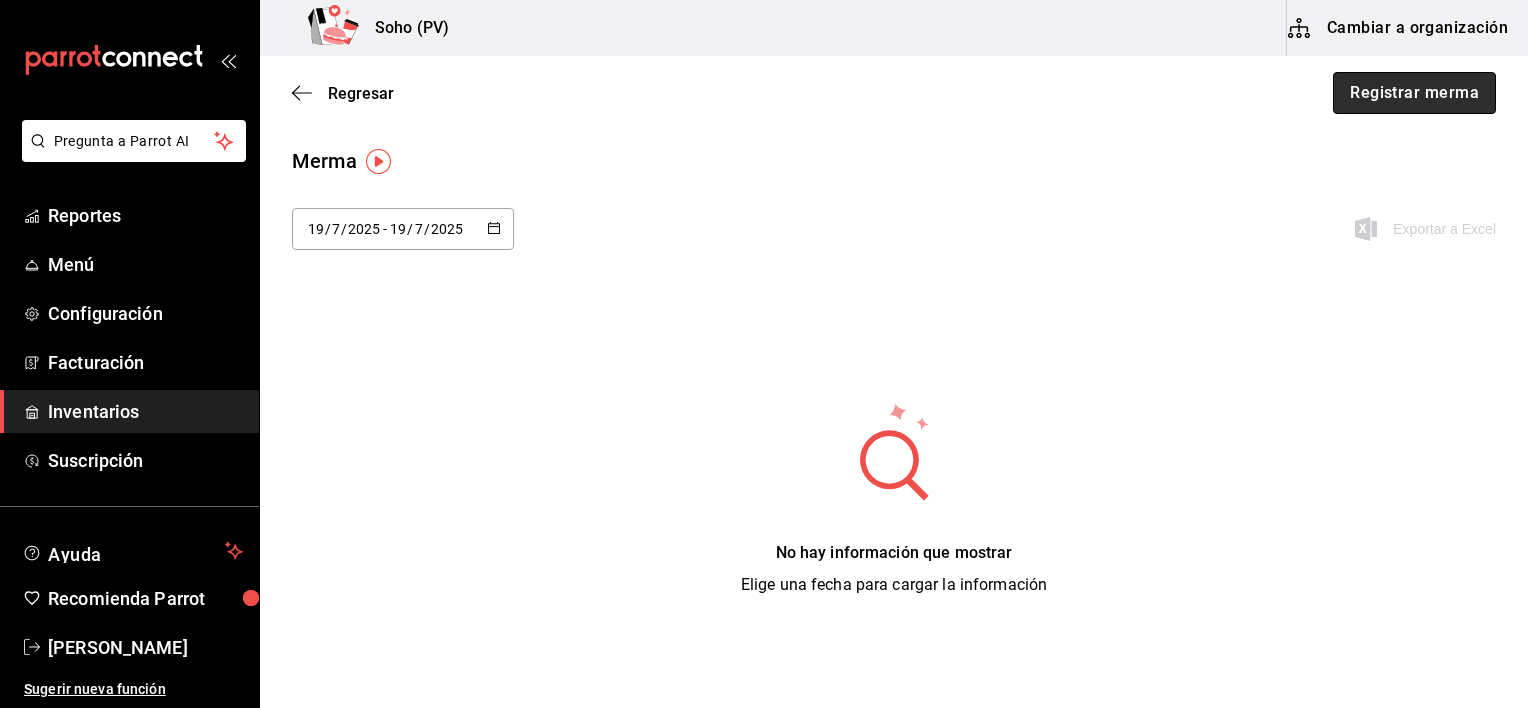 click on "Registrar merma" at bounding box center [1414, 93] 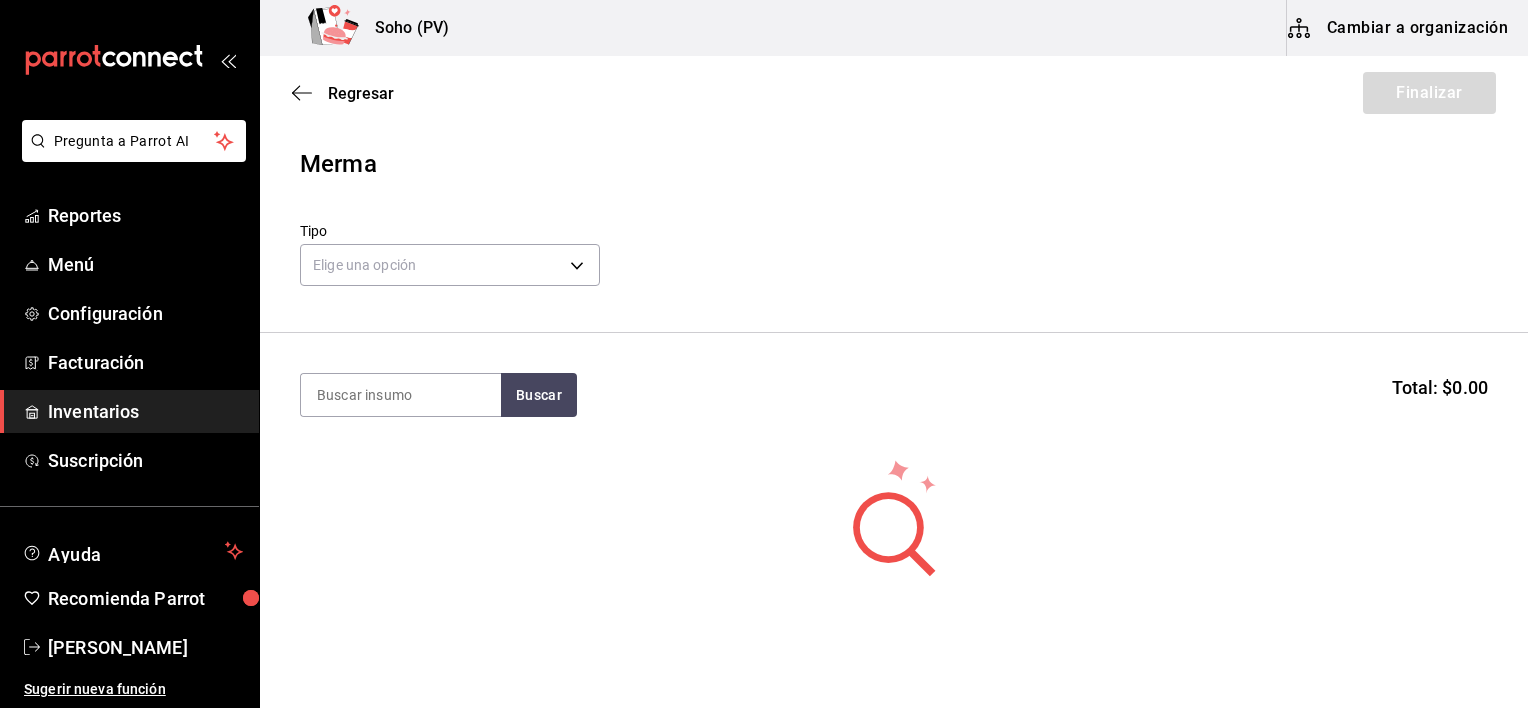 click on "Elige una opción default" at bounding box center (450, 262) 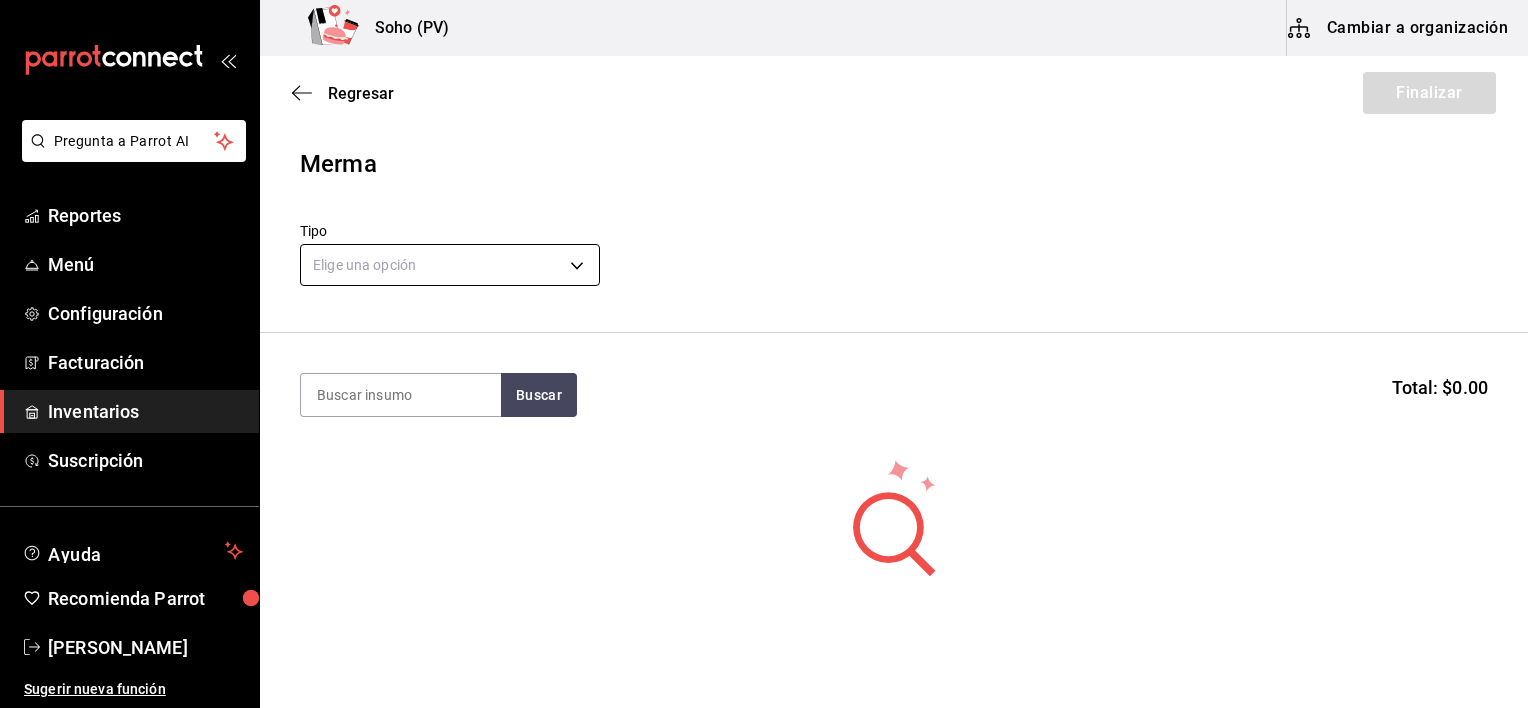 click on "Pregunta a Parrot AI Reportes   Menú   Configuración   Facturación   Inventarios   Suscripción   Ayuda Recomienda Parrot   [PERSON_NAME]   Sugerir nueva función   Soho (PV) Cambiar a organización Regresar Finalizar Merma Tipo Elige una opción default Buscar Total: $0.00 No hay insumos a mostrar. Busca un insumo para agregarlo a la lista GANA 1 MES GRATIS EN TU SUSCRIPCIÓN AQUÍ ¿Recuerdas cómo empezó tu restaurante?
[DATE] puedes ayudar a un colega a tener el mismo cambio que tú viviste.
Recomienda Parrot directamente desde tu Portal Administrador.
Es fácil y rápido.
🎁 Por cada restaurante que se una, ganas 1 mes gratis. Pregunta a Parrot AI Reportes   Menú   Configuración   Facturación   Inventarios   Suscripción   Ayuda Recomienda Parrot   [PERSON_NAME]   Sugerir nueva función   Editar Eliminar Visitar centro de ayuda [PHONE_NUMBER] [EMAIL_ADDRESS][DOMAIN_NAME] Visitar centro de ayuda [PHONE_NUMBER] [EMAIL_ADDRESS][DOMAIN_NAME]" at bounding box center [764, 297] 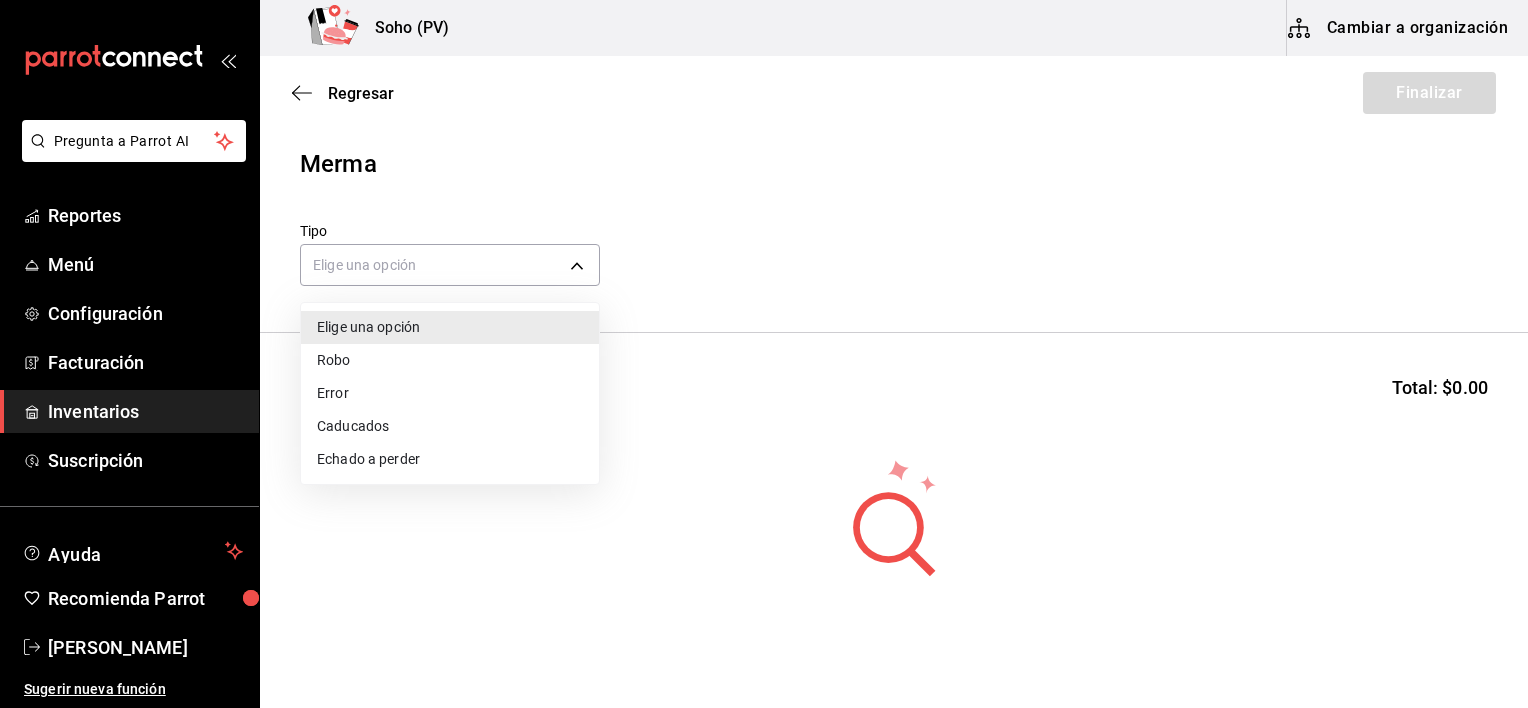 click on "Echado a perder" at bounding box center (450, 459) 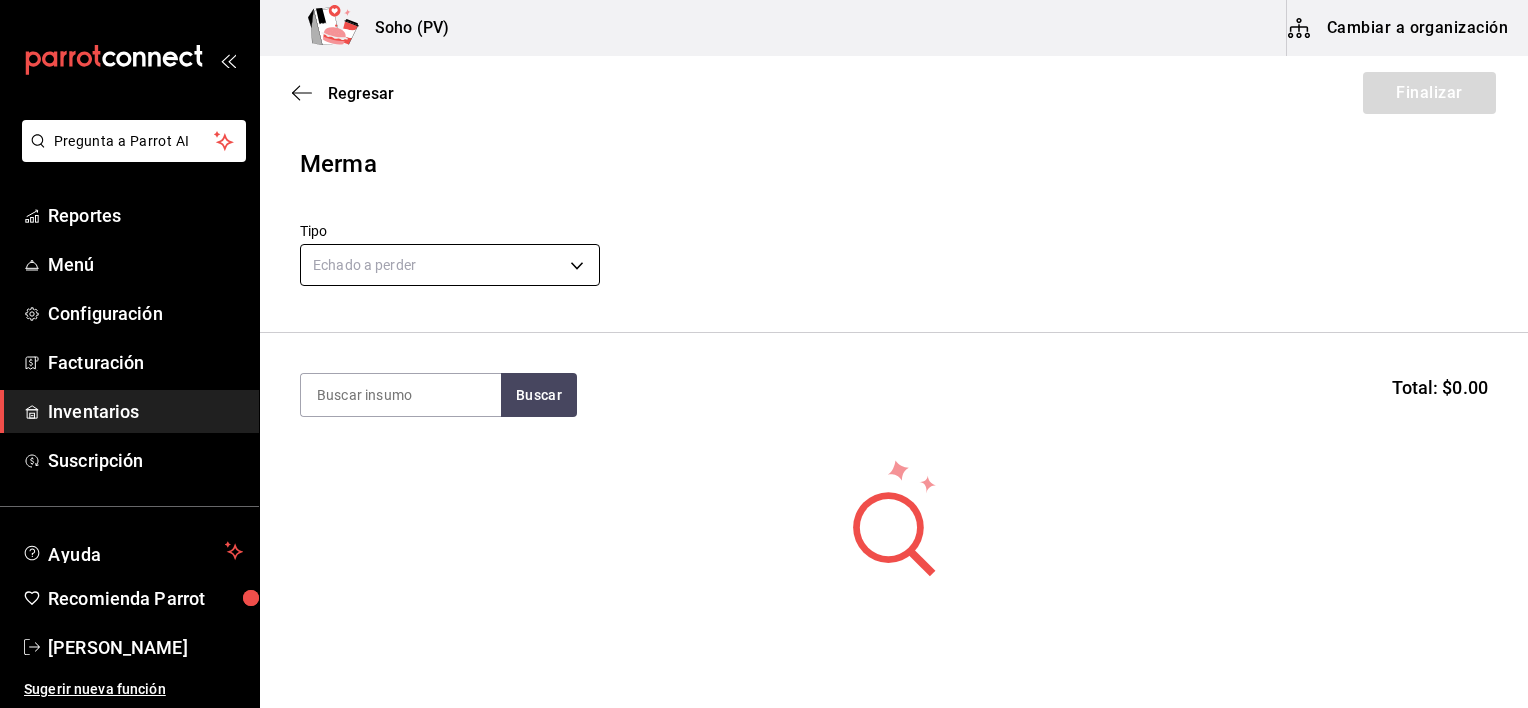 click on "Pregunta a Parrot AI Reportes   Menú   Configuración   Facturación   Inventarios   Suscripción   Ayuda Recomienda Parrot   [PERSON_NAME]   Sugerir nueva función   Soho (PV) Cambiar a organización Regresar Finalizar Merma Tipo Echado a perder SPOILED Buscar Total: $0.00 No hay insumos a mostrar. Busca un insumo para agregarlo a la lista GANA 1 MES GRATIS EN TU SUSCRIPCIÓN AQUÍ ¿Recuerdas cómo empezó tu restaurante?
[DATE] puedes ayudar a un colega a tener el mismo cambio que tú viviste.
Recomienda Parrot directamente desde tu Portal Administrador.
Es fácil y rápido.
🎁 Por cada restaurante que se una, ganas 1 mes gratis. Pregunta a Parrot AI Reportes   Menú   Configuración   Facturación   Inventarios   Suscripción   Ayuda Recomienda Parrot   [PERSON_NAME]   Sugerir nueva función   Editar Eliminar Visitar centro de ayuda [PHONE_NUMBER] [EMAIL_ADDRESS][DOMAIN_NAME] Visitar centro de ayuda [PHONE_NUMBER] [EMAIL_ADDRESS][DOMAIN_NAME]" at bounding box center (764, 297) 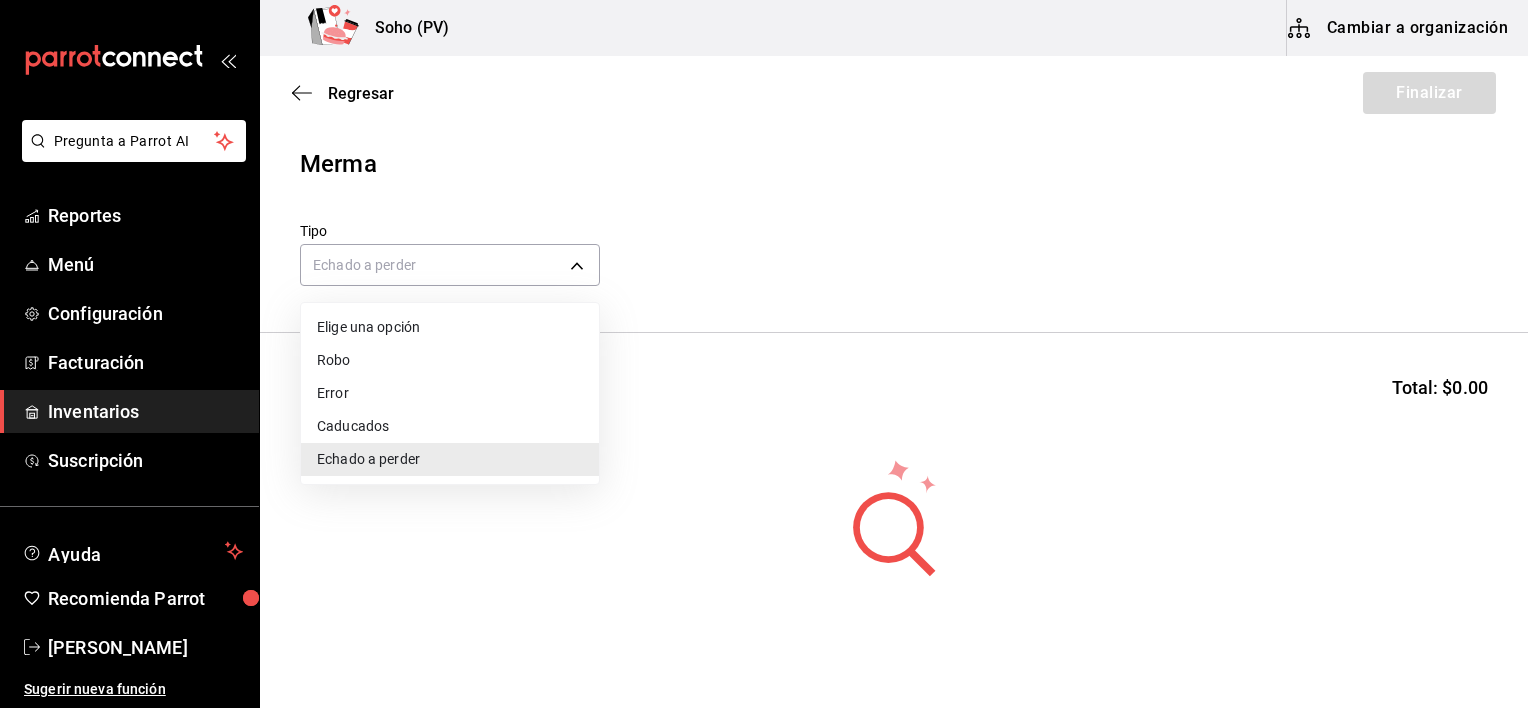 click on "Error" at bounding box center [450, 393] 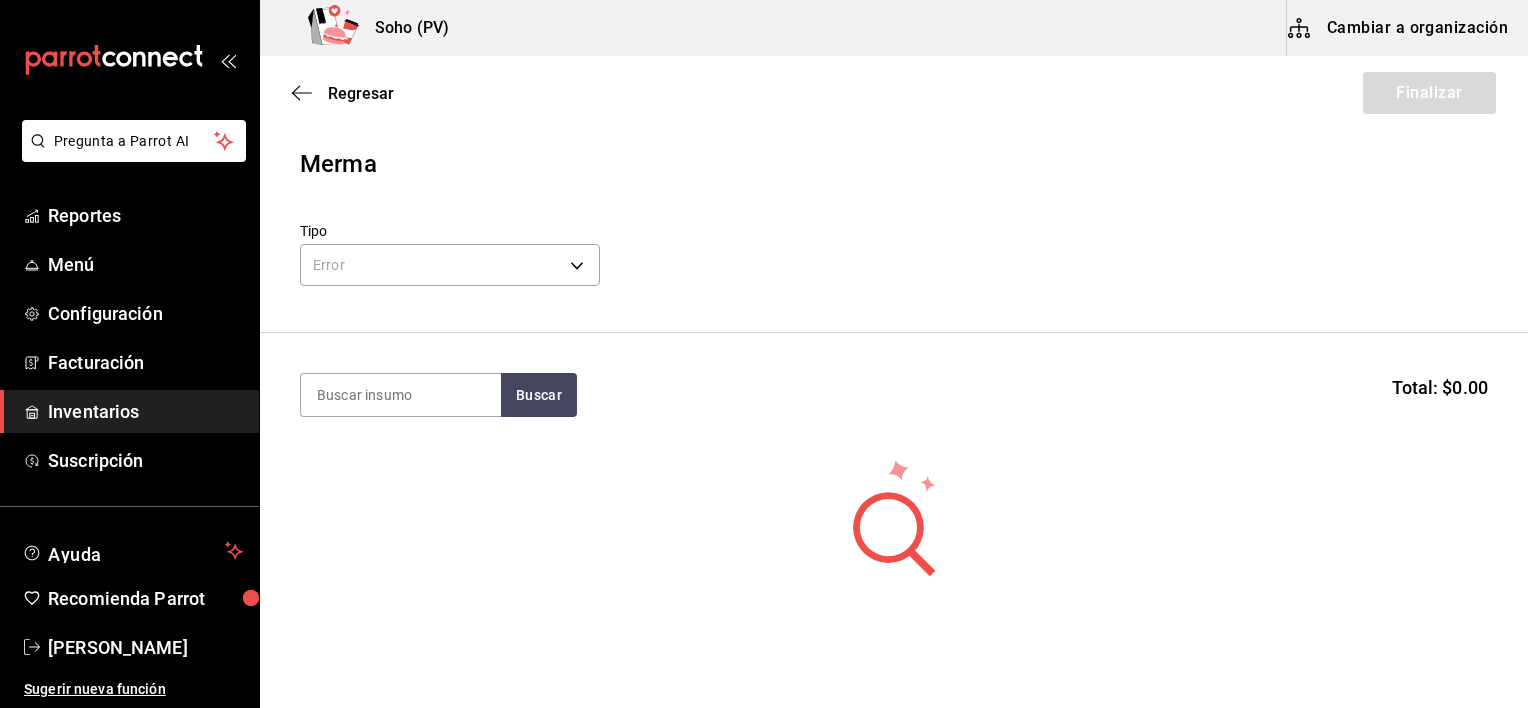 click at bounding box center [401, 395] 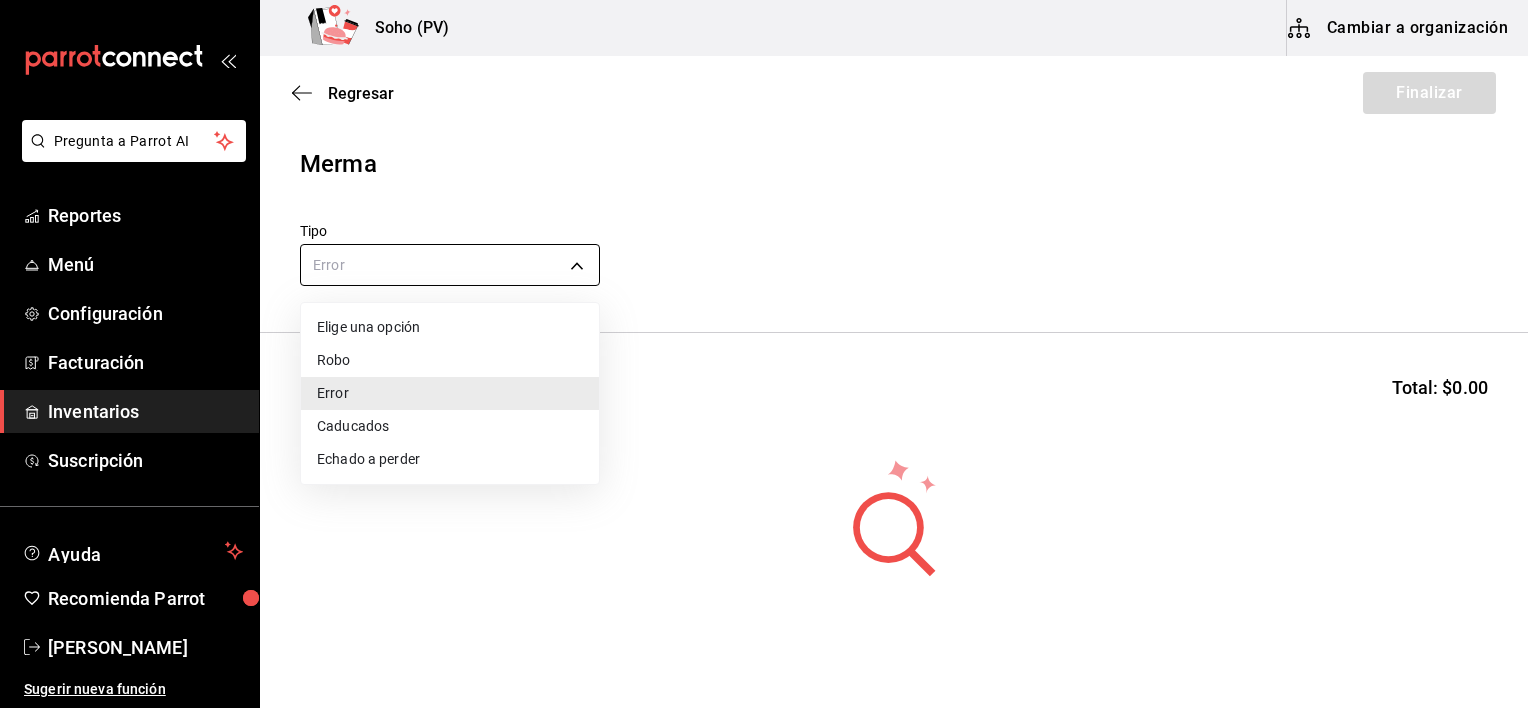 click on "Pregunta a Parrot AI Reportes   Menú   Configuración   Facturación   Inventarios   Suscripción   Ayuda Recomienda Parrot   [PERSON_NAME]   Sugerir nueva función   Soho (PV) Cambiar a organización Regresar Finalizar Merma Tipo Error ERROR Buscar Total: $0.00 No hay insumos a mostrar. Busca un insumo para agregarlo a la lista GANA 1 MES GRATIS EN TU SUSCRIPCIÓN AQUÍ ¿Recuerdas cómo empezó tu restaurante?
[DATE] puedes ayudar a un colega a tener el mismo cambio que tú viviste.
Recomienda Parrot directamente desde tu Portal Administrador.
Es fácil y rápido.
🎁 Por cada restaurante que se una, ganas 1 mes gratis. Pregunta a Parrot AI Reportes   Menú   Configuración   Facturación   Inventarios   Suscripción   Ayuda Recomienda Parrot   [PERSON_NAME]   Sugerir nueva función   Editar Eliminar Visitar centro de ayuda [PHONE_NUMBER] [EMAIL_ADDRESS][DOMAIN_NAME] Visitar centro de ayuda [PHONE_NUMBER] [EMAIL_ADDRESS][DOMAIN_NAME] Elige una opción Robo Error Caducados" at bounding box center (764, 297) 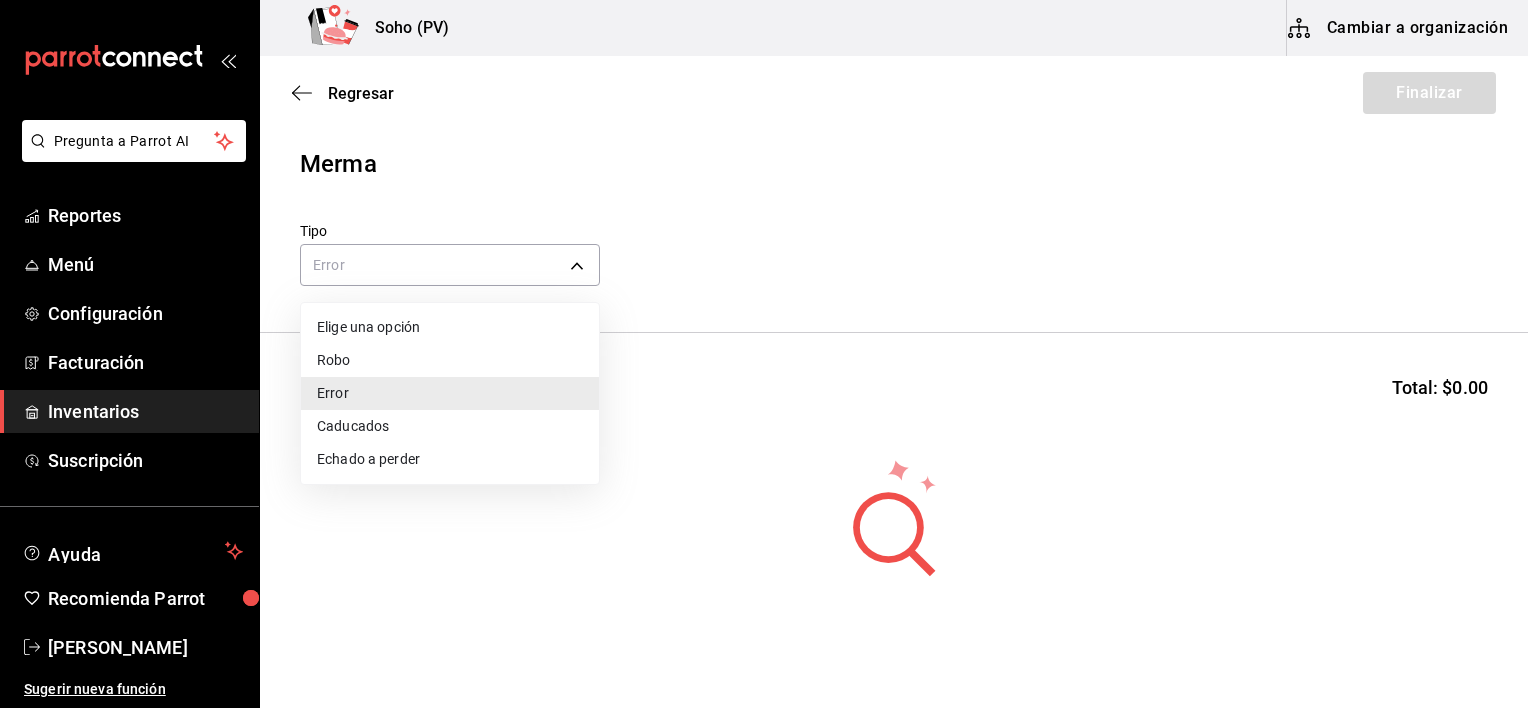 click on "Echado a perder" at bounding box center (450, 459) 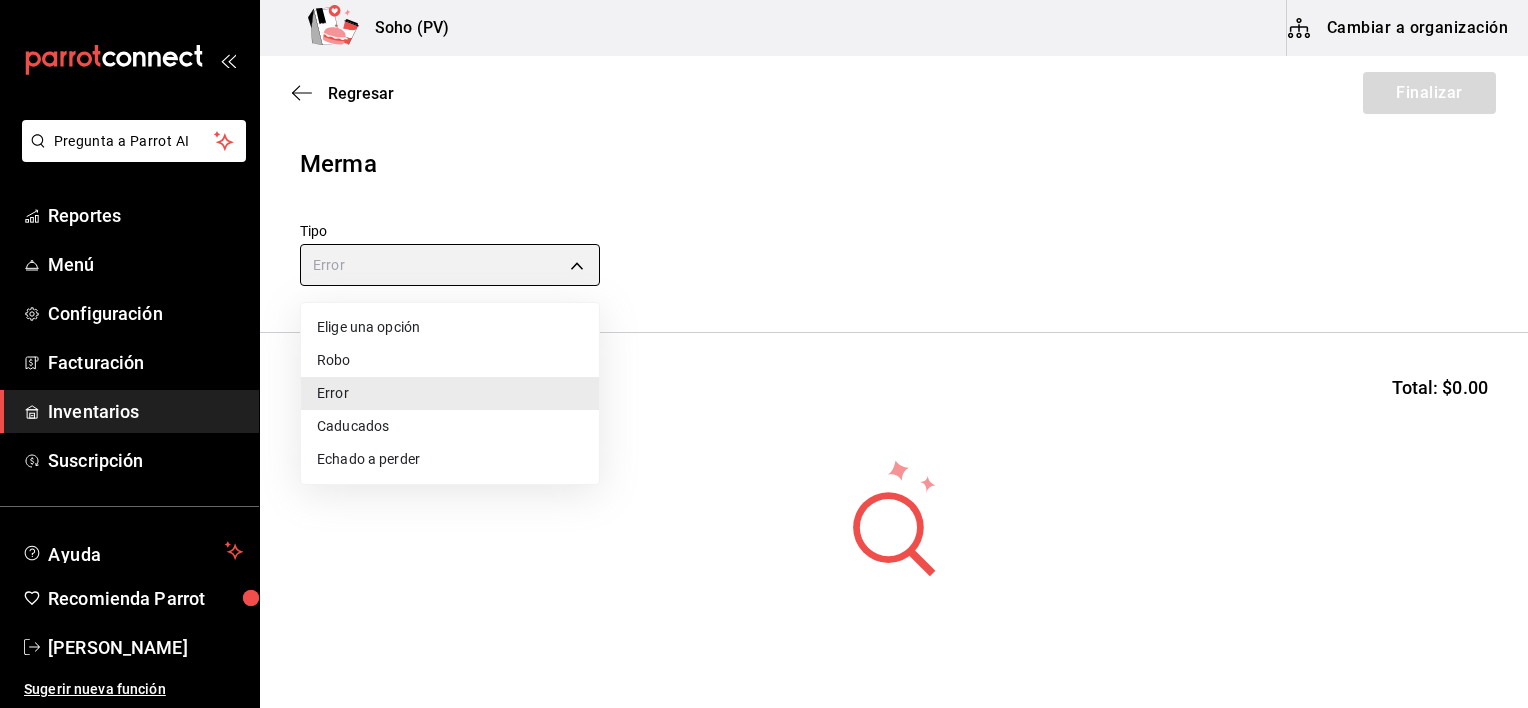 type on "SPOILED" 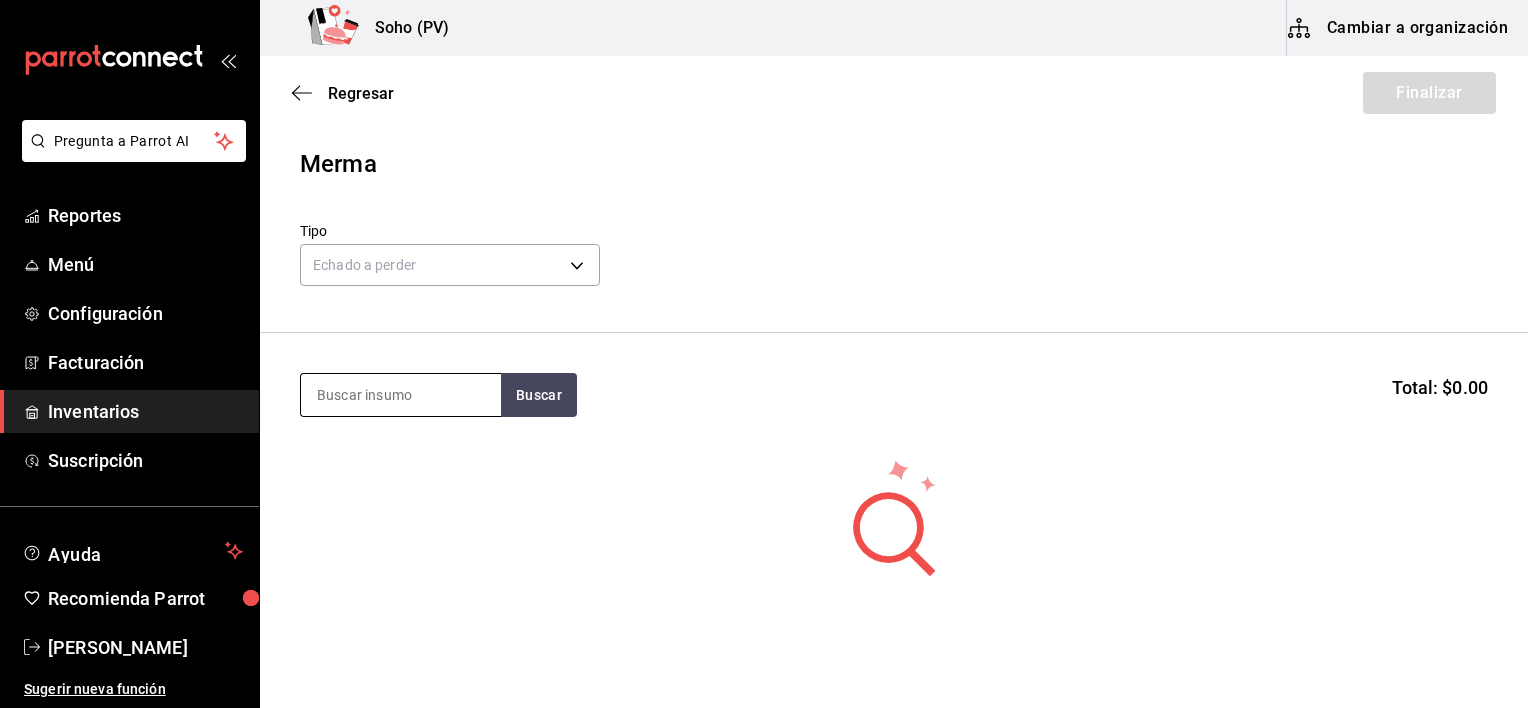 click at bounding box center (401, 395) 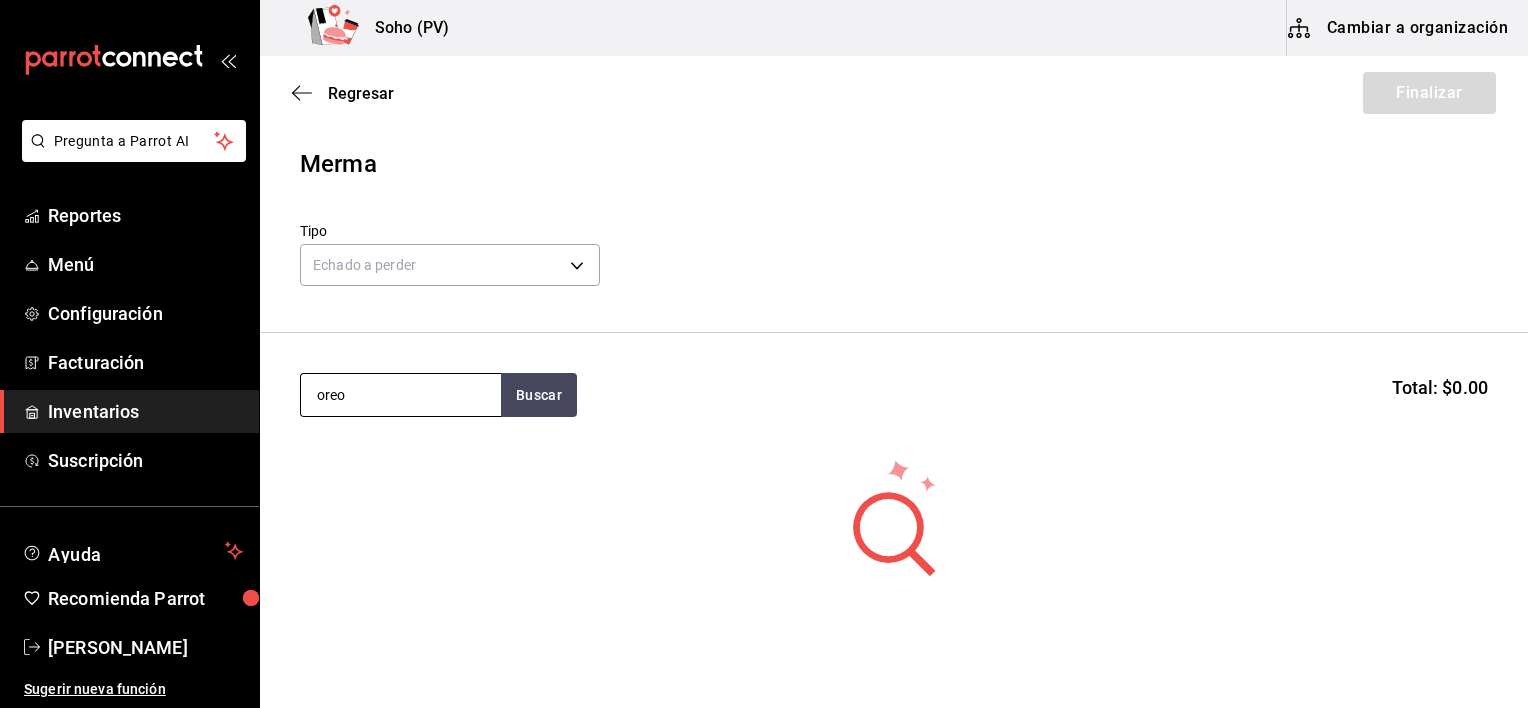 type on "oreo" 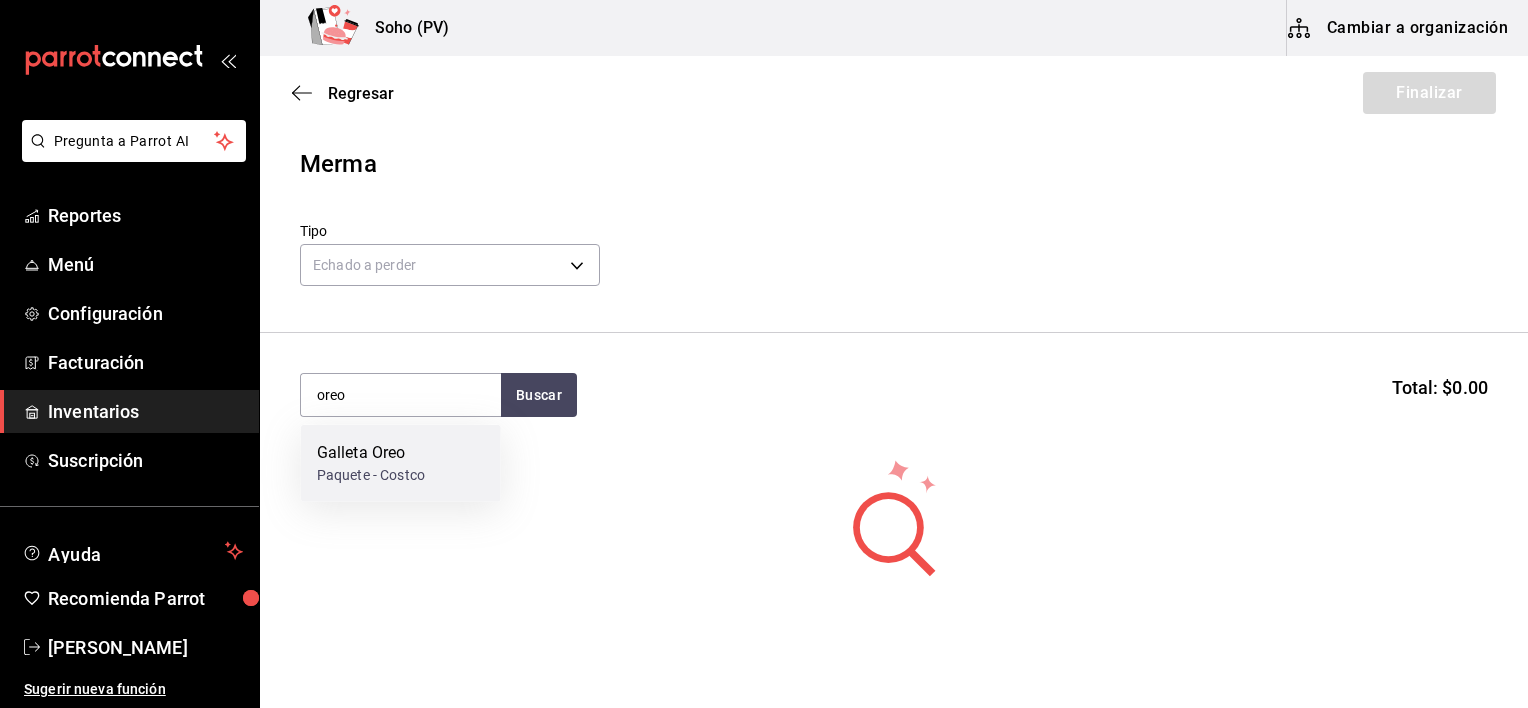 click on "Galleta Oreo" at bounding box center (371, 453) 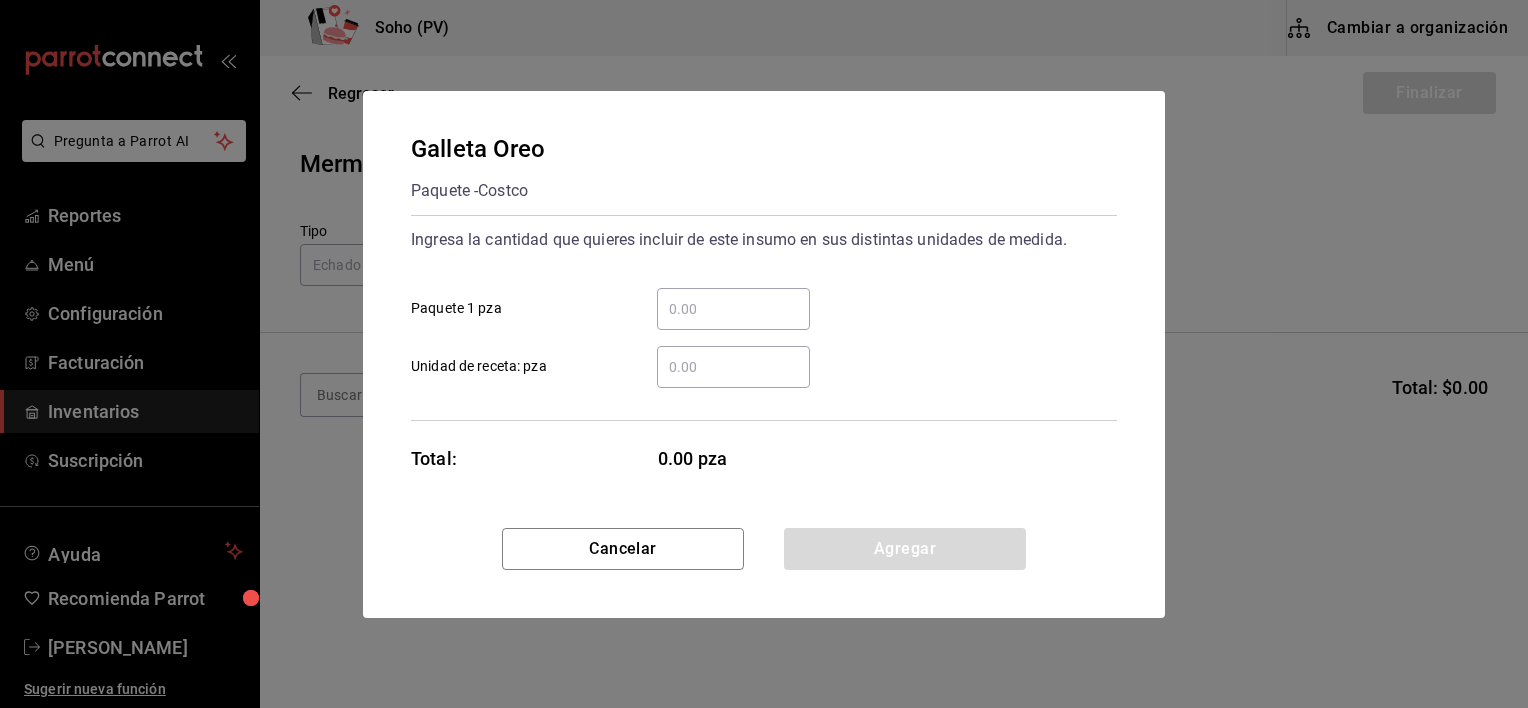 click on "​ Paquete 1 pza" at bounding box center (733, 309) 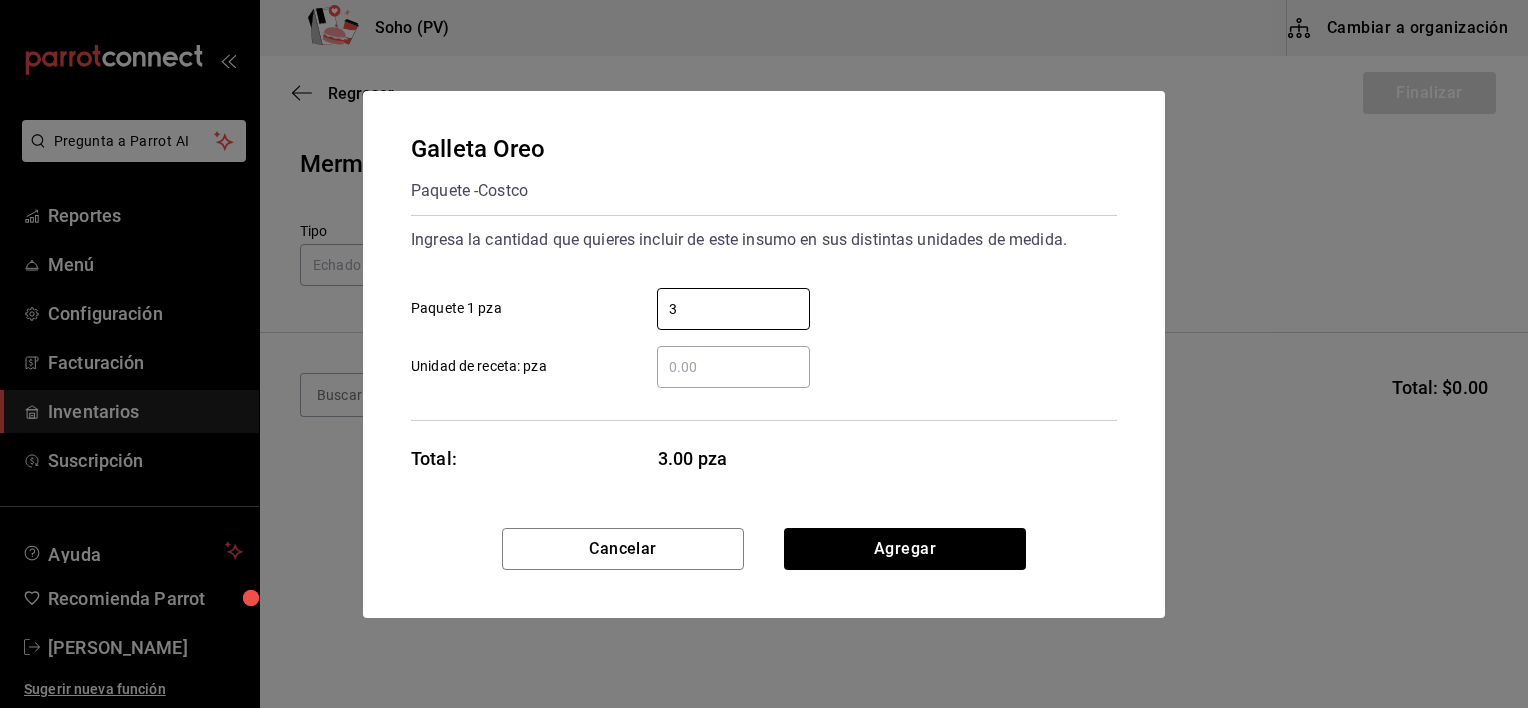 type on "3" 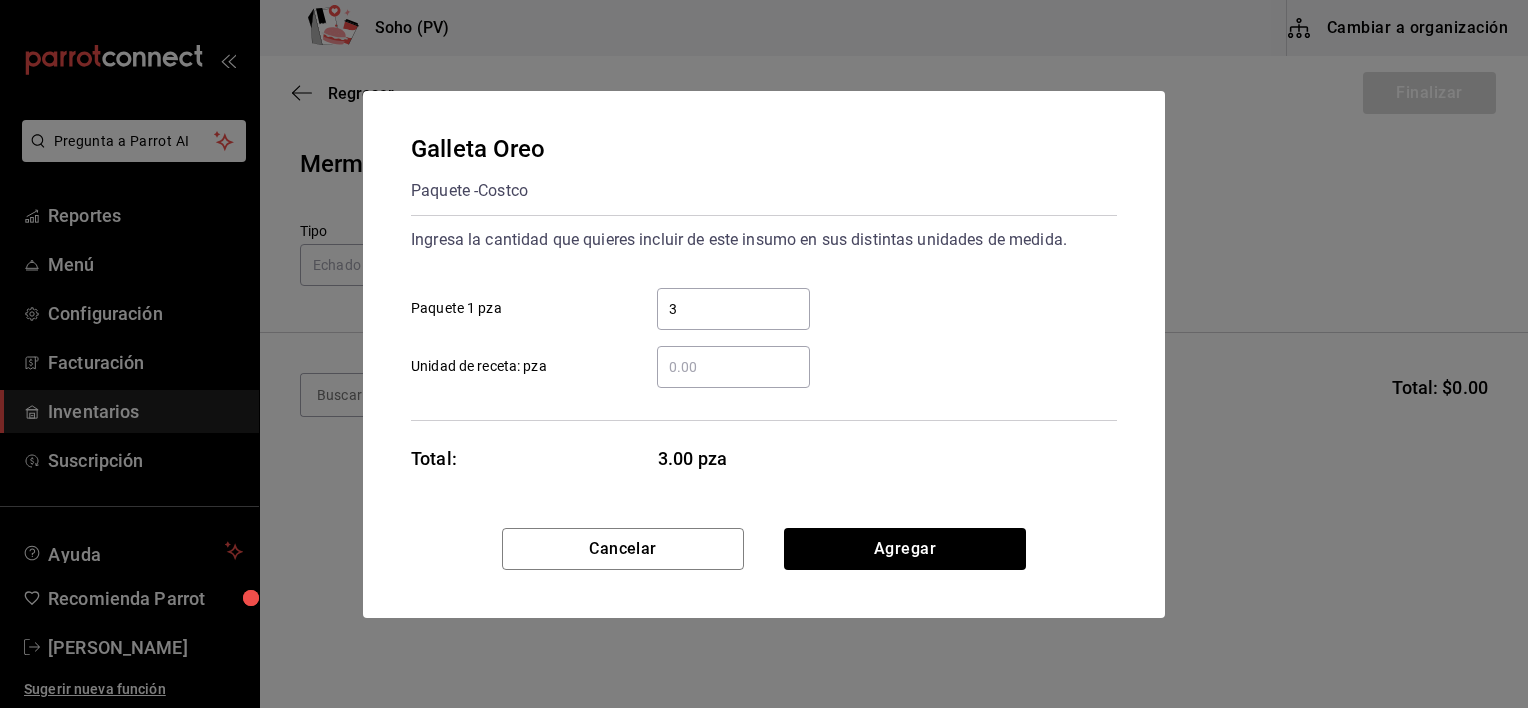 click on "Galleta Oreo   Paquete -  Costco Ingresa la cantidad que quieres incluir de este insumo en sus distintas unidades de medida. 3 ​ Paquete 1 pza ​ Unidad de receta: pza Total: 3.00 pza" at bounding box center [764, 309] 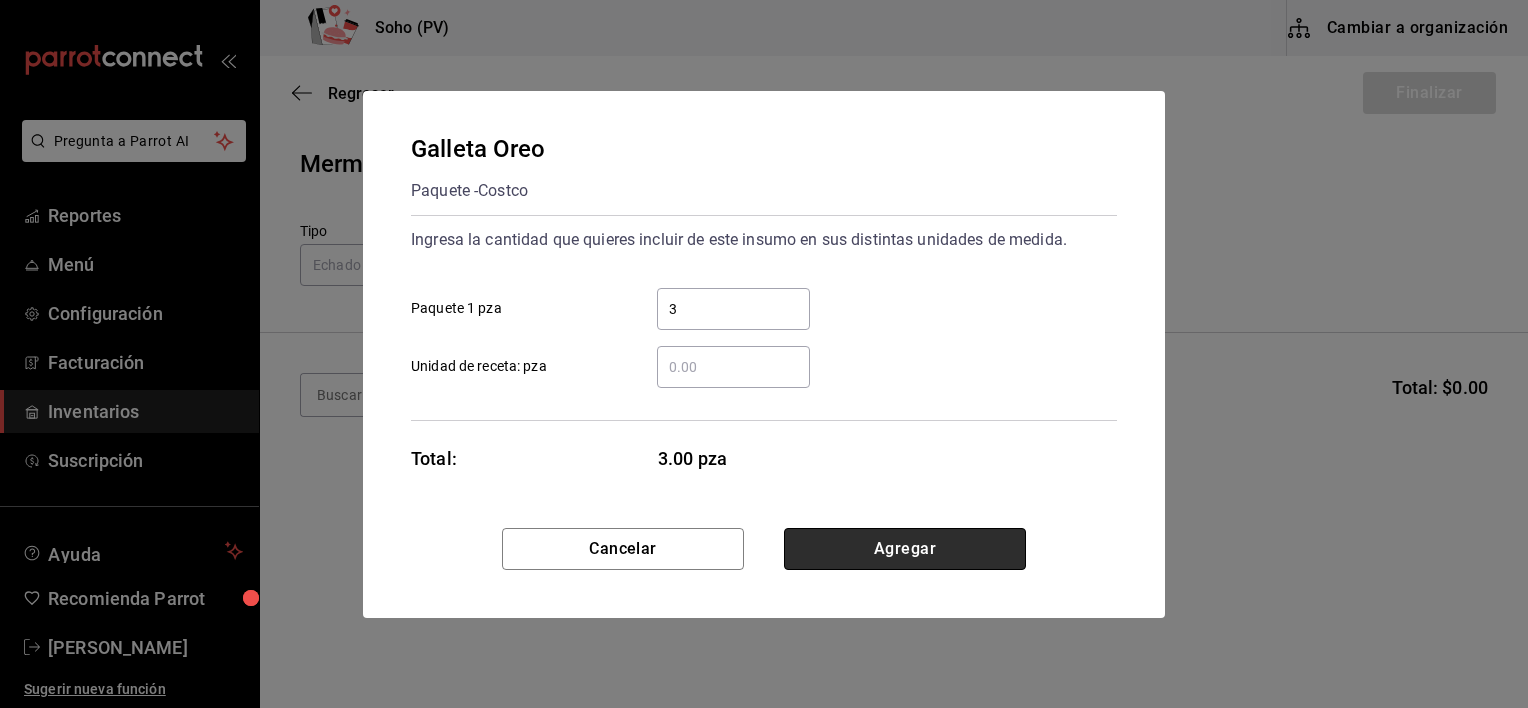 click on "Agregar" at bounding box center [905, 549] 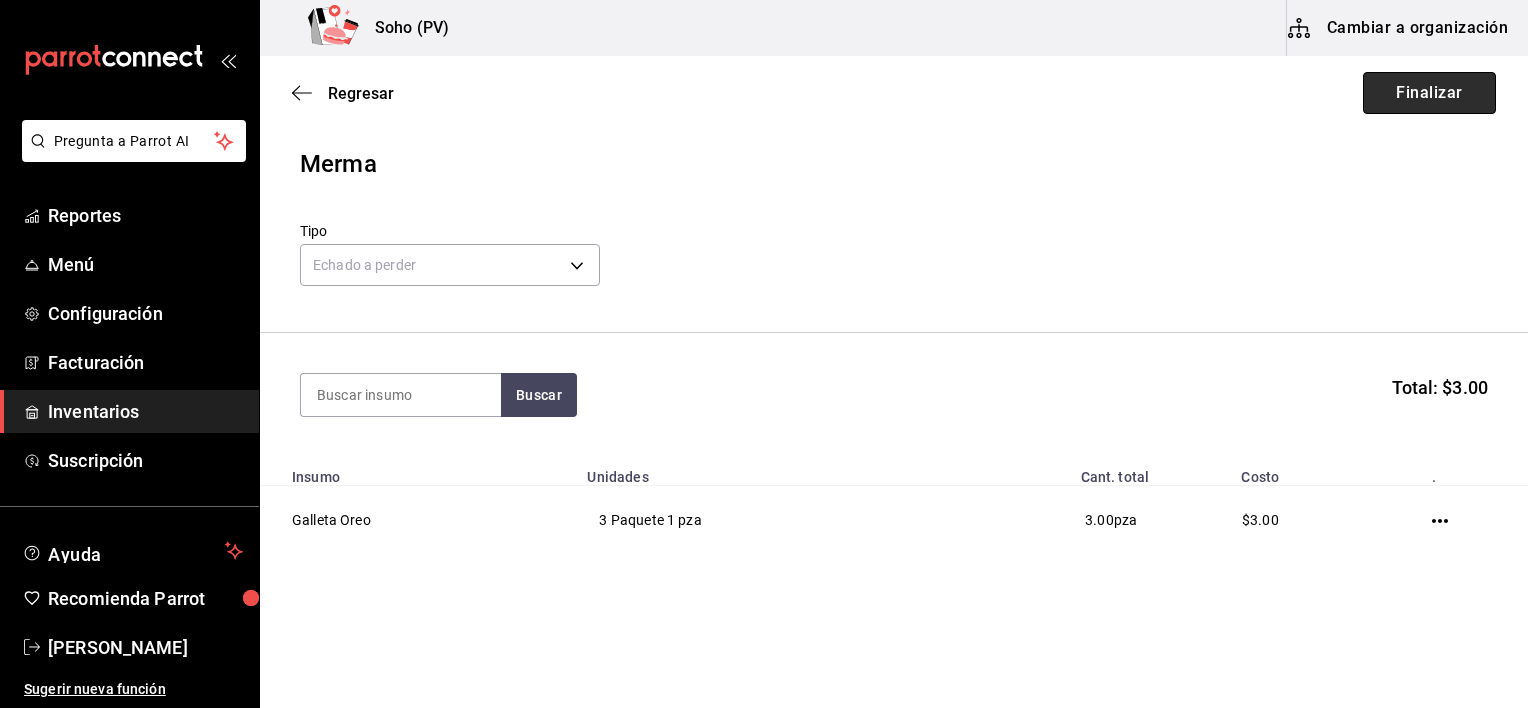 click on "Finalizar" at bounding box center [1429, 93] 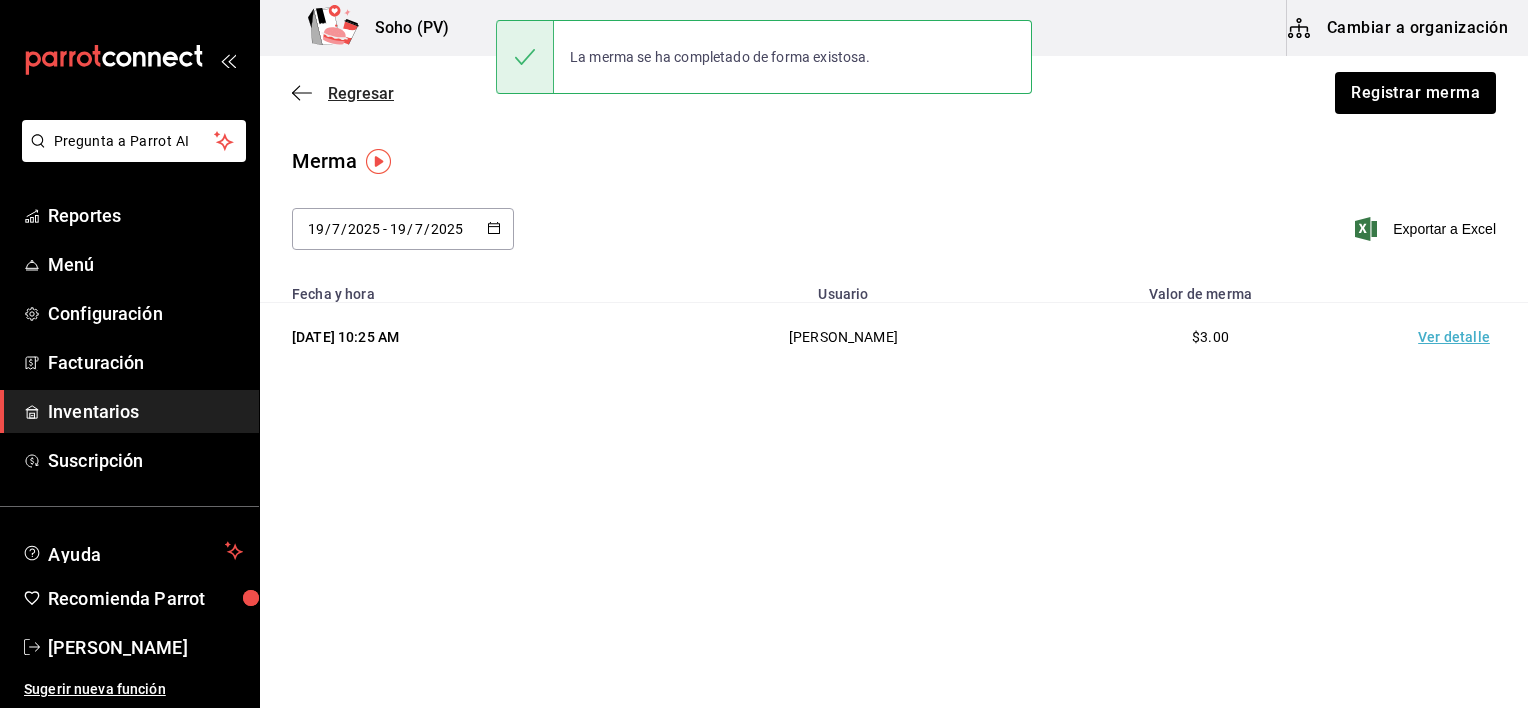 click on "Regresar" at bounding box center [361, 93] 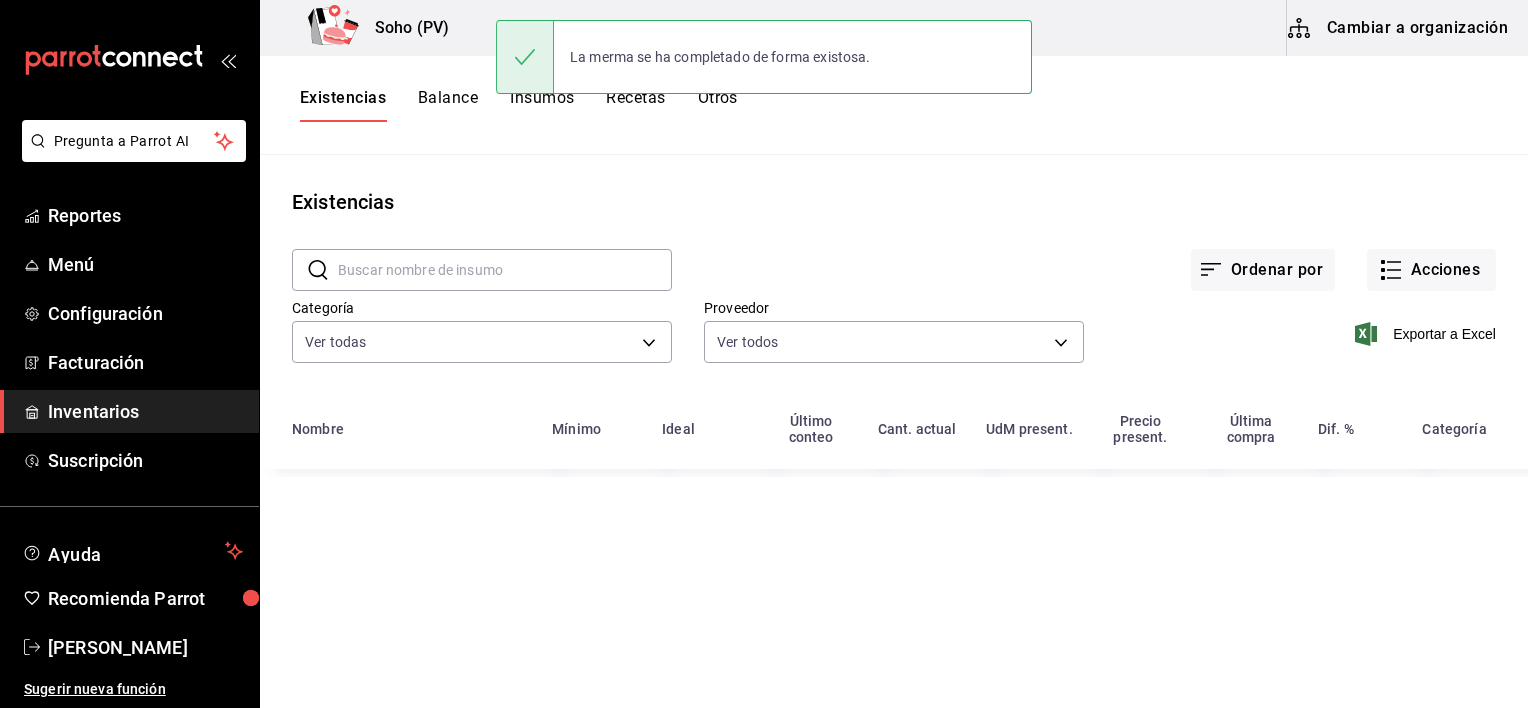 click at bounding box center [505, 270] 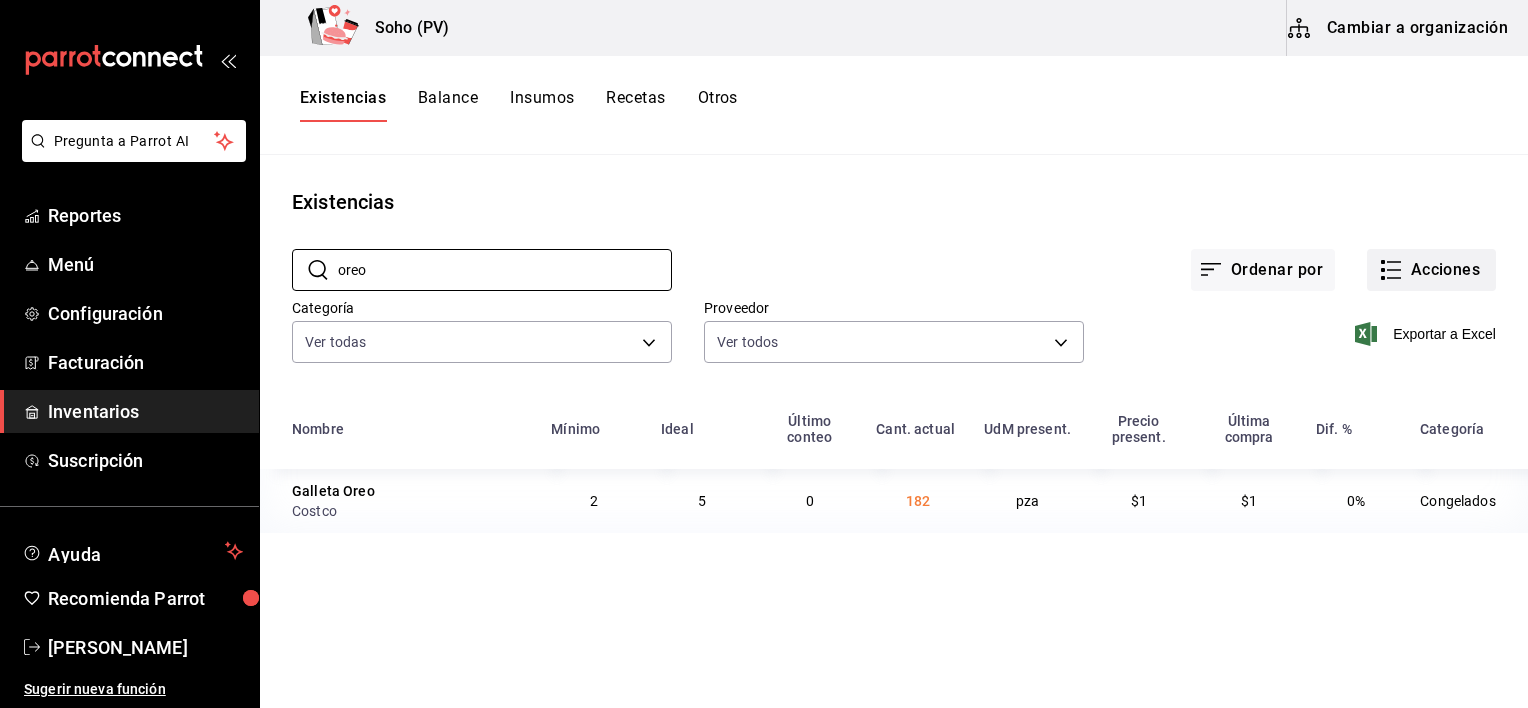 click on "Acciones" at bounding box center [1431, 270] 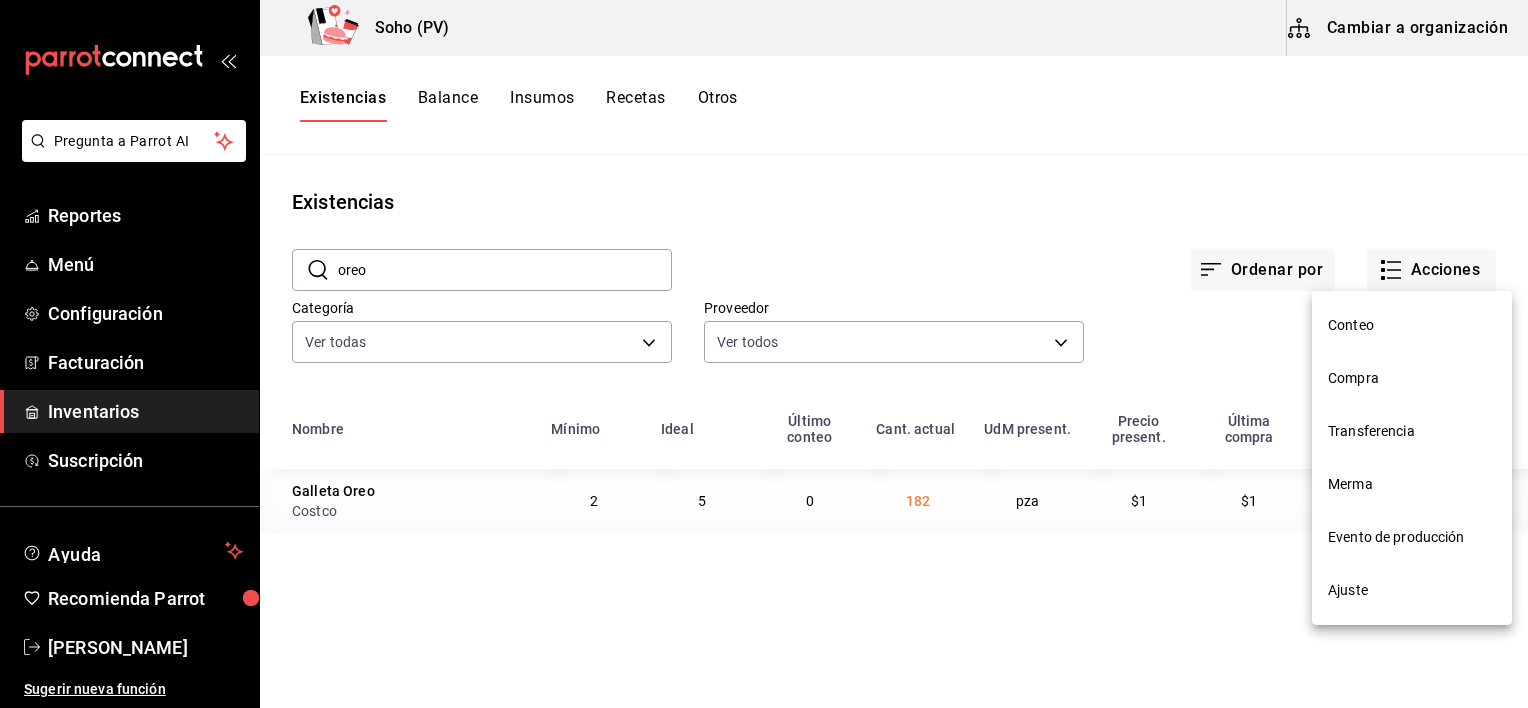 click at bounding box center [764, 354] 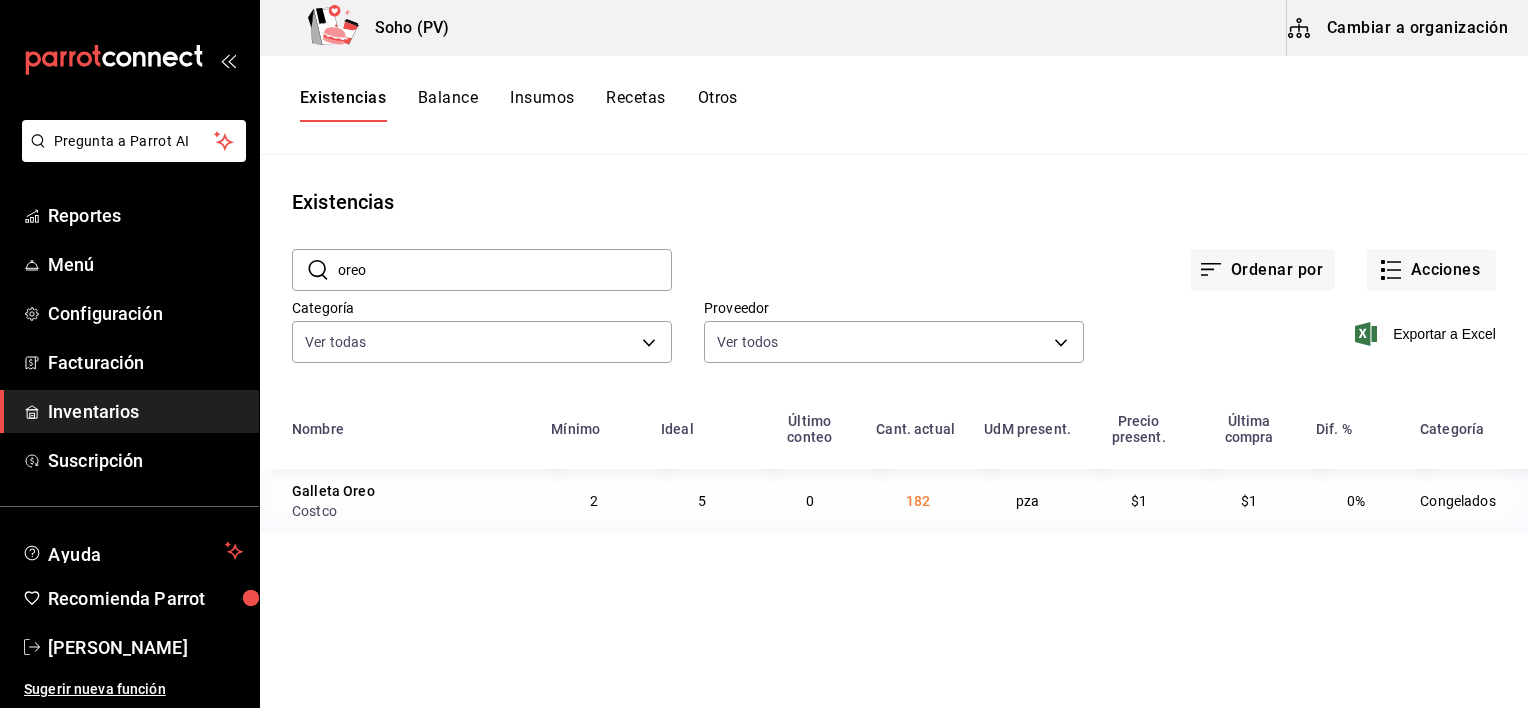 click on "oreo" at bounding box center (505, 270) 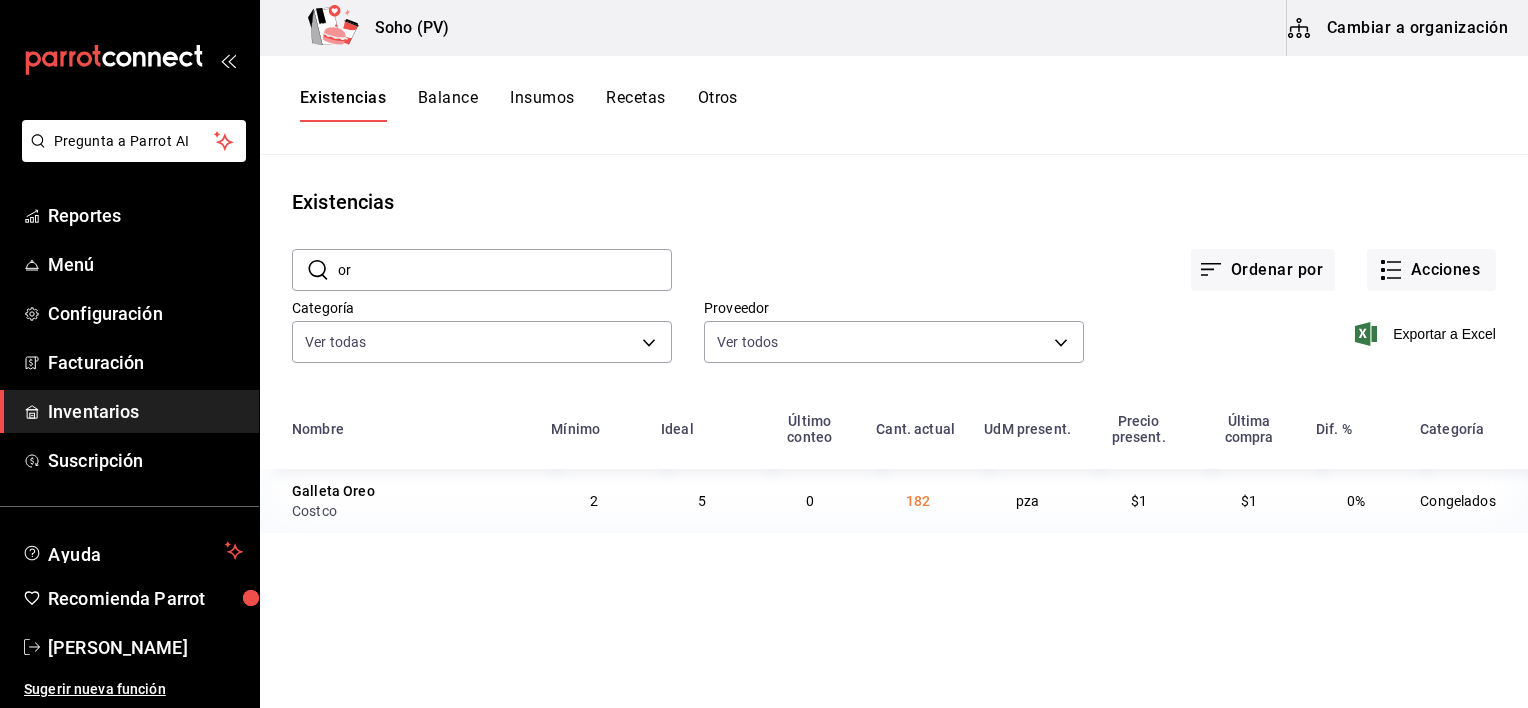type on "o" 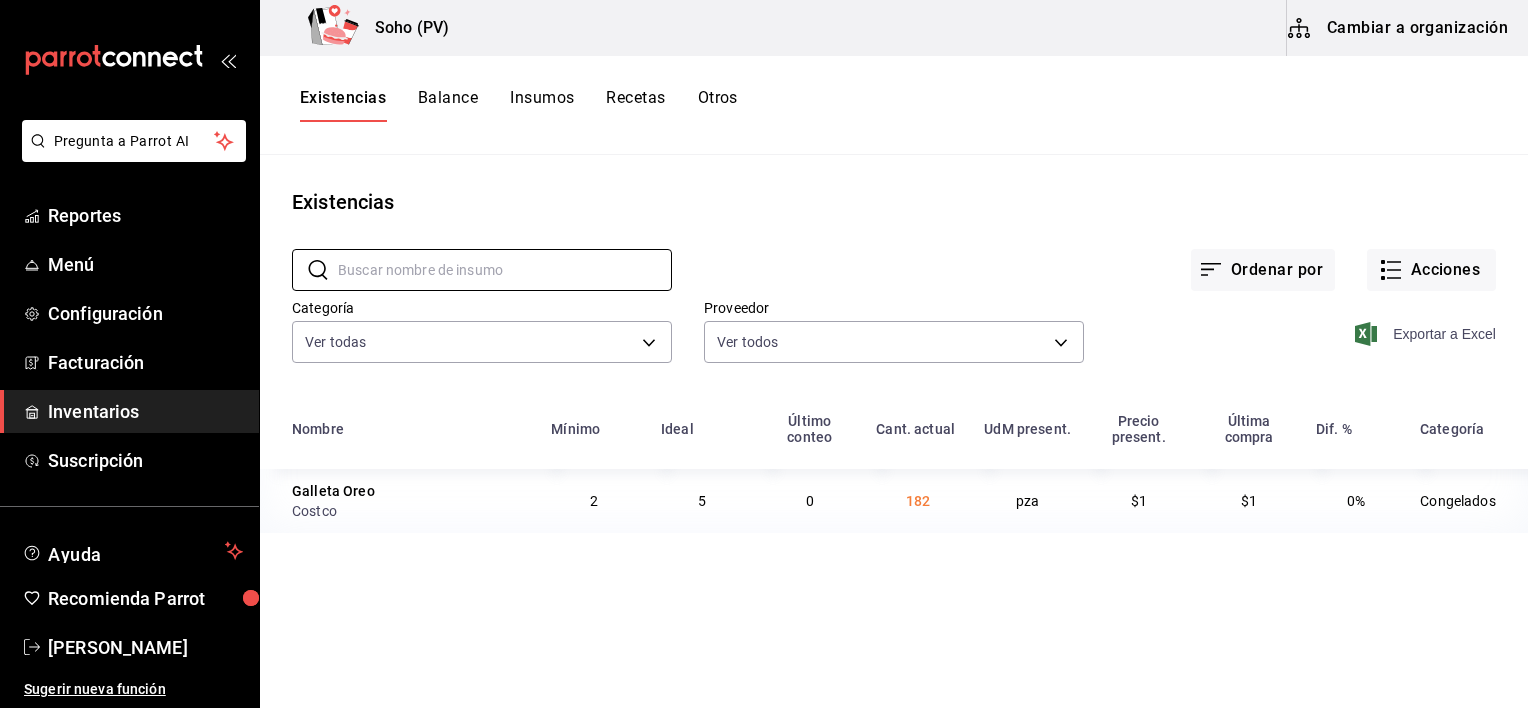 click on "Exportar a Excel" at bounding box center (1427, 334) 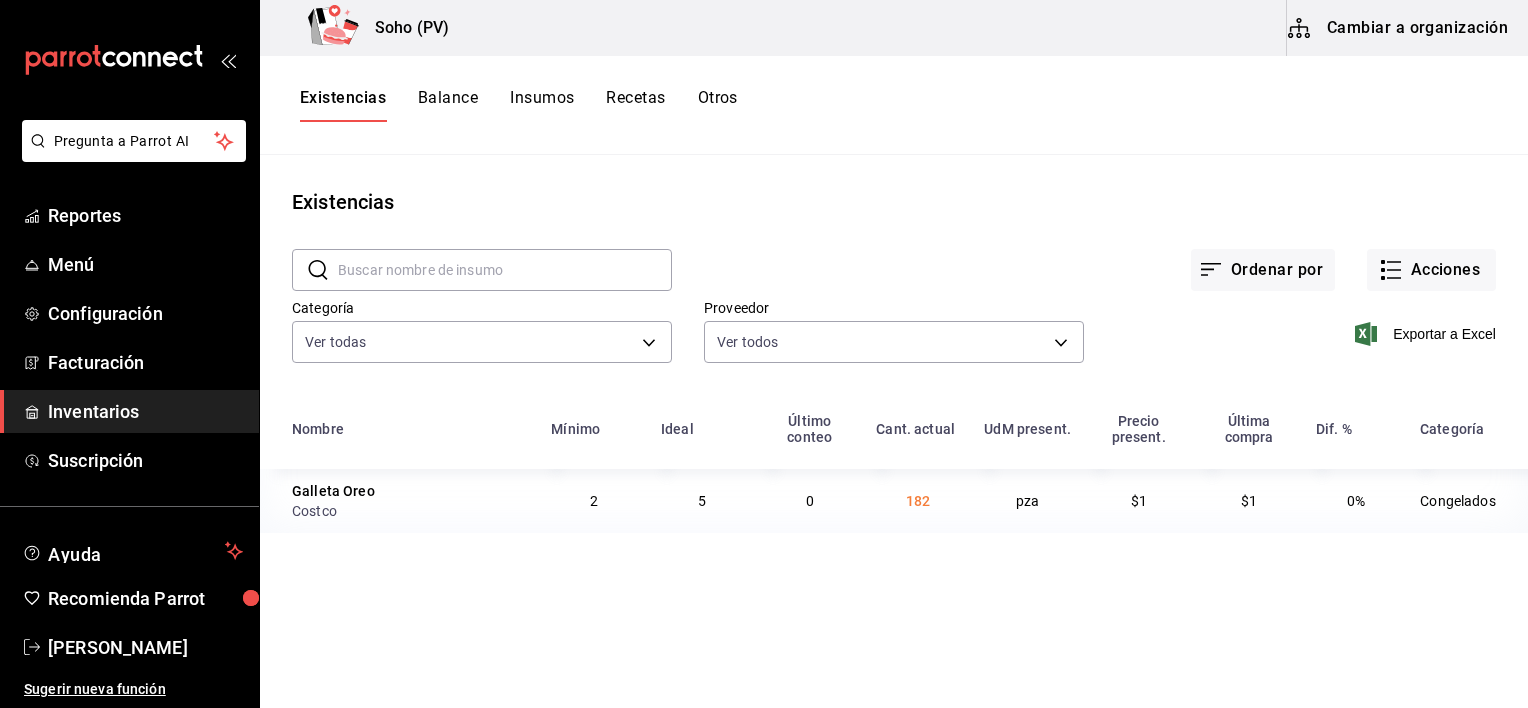 click at bounding box center (505, 270) 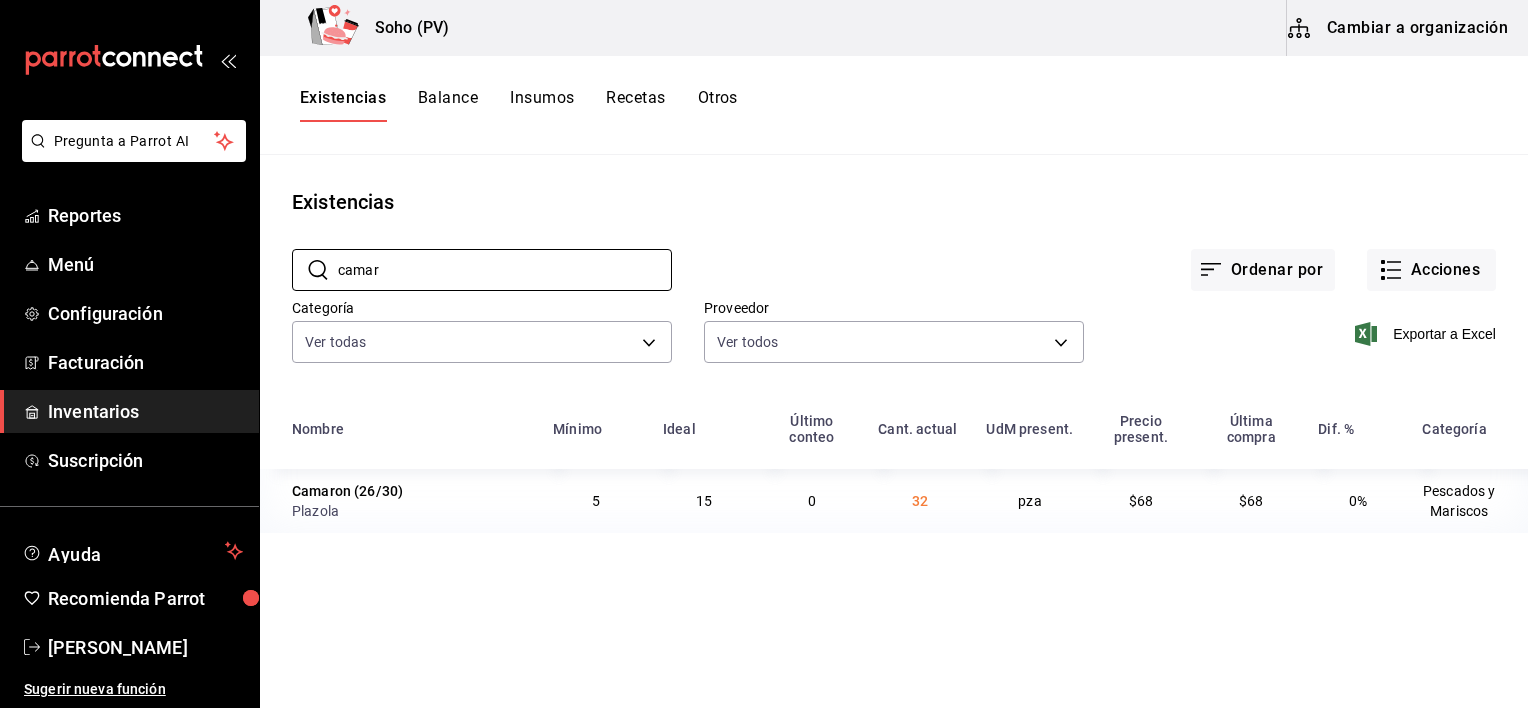 type on "camar" 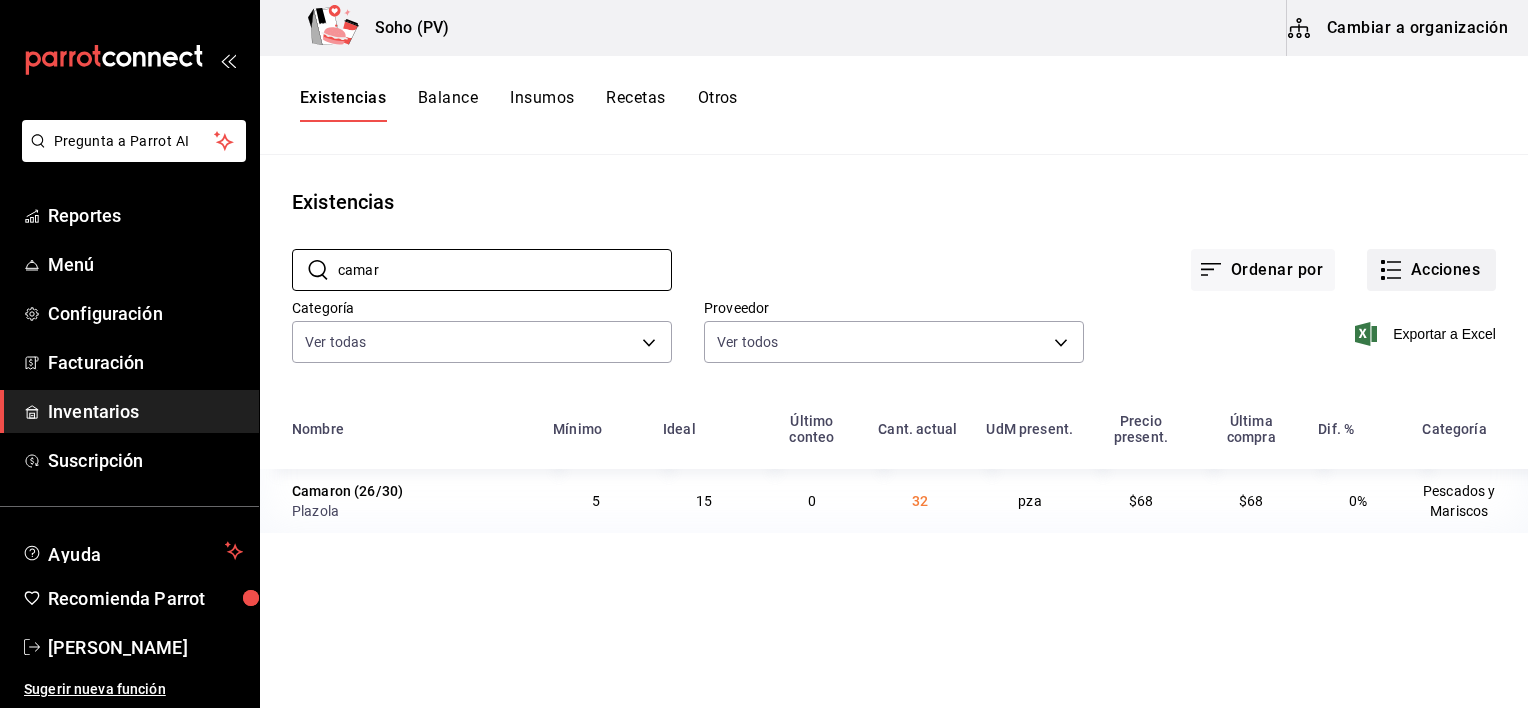 click on "Acciones" at bounding box center (1431, 270) 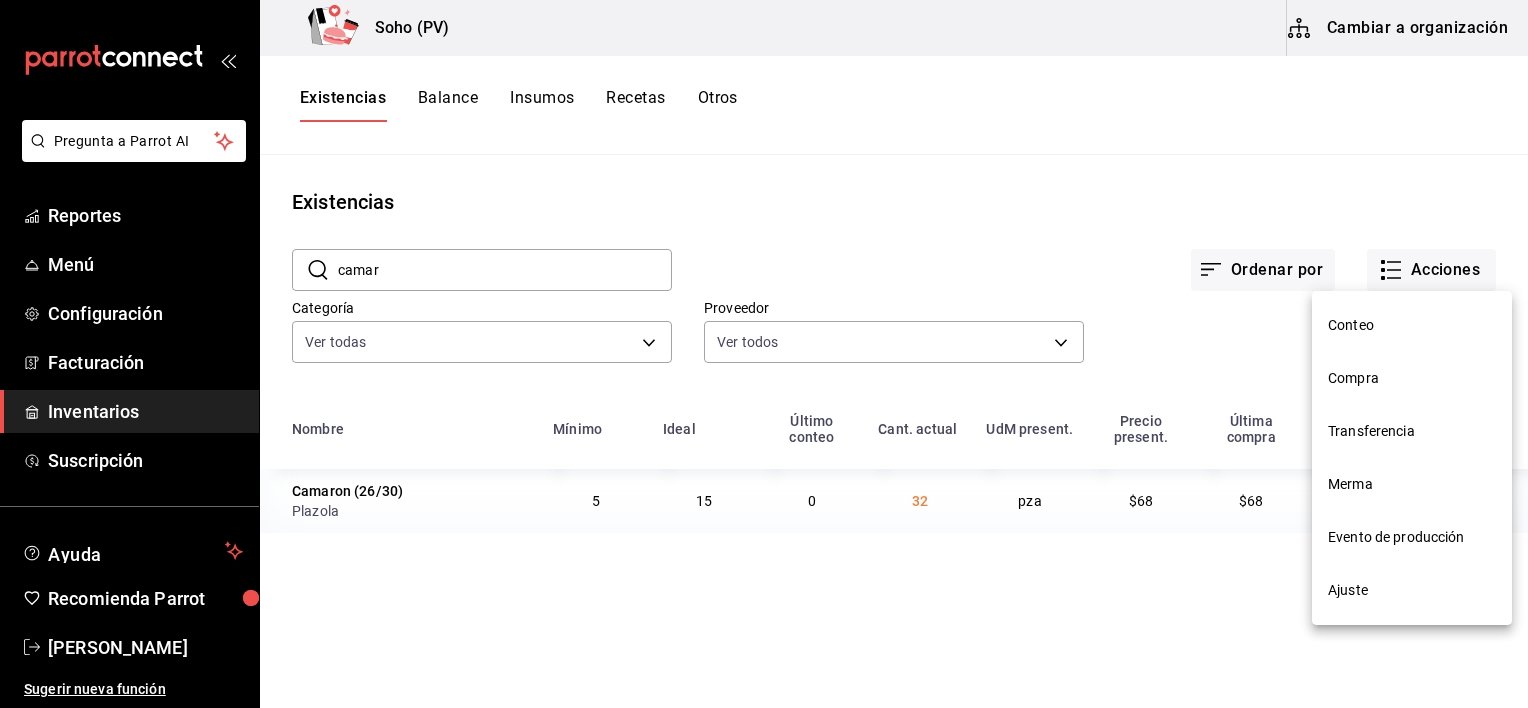 click on "Merma" at bounding box center [1412, 484] 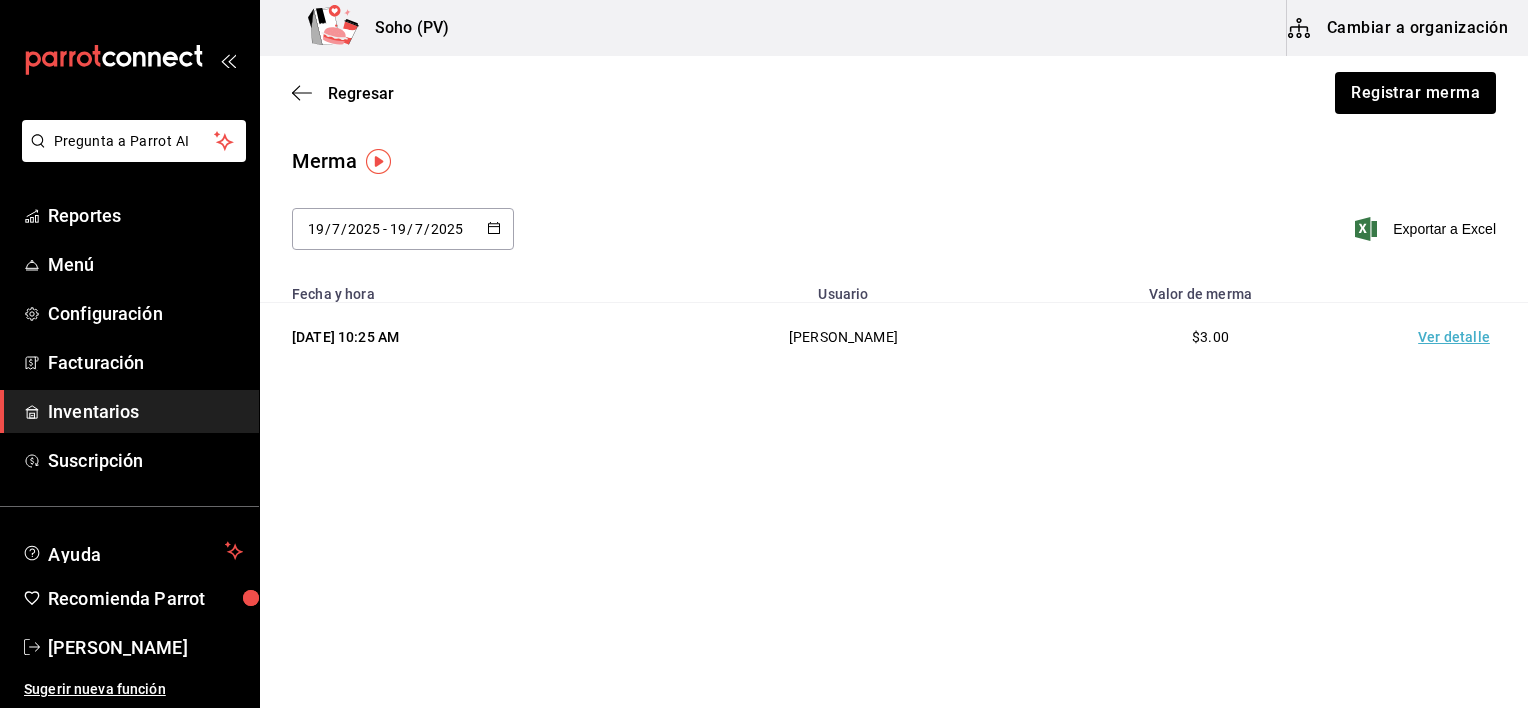 click on "Ver detalle" at bounding box center (1458, 337) 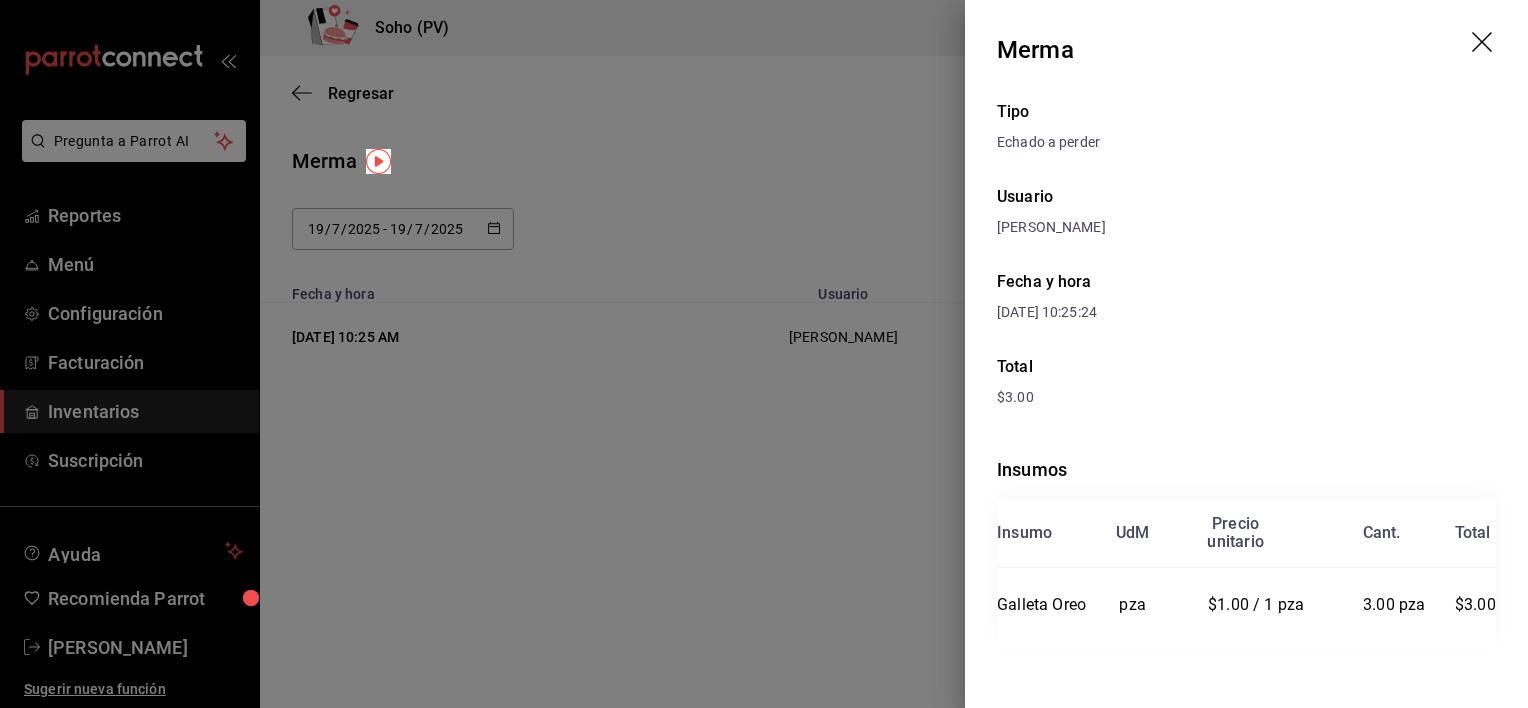 click at bounding box center [764, 354] 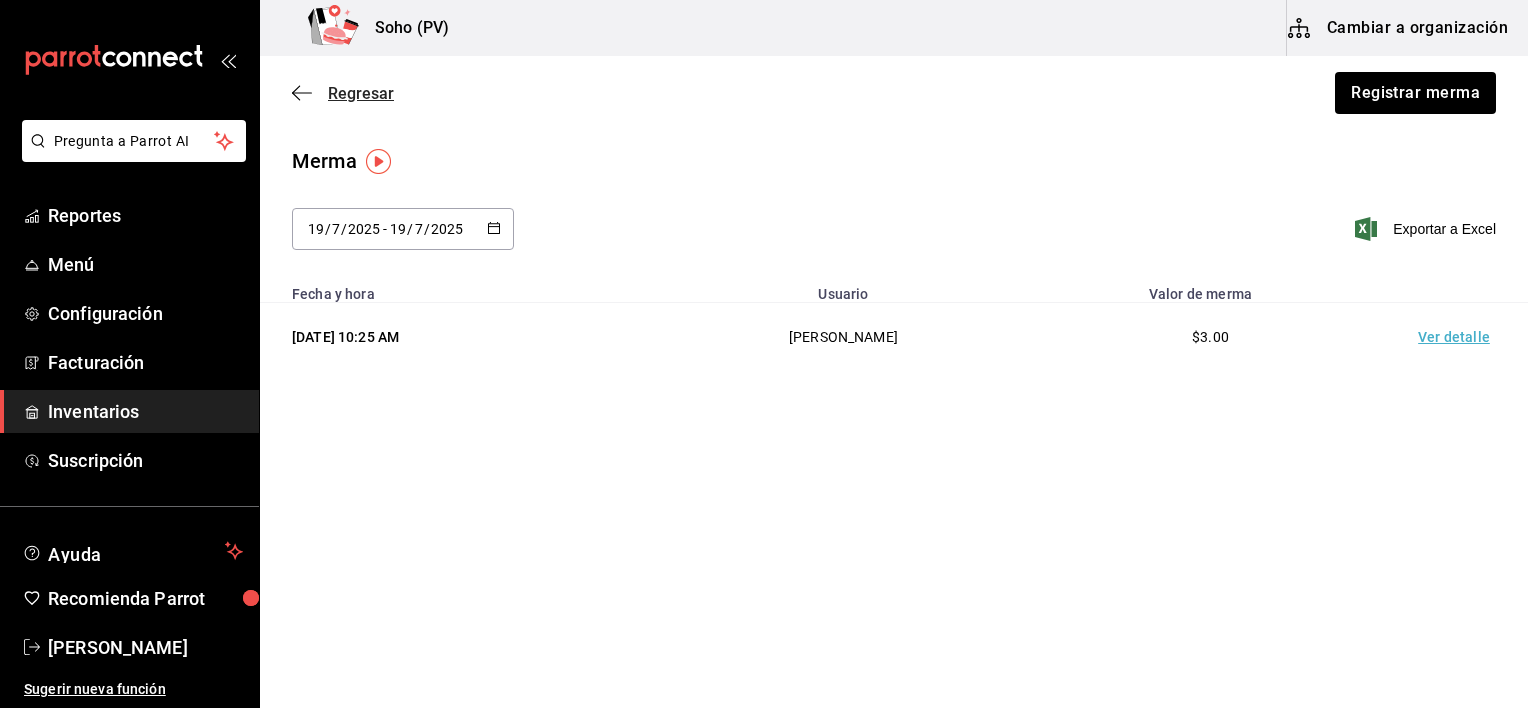 click on "Regresar" at bounding box center (361, 93) 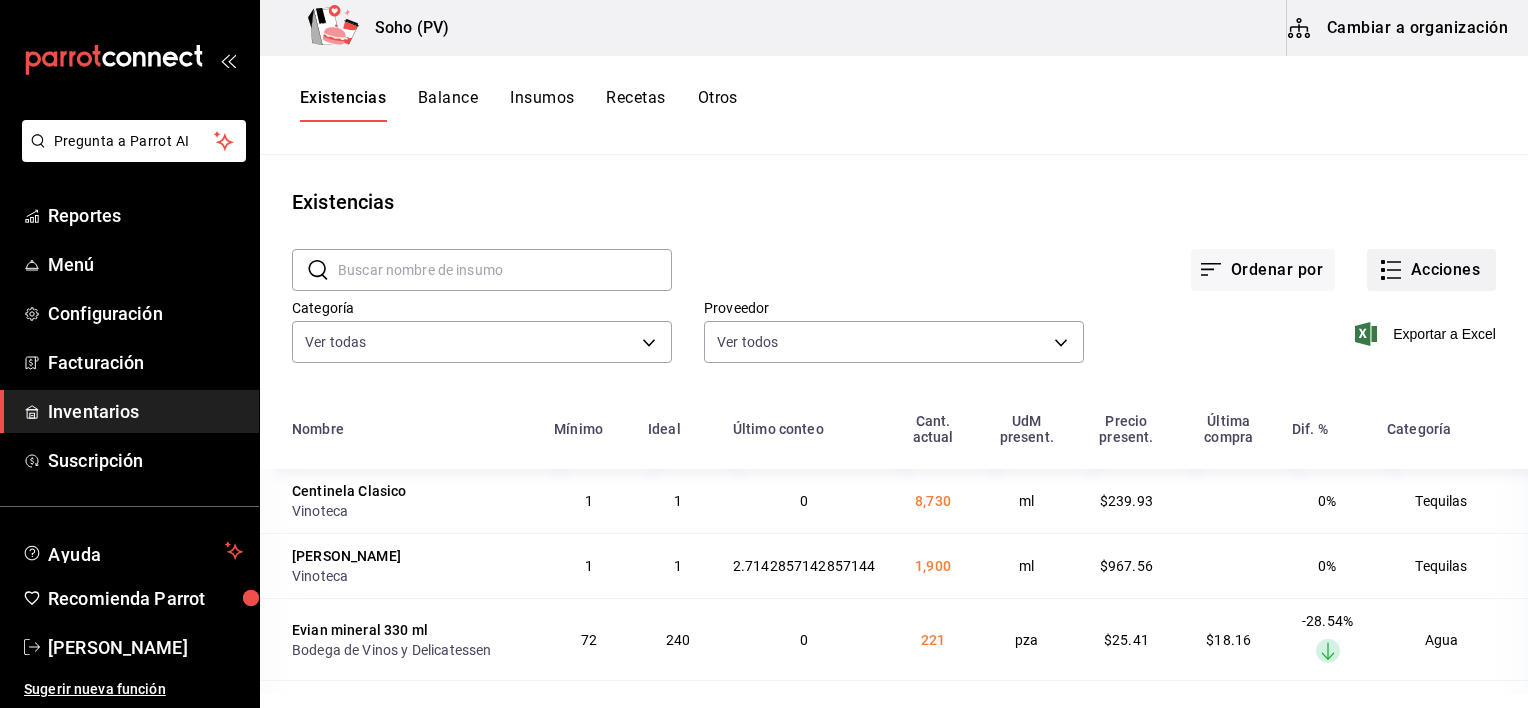 click on "Acciones" at bounding box center [1431, 270] 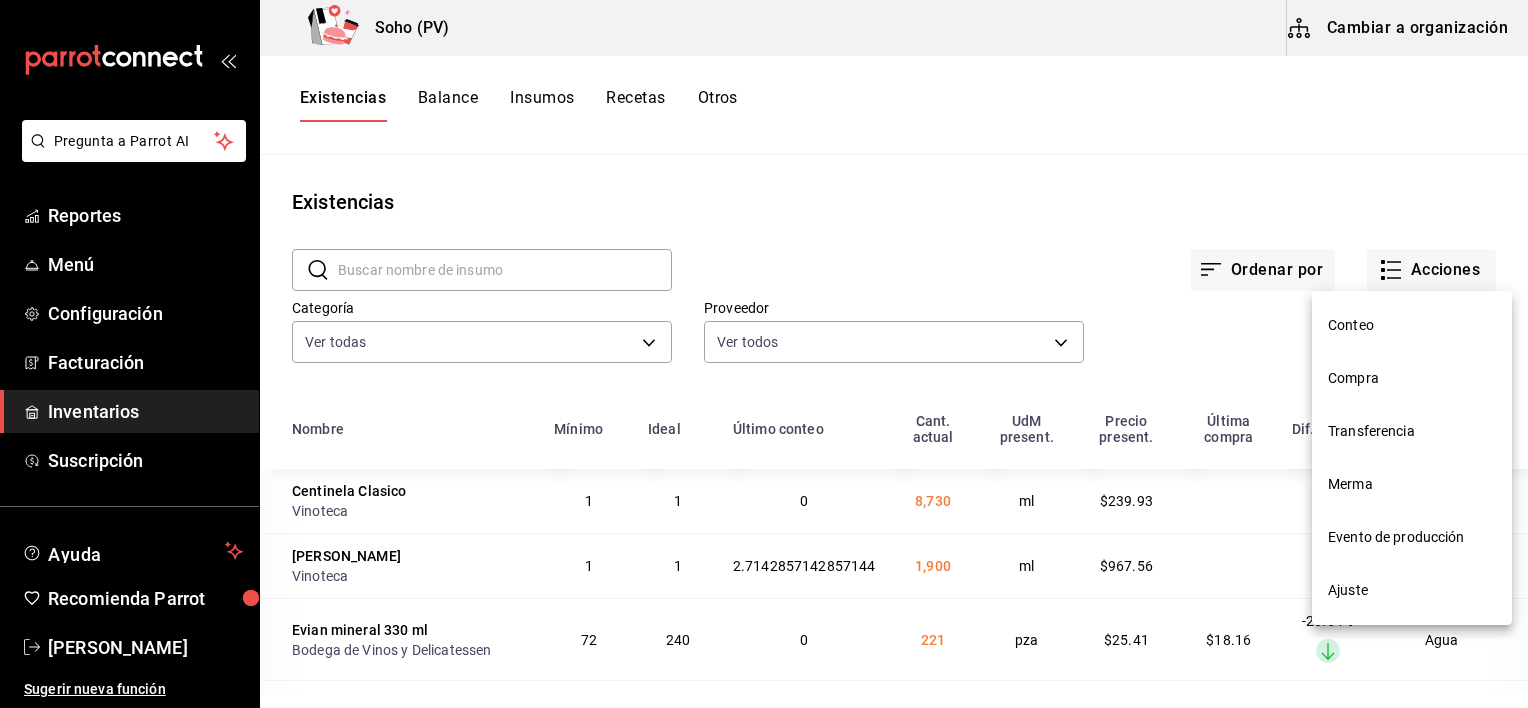 click on "Compra" at bounding box center (1412, 378) 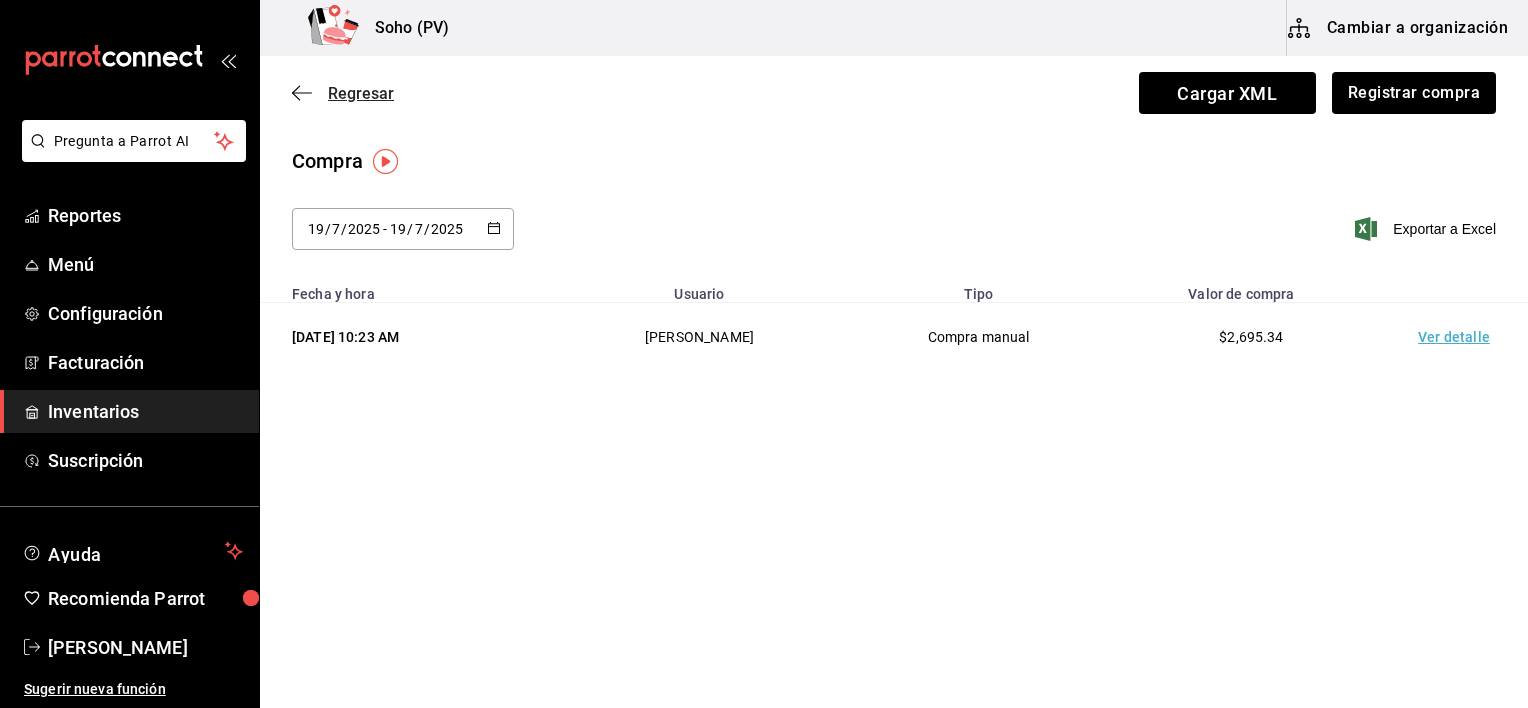 click on "Regresar" at bounding box center (361, 93) 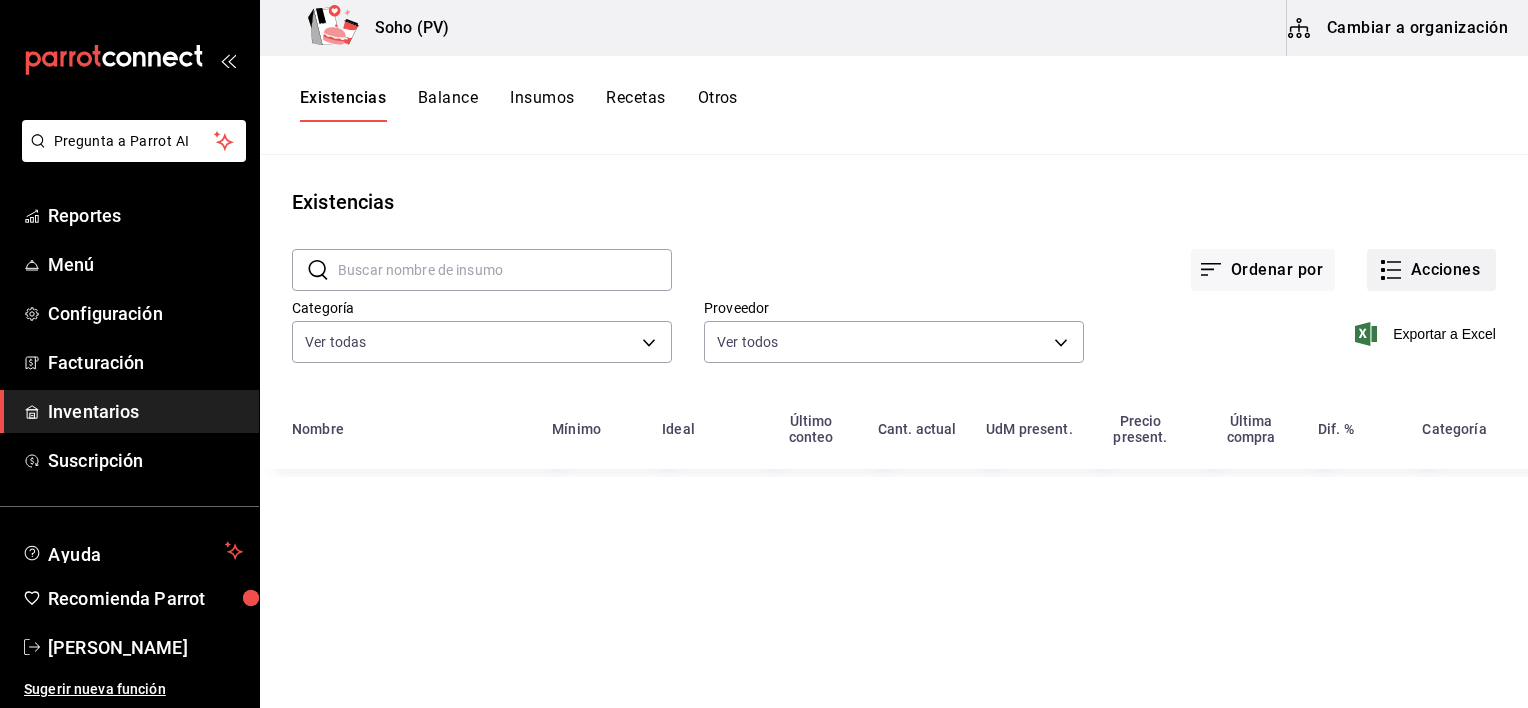 click on "Acciones" at bounding box center (1431, 270) 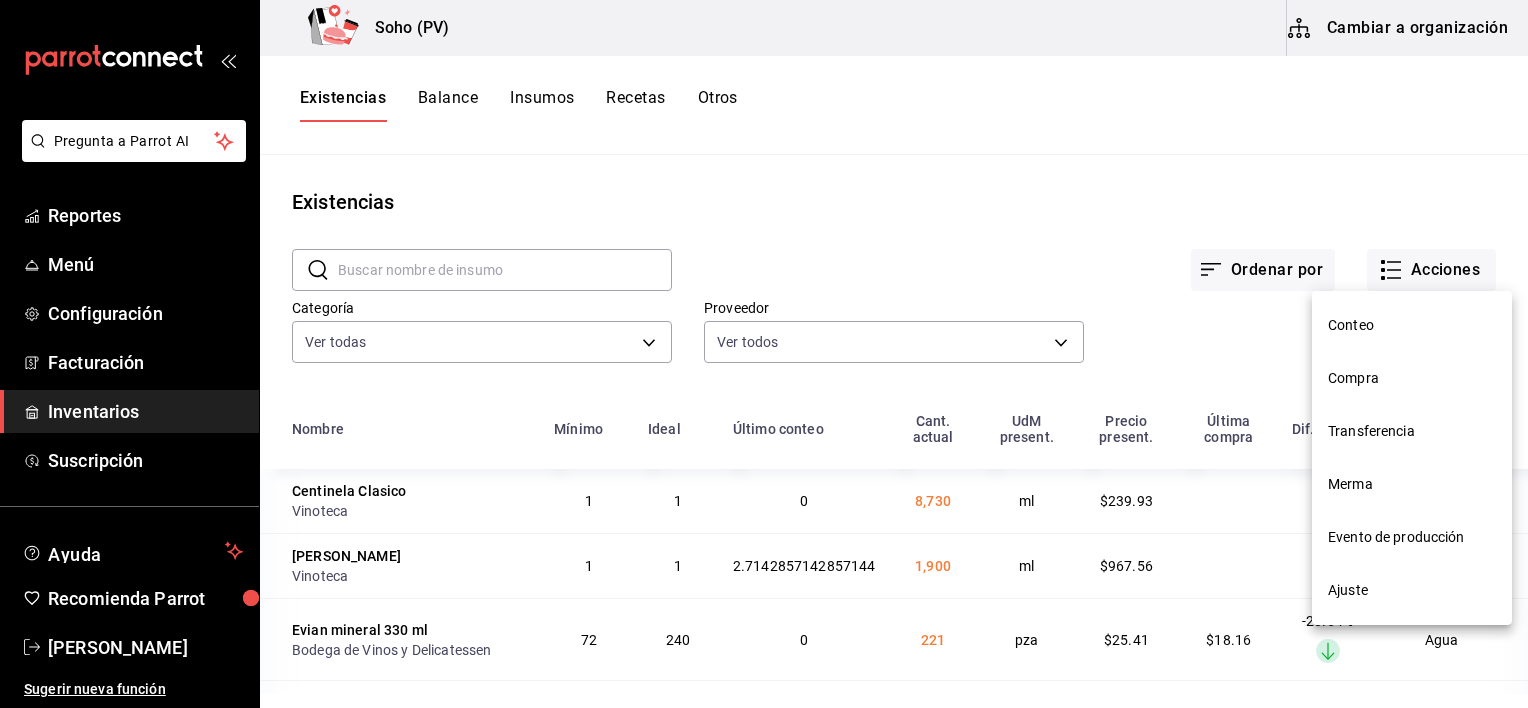 click on "Conteo" at bounding box center (1412, 325) 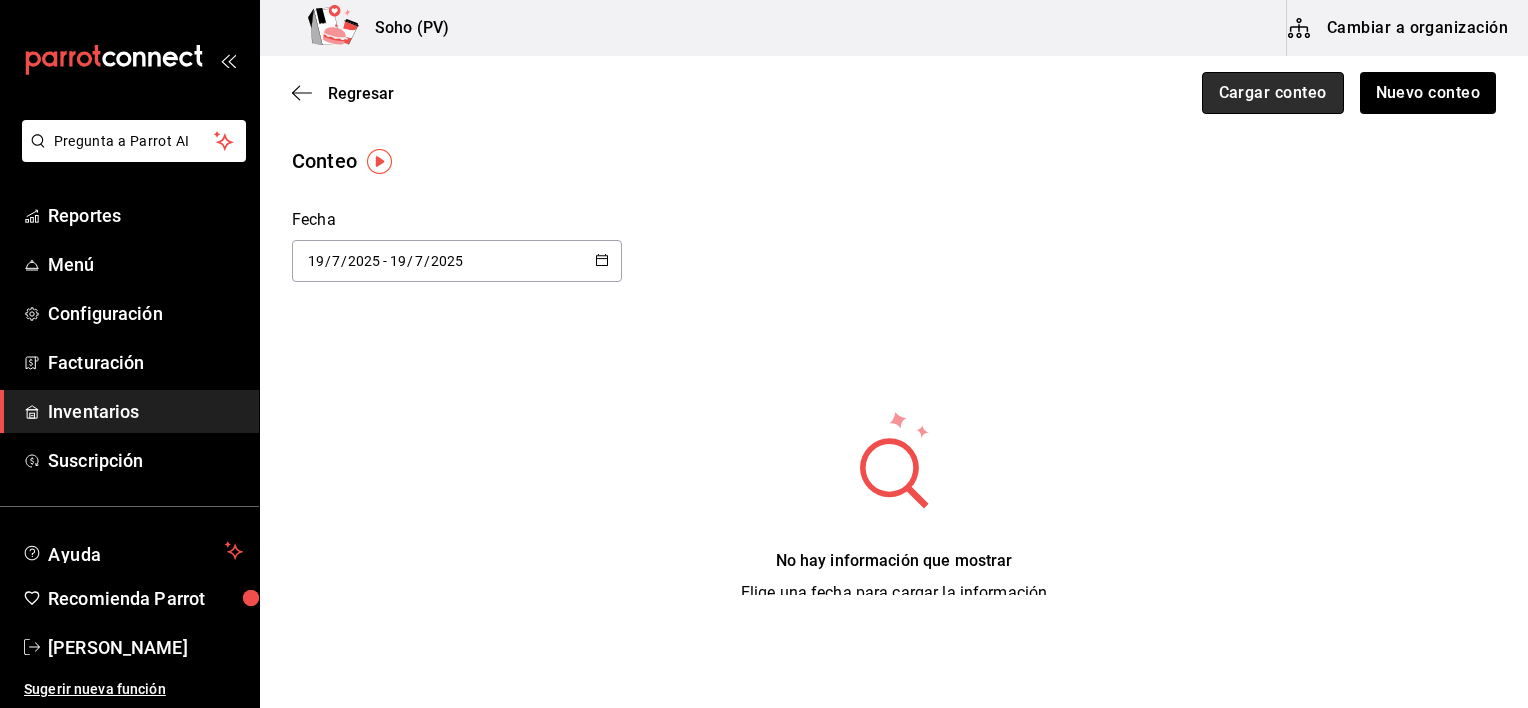 click on "Cargar conteo" at bounding box center (1273, 93) 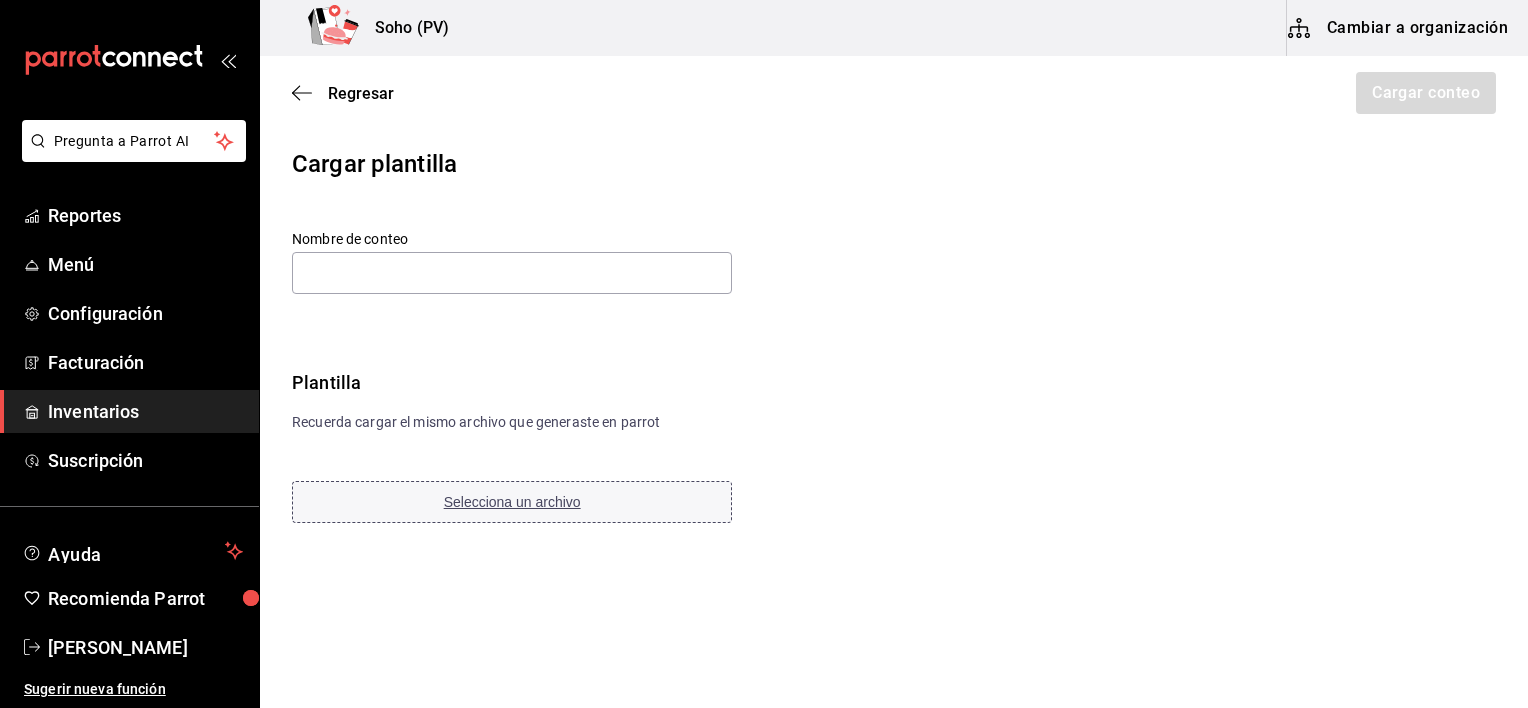 click on "Selecciona un archivo" at bounding box center (512, 502) 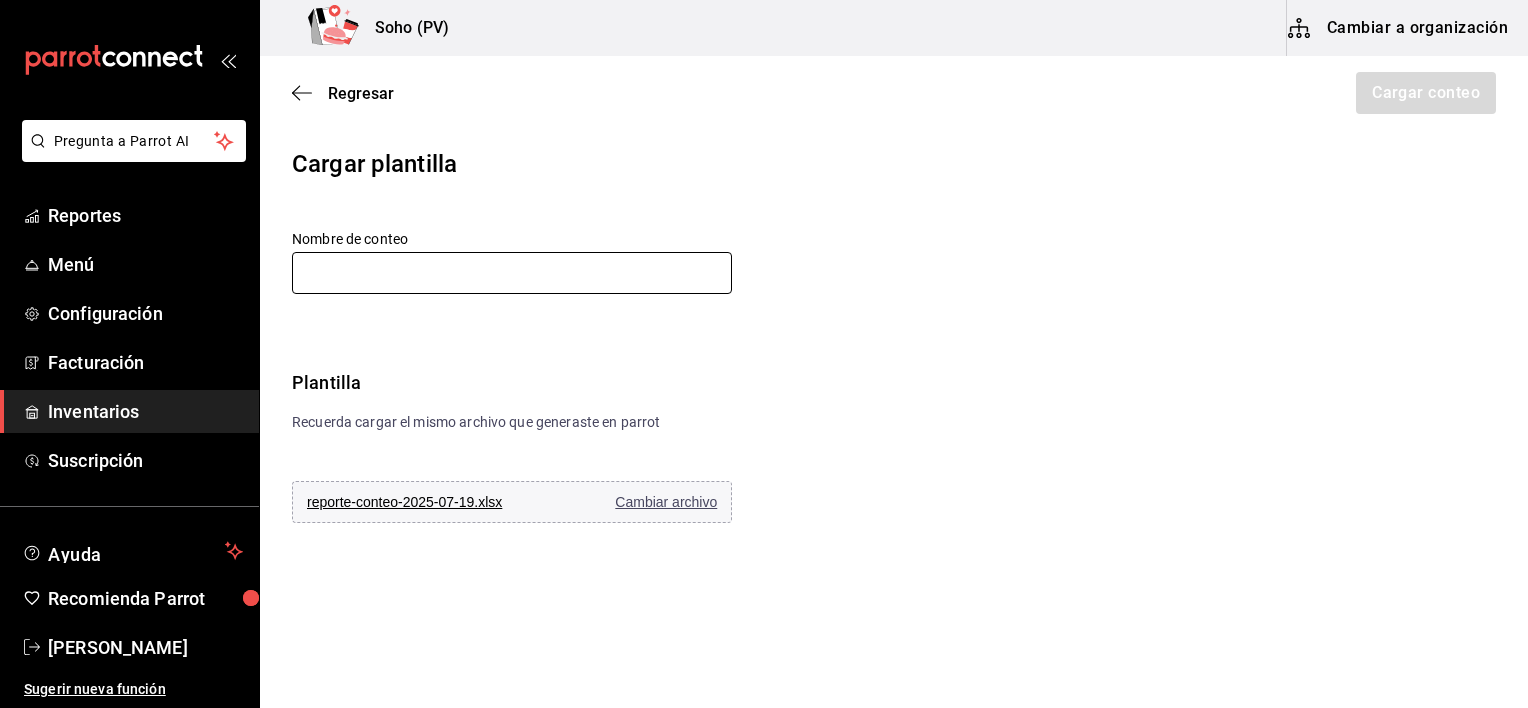 click at bounding box center (512, 273) 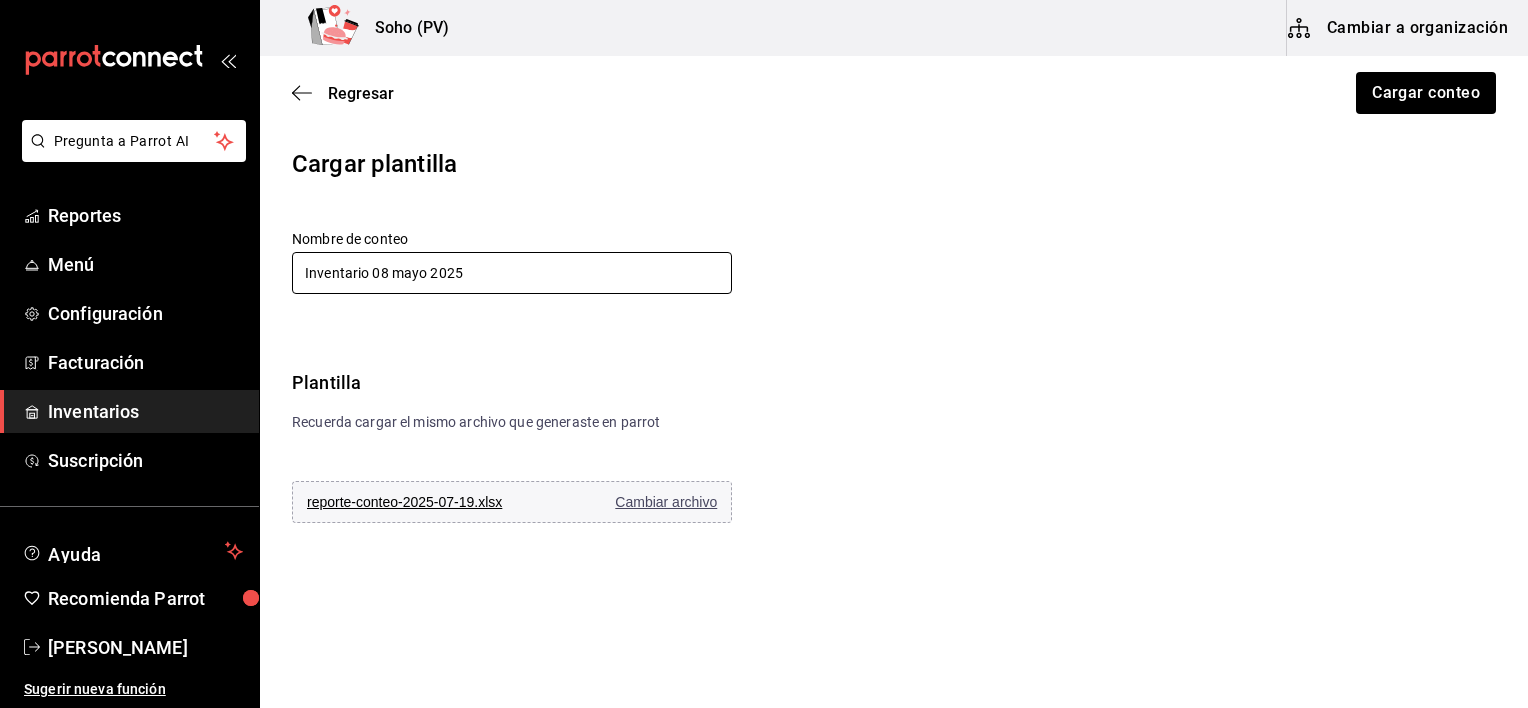 click on "Inventario 08 mayo 2025" at bounding box center [512, 273] 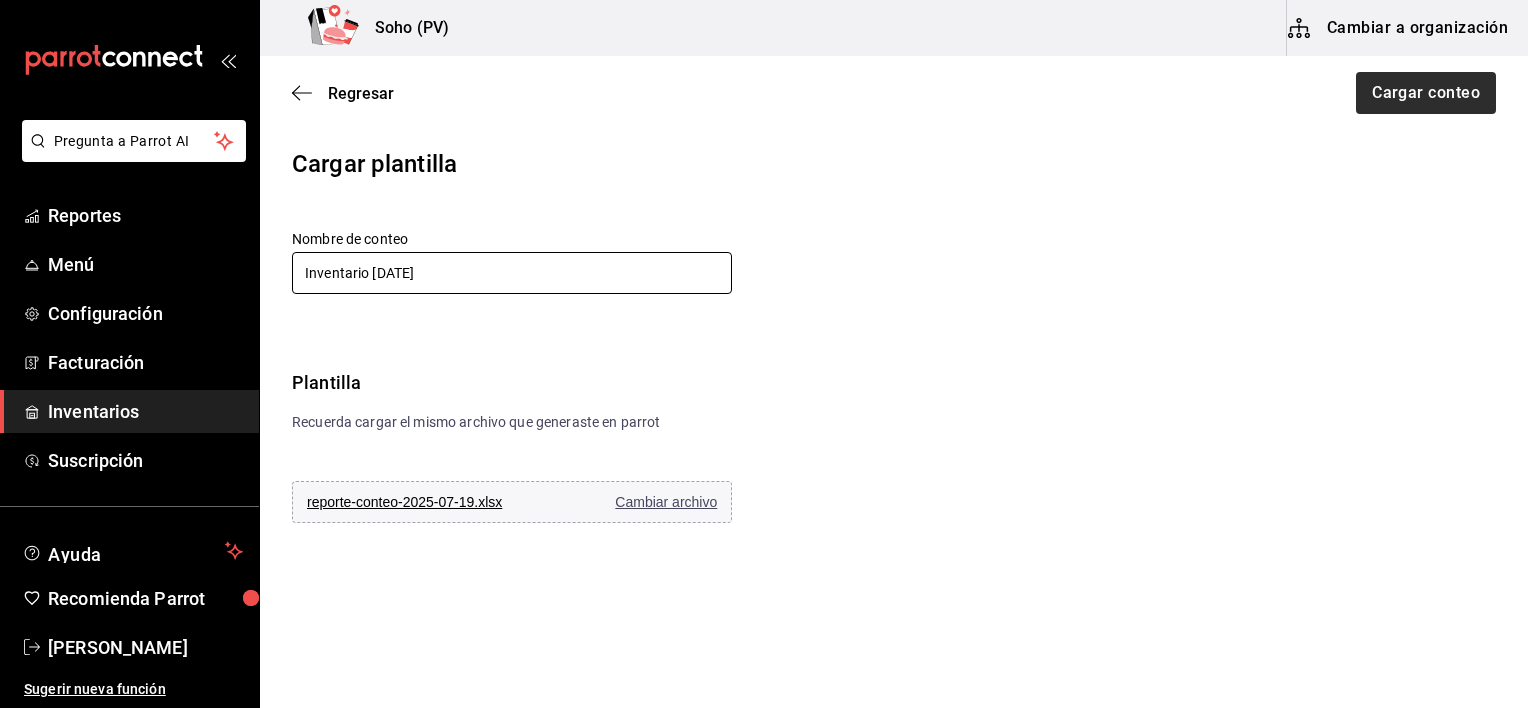 type on "Inventario [DATE]" 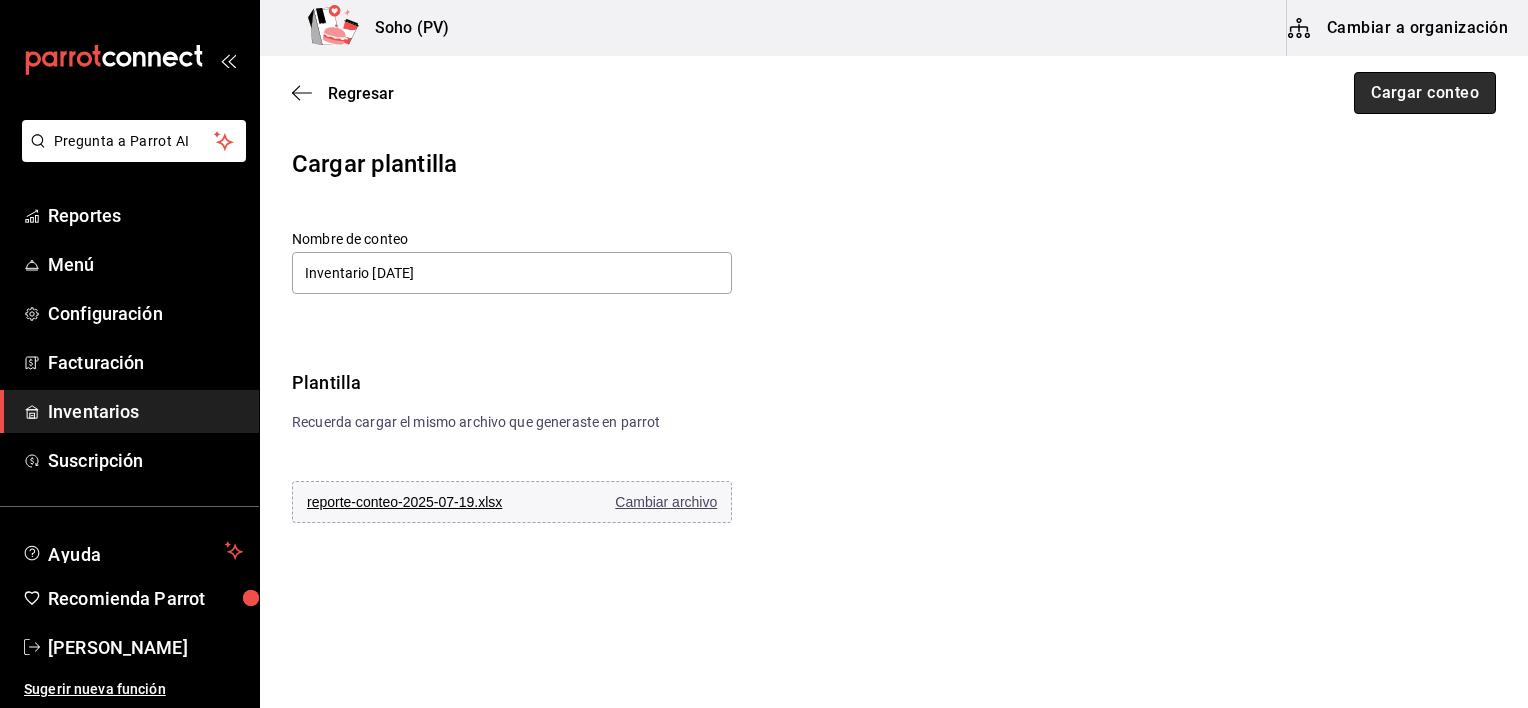 click on "Cargar conteo" at bounding box center (1425, 93) 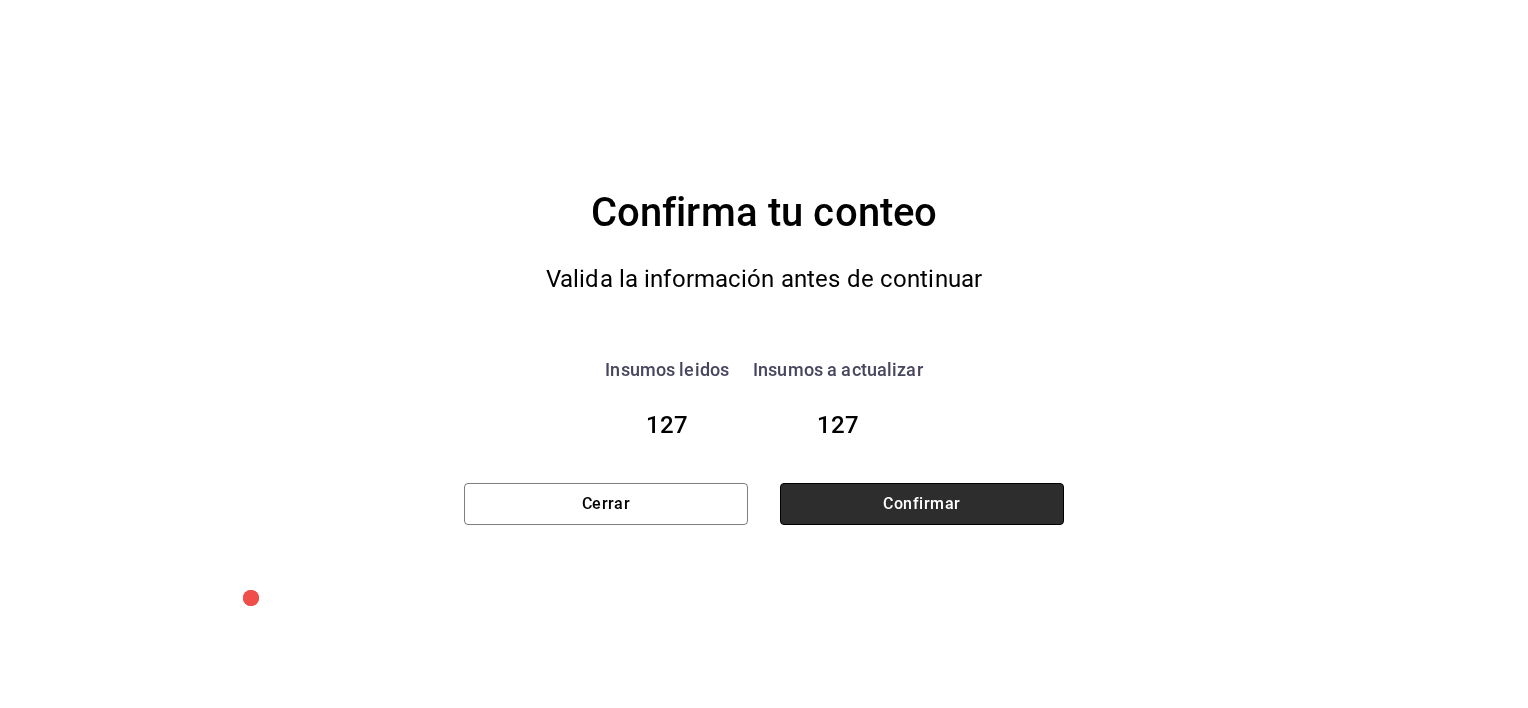 click on "Confirmar" at bounding box center [922, 504] 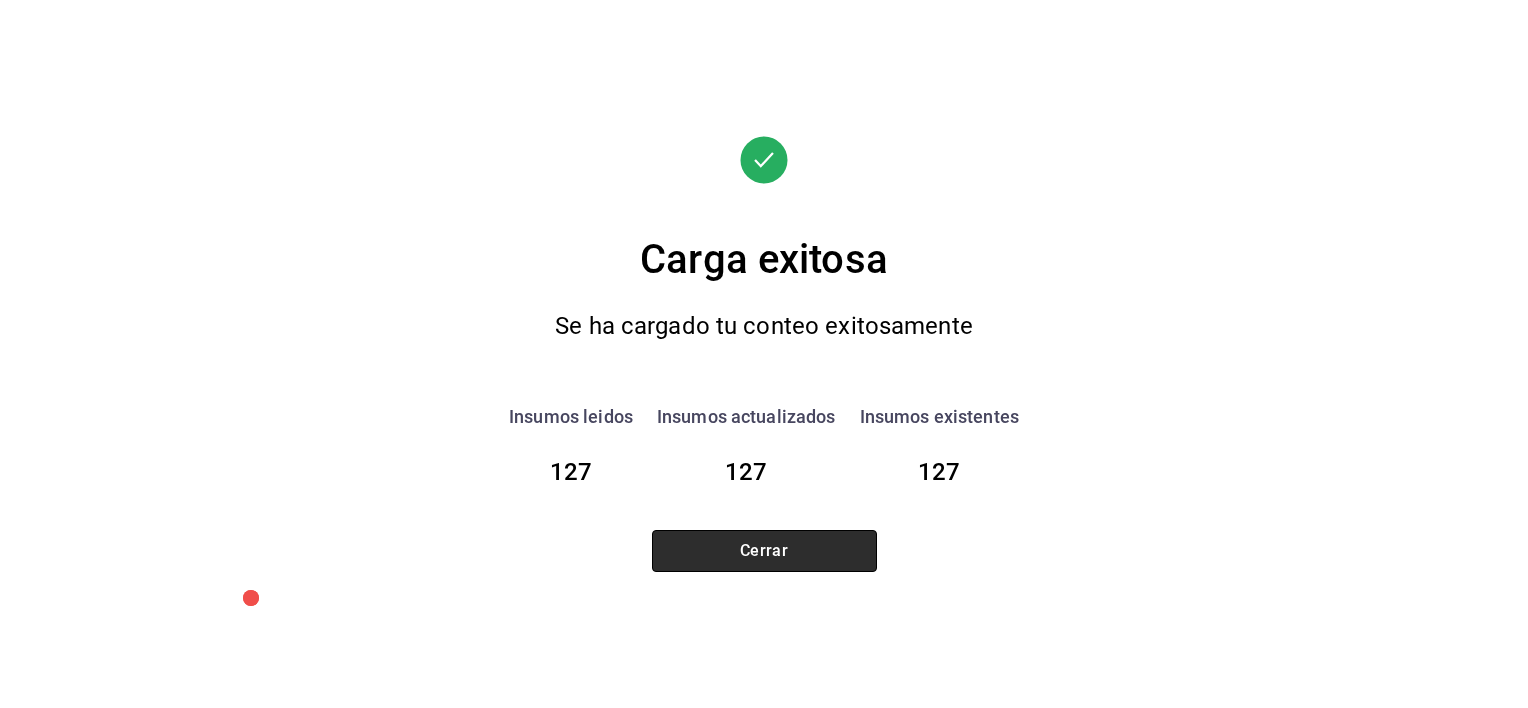 click on "Cerrar" at bounding box center (764, 551) 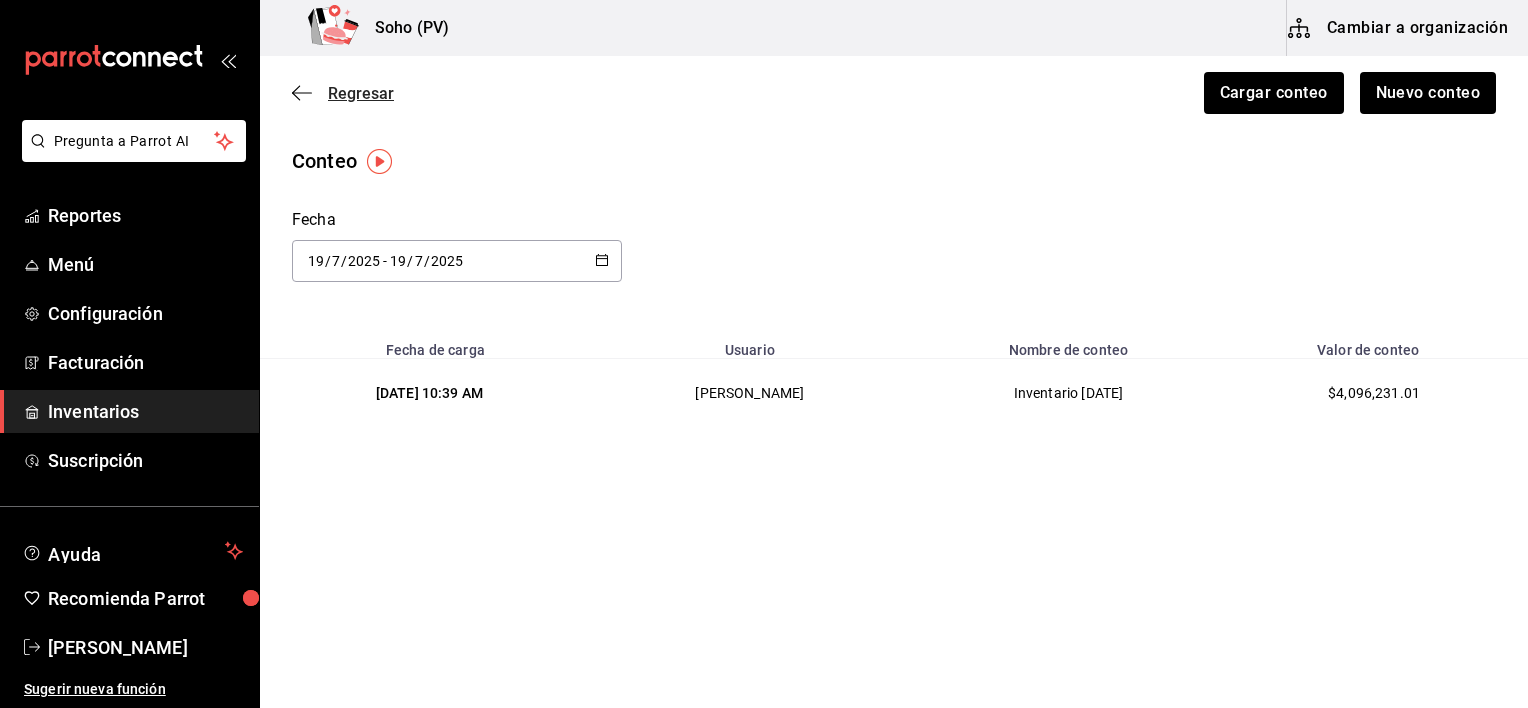 click on "Regresar" at bounding box center [343, 93] 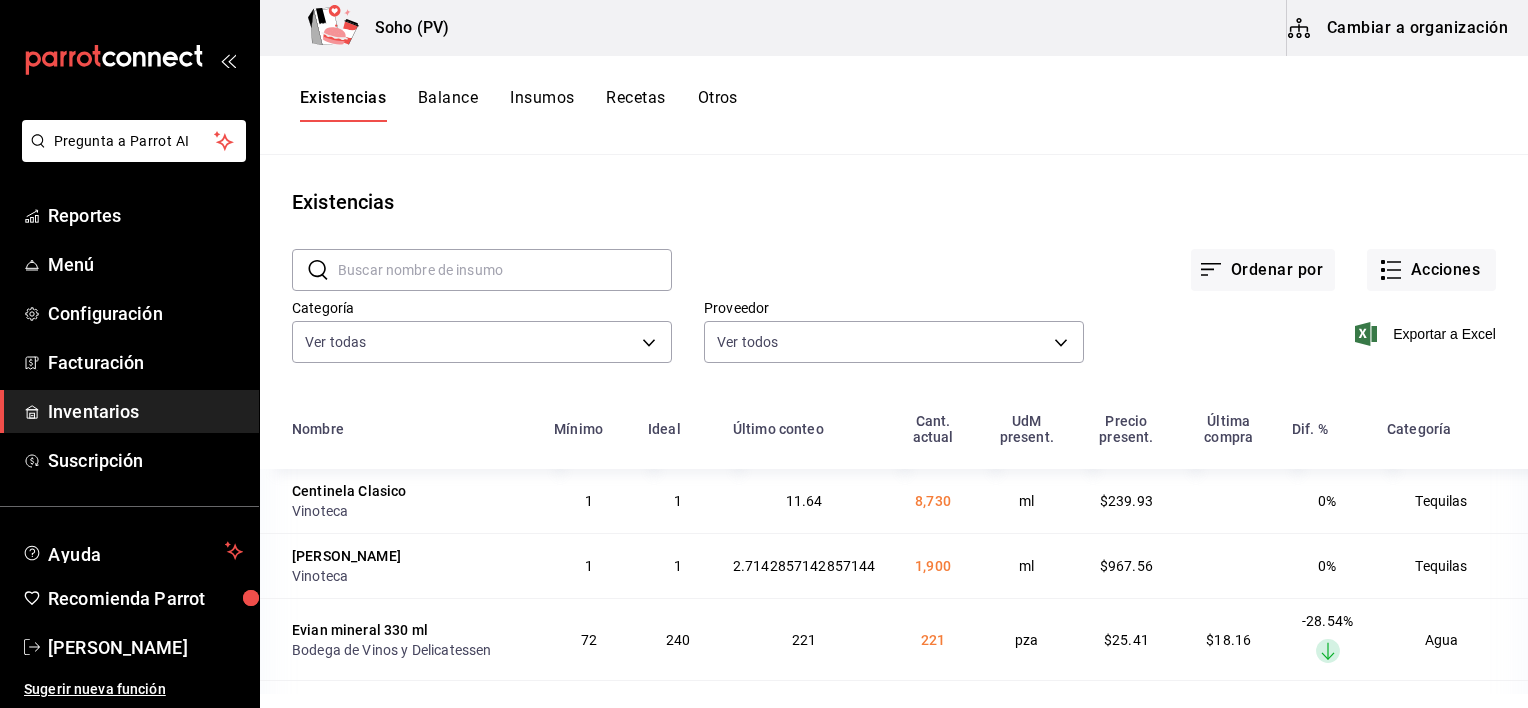 click on "Inventarios" at bounding box center (145, 411) 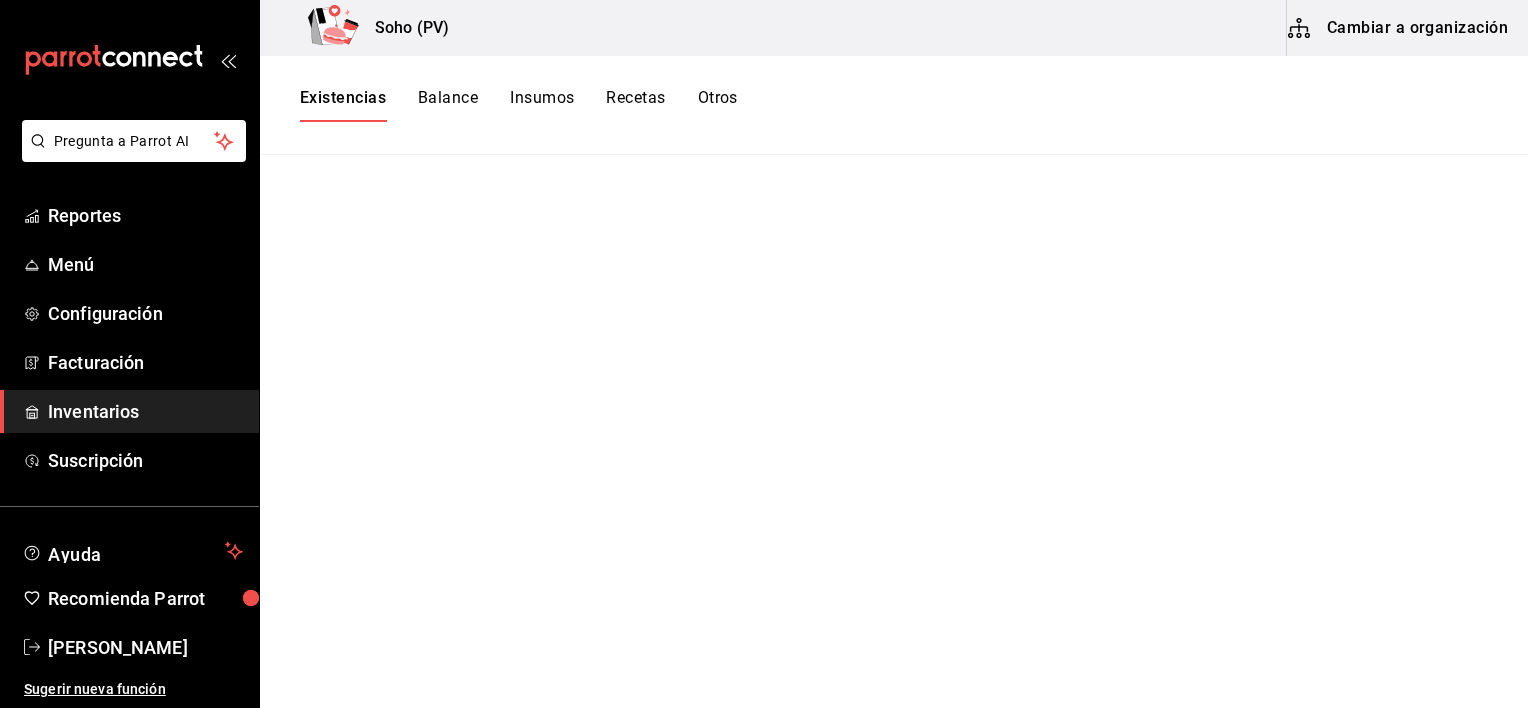 click on "Existencias" at bounding box center [343, 105] 